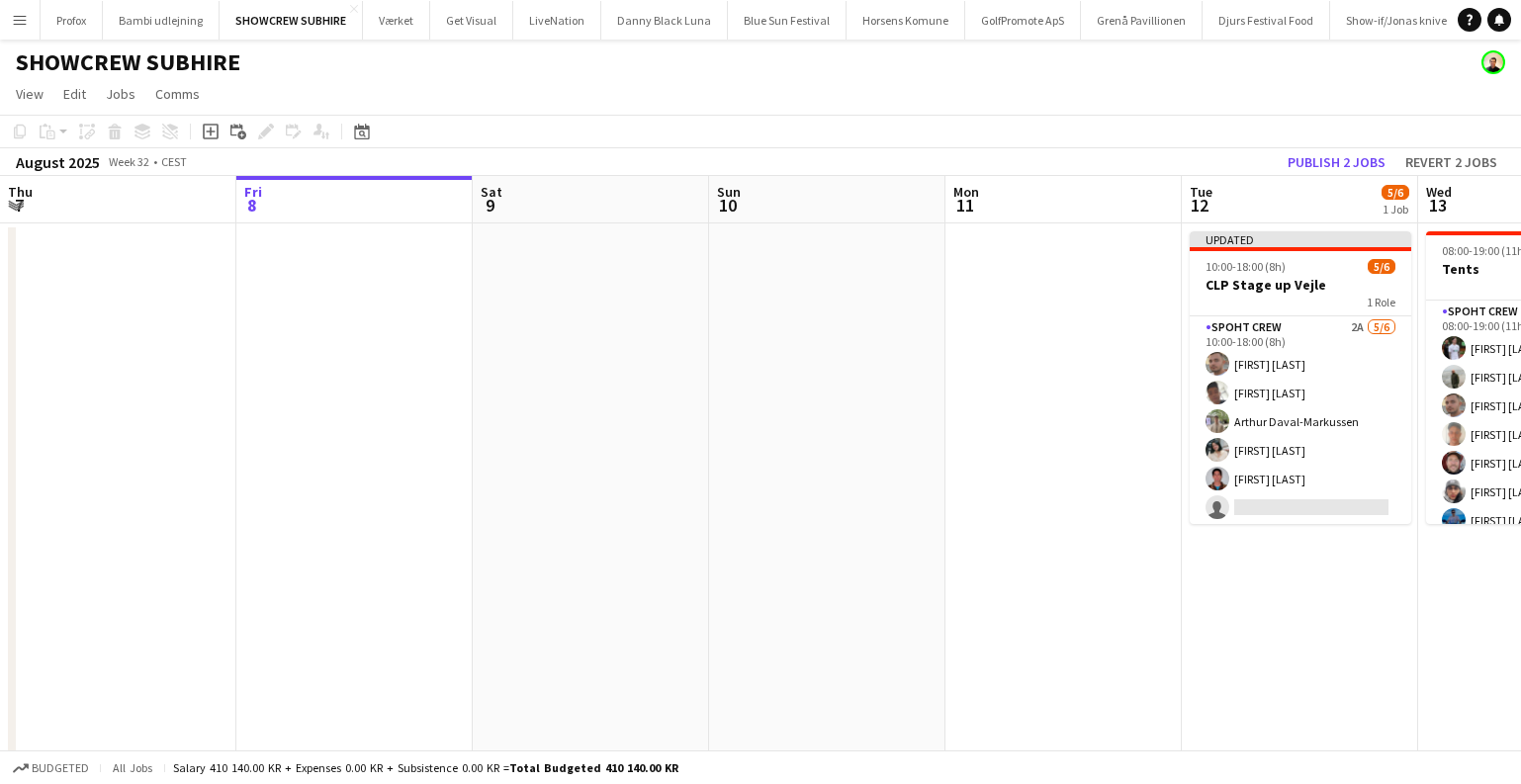 scroll, scrollTop: 0, scrollLeft: 0, axis: both 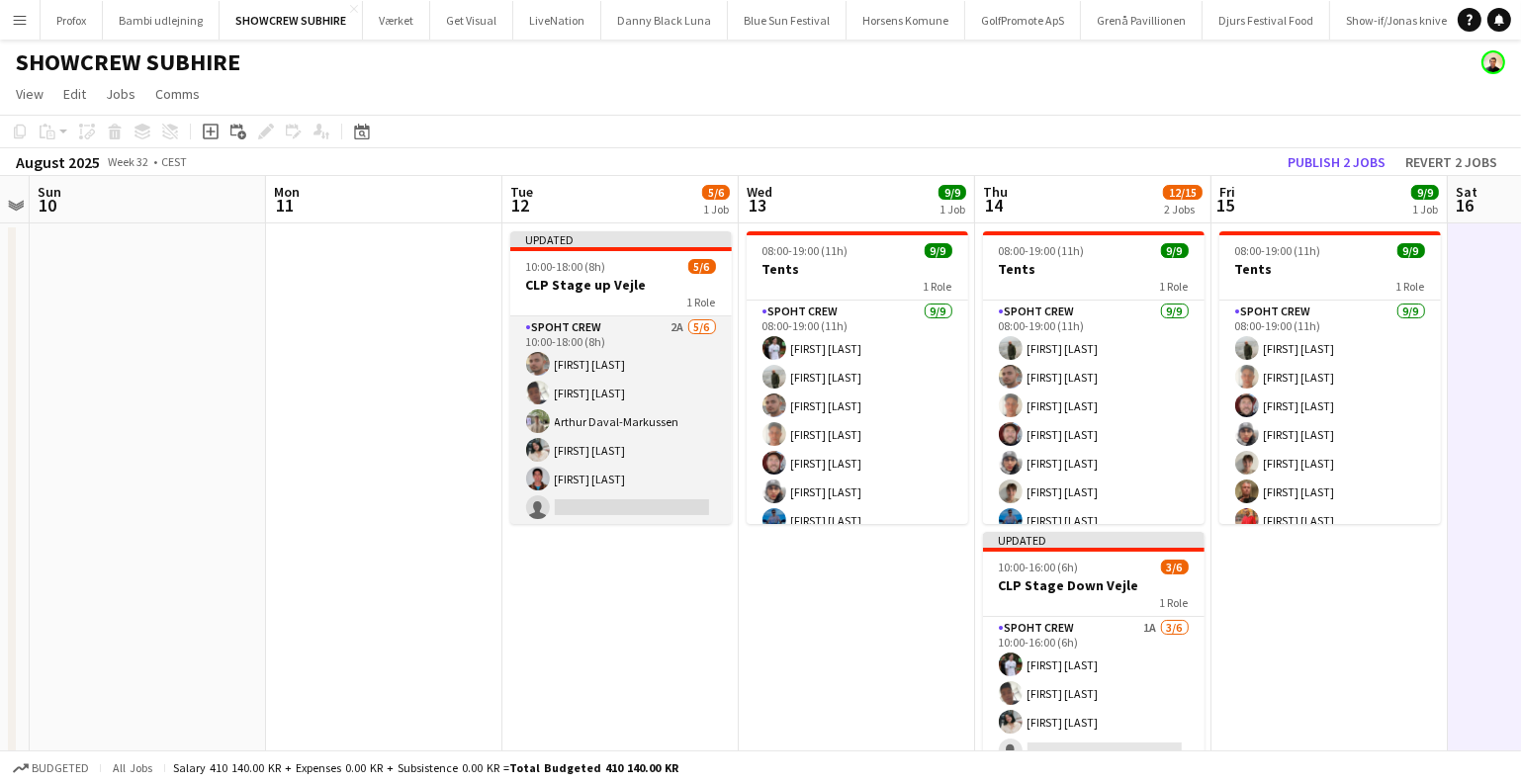 click on "Spoht  Crew    2A   5/6   10:00-18:00 (8h)
[FIRST] [LAST] [FIRST] [LAST] [FIRST] [LAST] [FIRST] [LAST] [FIRST] [LAST]
single-neutral-actions" at bounding box center [621, 421] 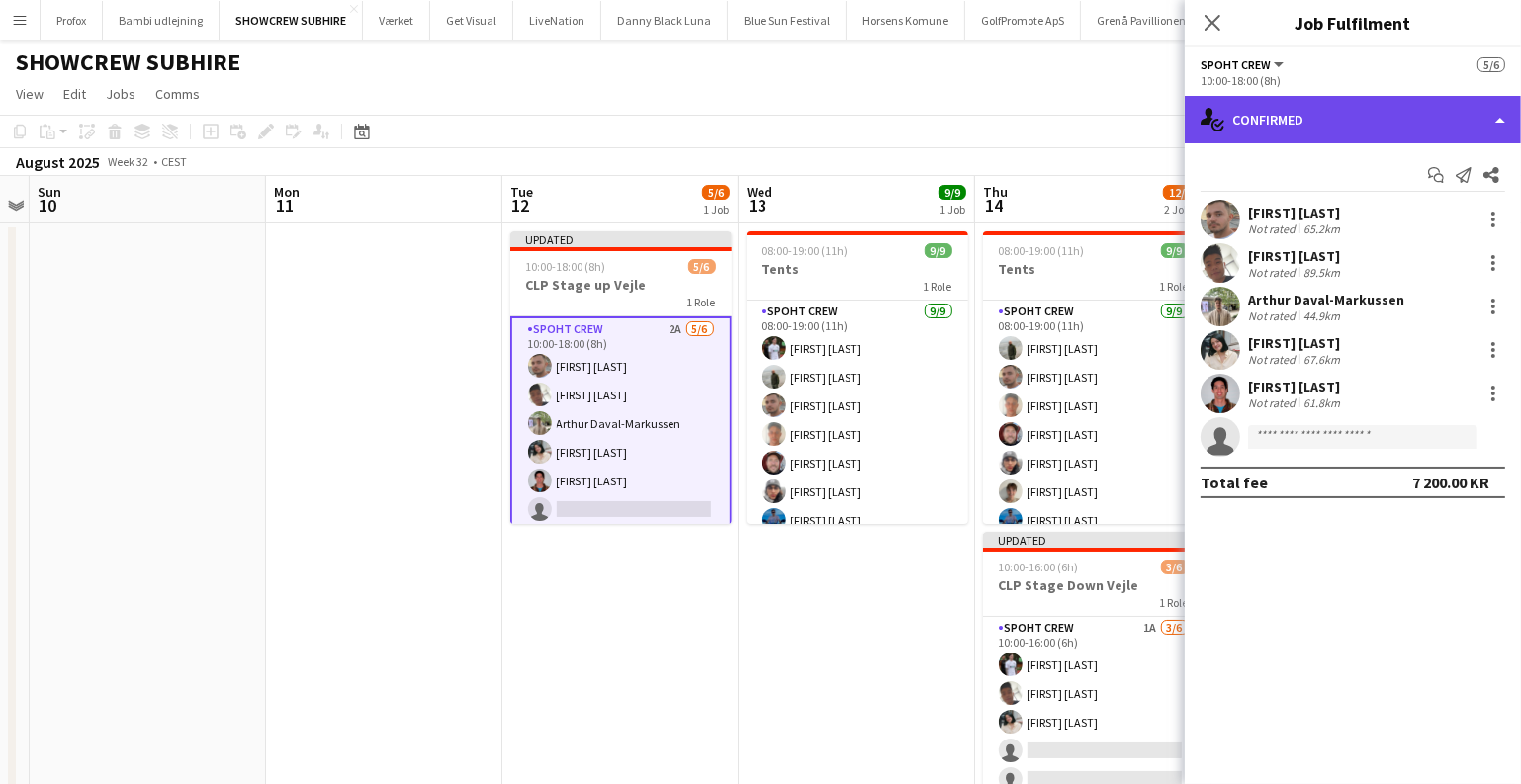 click on "single-neutral-actions-check-2
Confirmed" 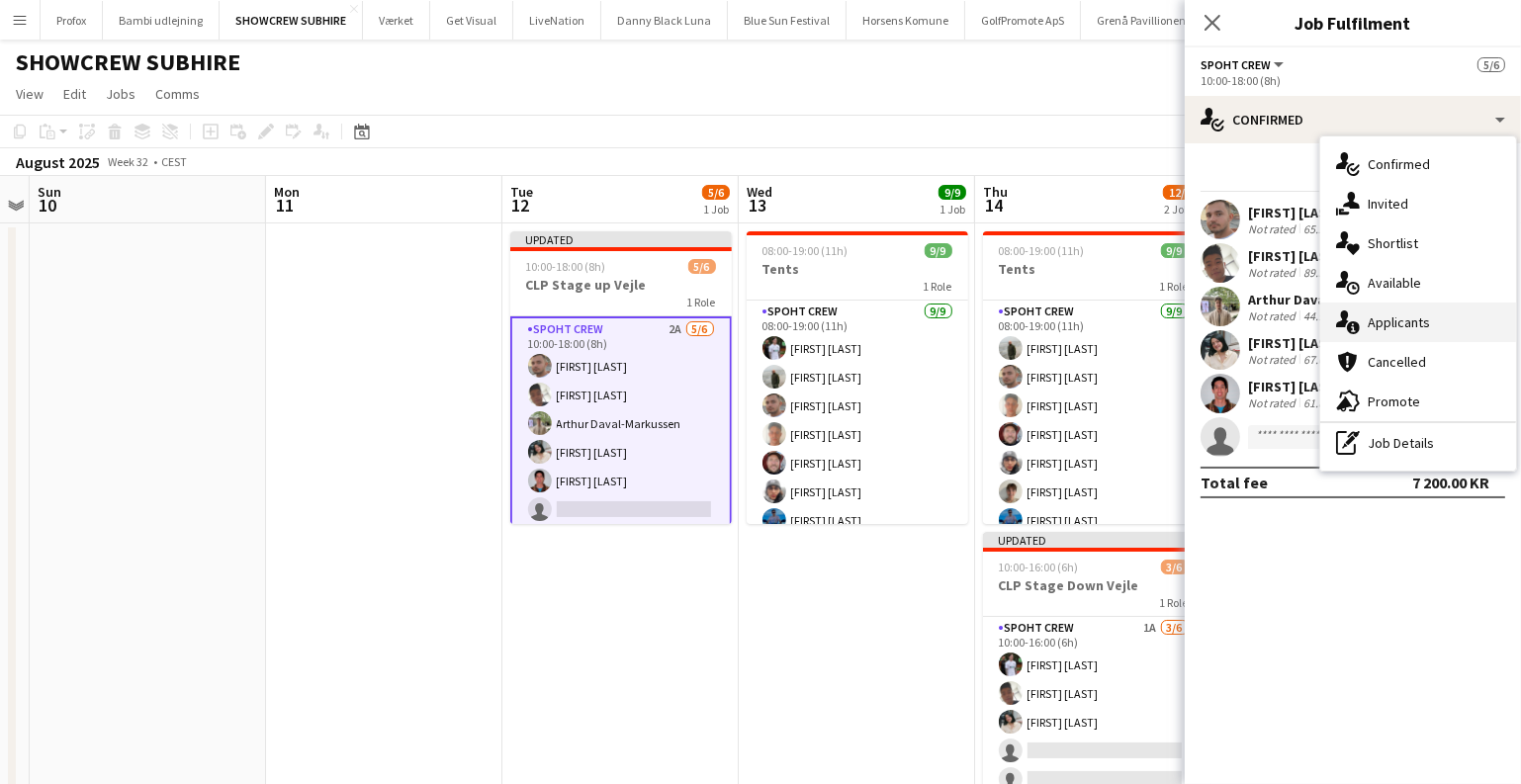 click on "single-neutral-actions-information
Applicants" at bounding box center [1418, 322] 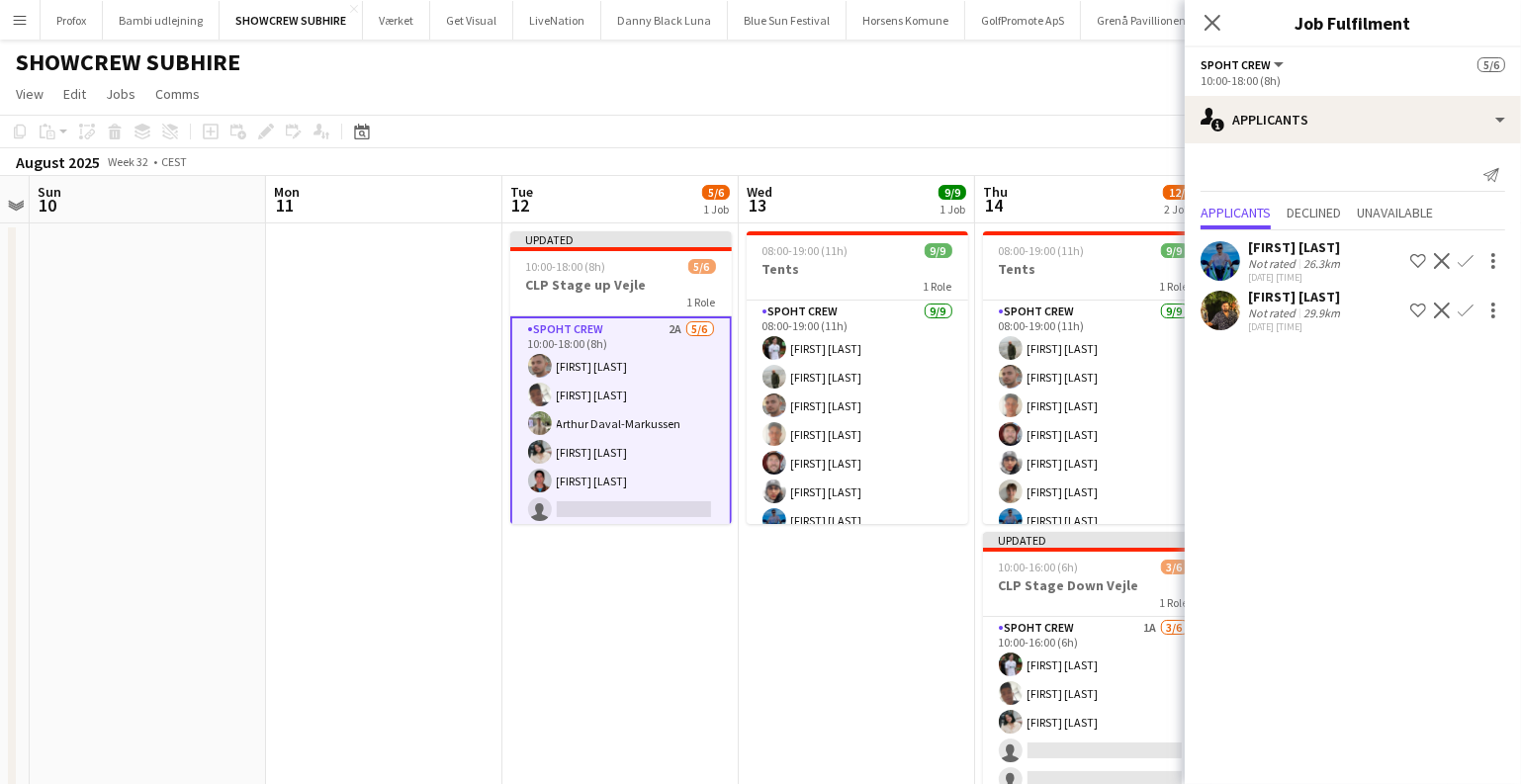 click on "19:00-02:00 (Mon)   CEST   7A   •   1/4   Spoht  Crew    9/9   08:00-19:00 (11h)
[FIRST] [LAST] [FIRST] [LAST] [FIRST] [LAST] [FIRST] [LAST] [FIRST] [LAST] [FIRST] [LAST] [FIRST] [LAST] [FIRST] [LAST] [FIRST] [LAST]" at bounding box center (856, 544) 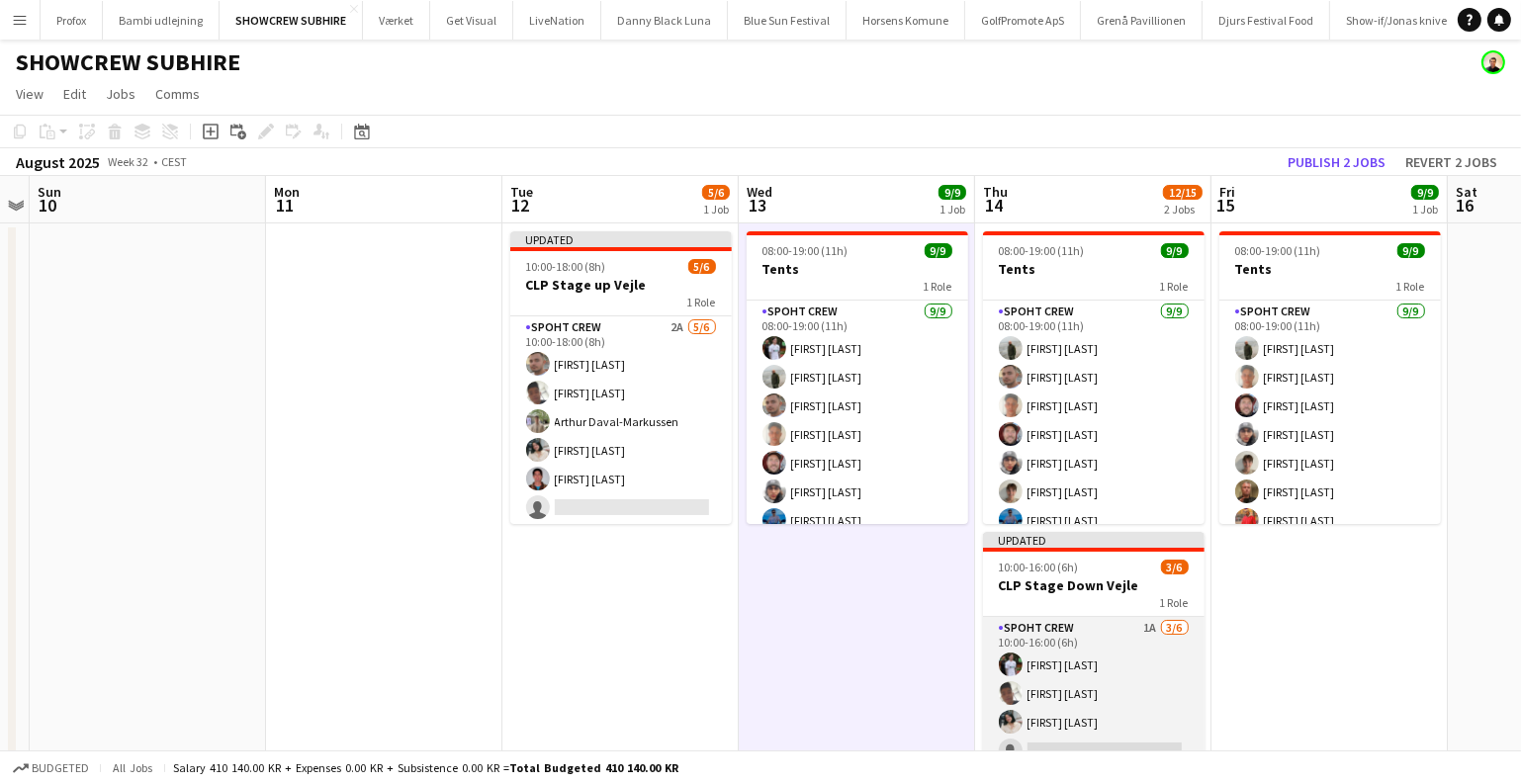 click on "Spoht  Crew    1A   3/6   10:00-16:00 (6h)
[FIRST] [LAST] [FIRST] [LAST] [FIRST] [LAST]
single-neutral-actions
single-neutral-actions
single-neutral-actions" at bounding box center [1094, 722] 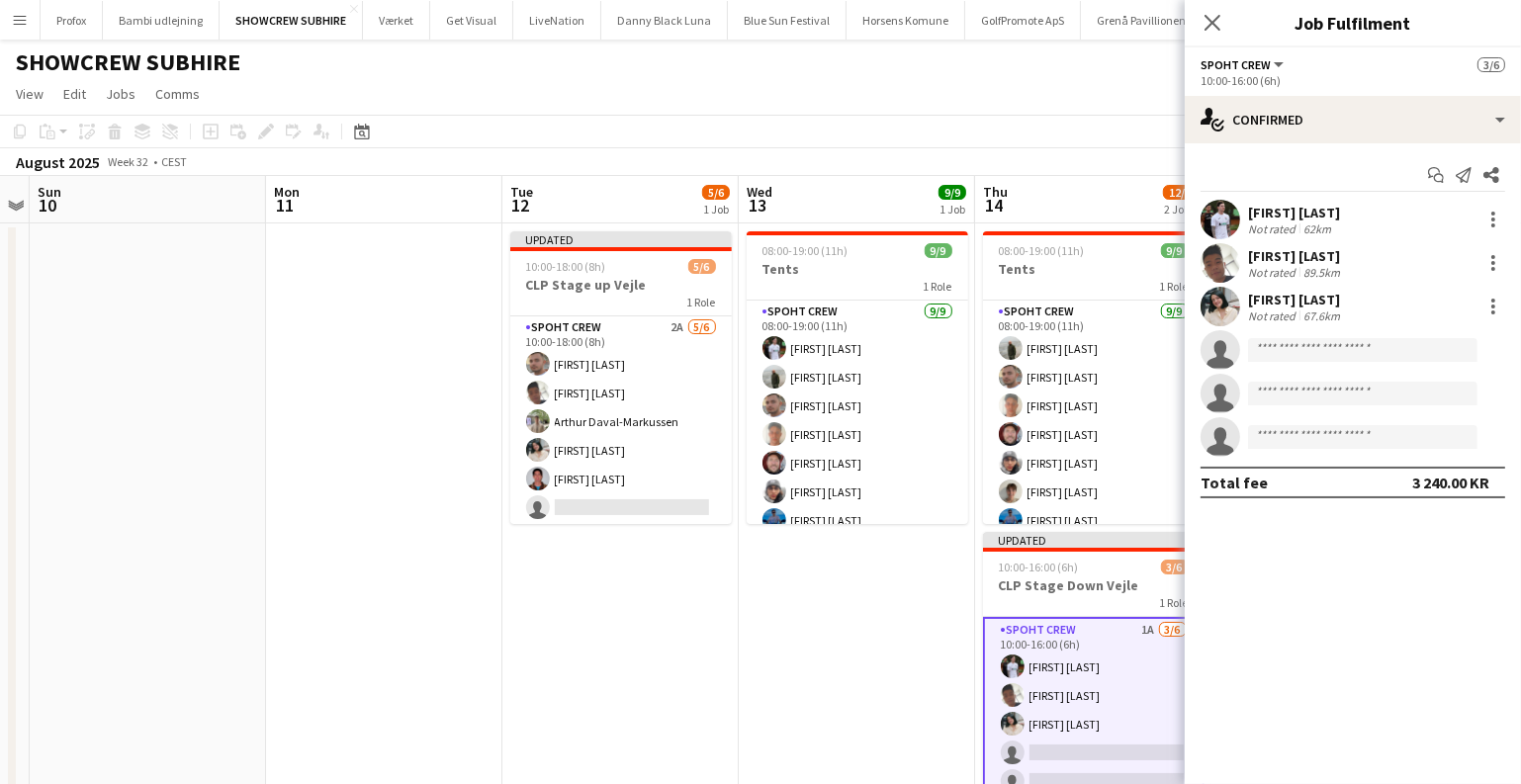 click on "Updated   10:00-18:00 (8h)    5/6   CLP Stage up  Vejle     1 Role   Spoht  Crew    2A   5/6   10:00-18:00 (8h)
Tomas Ambarcumianas Seep Villadsen Arthur Daval-Markussen Maya Khandalavala Alejandro Cardenas
single-neutral-actions" at bounding box center [620, 544] 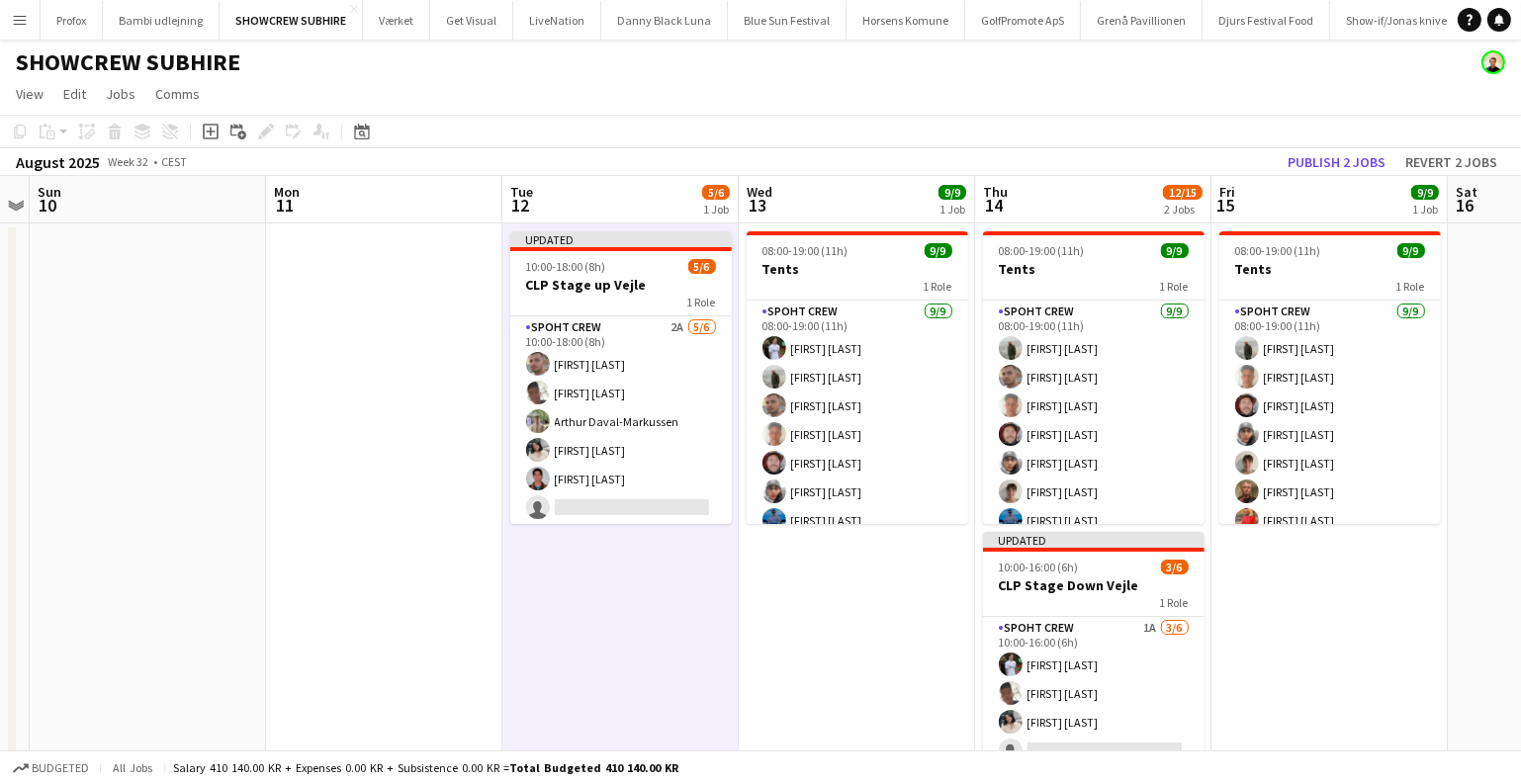 click on "Menu" at bounding box center [20, 20] 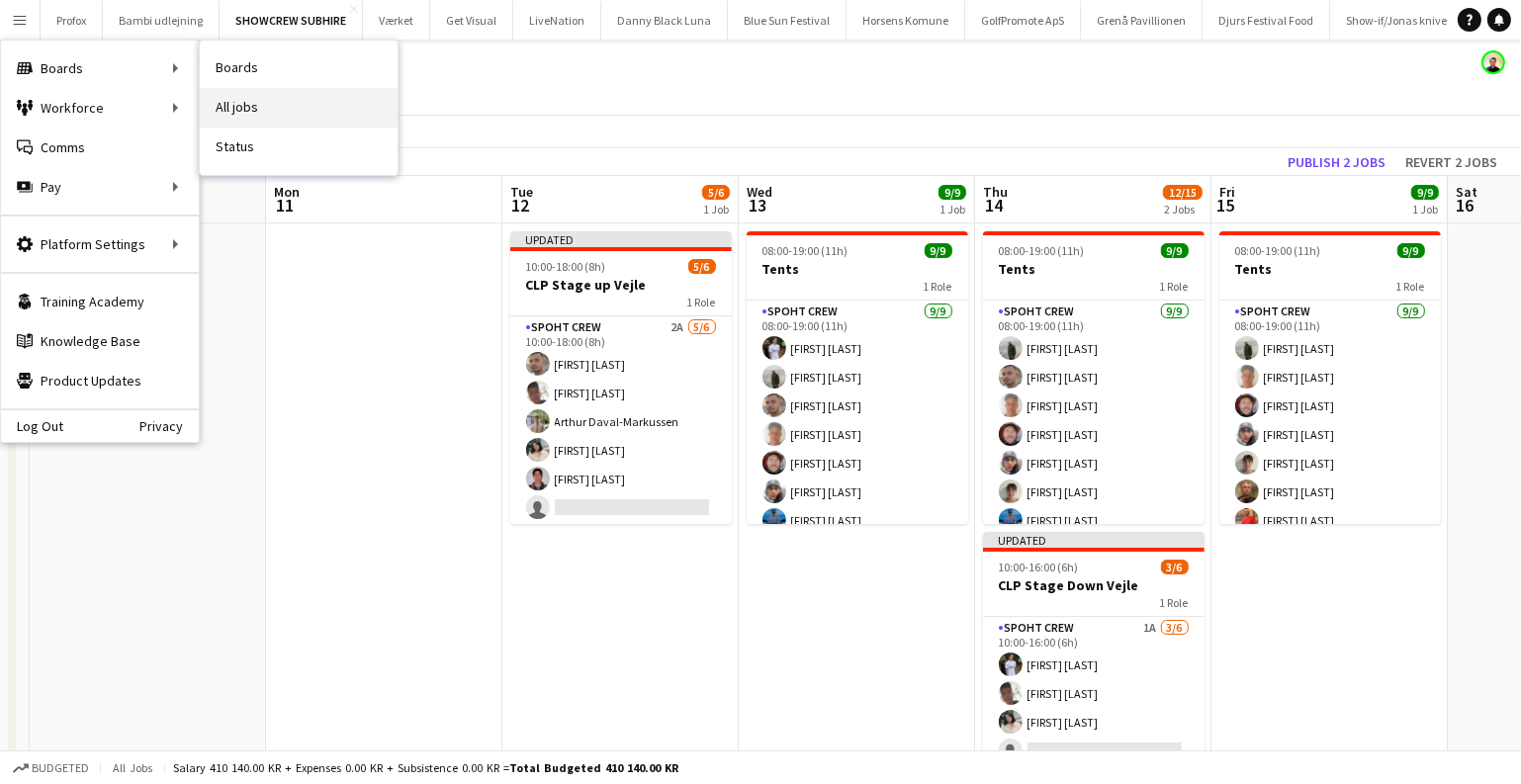click on "All jobs" at bounding box center (299, 108) 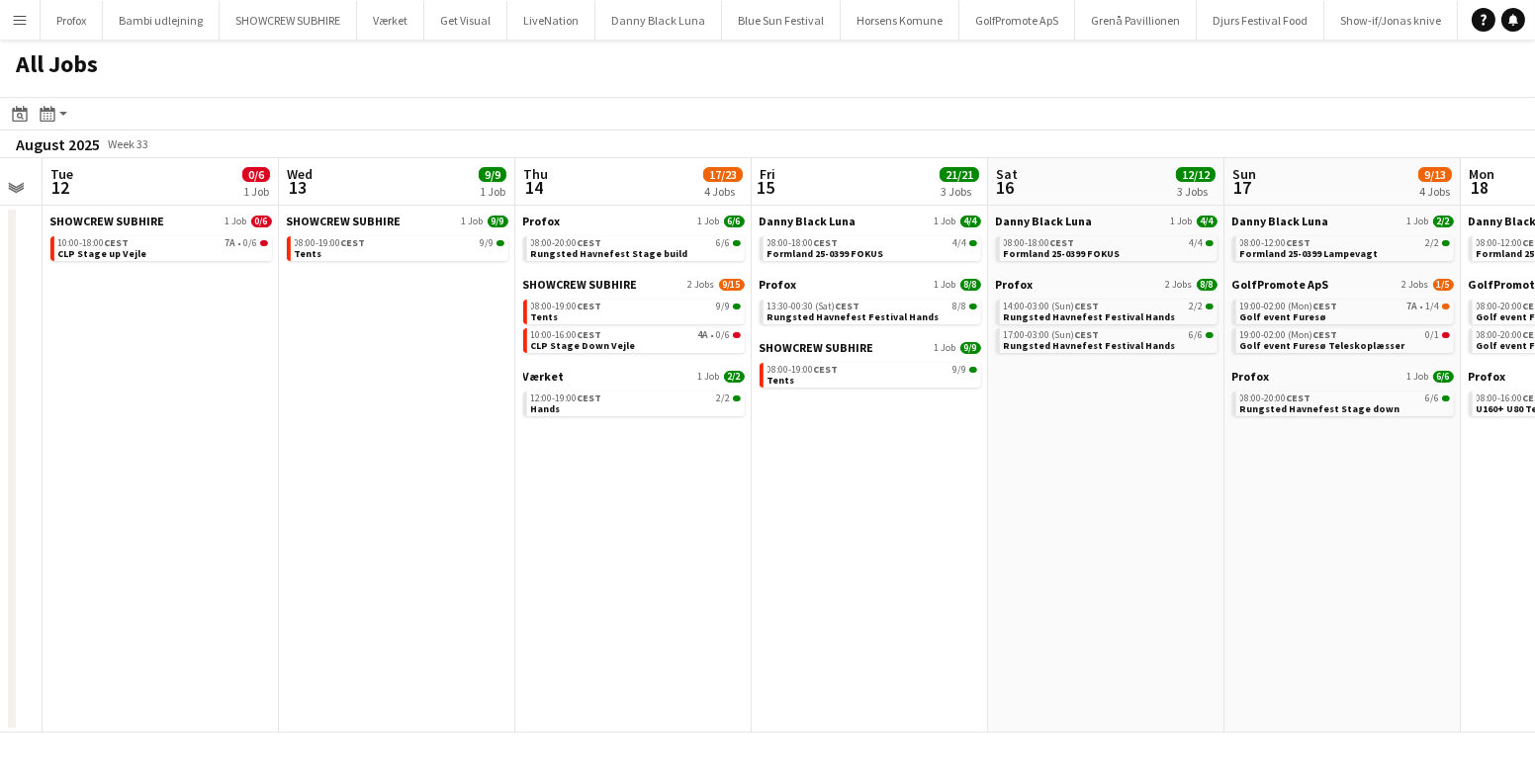 drag, startPoint x: 1285, startPoint y: 428, endPoint x: 455, endPoint y: 394, distance: 830.69609 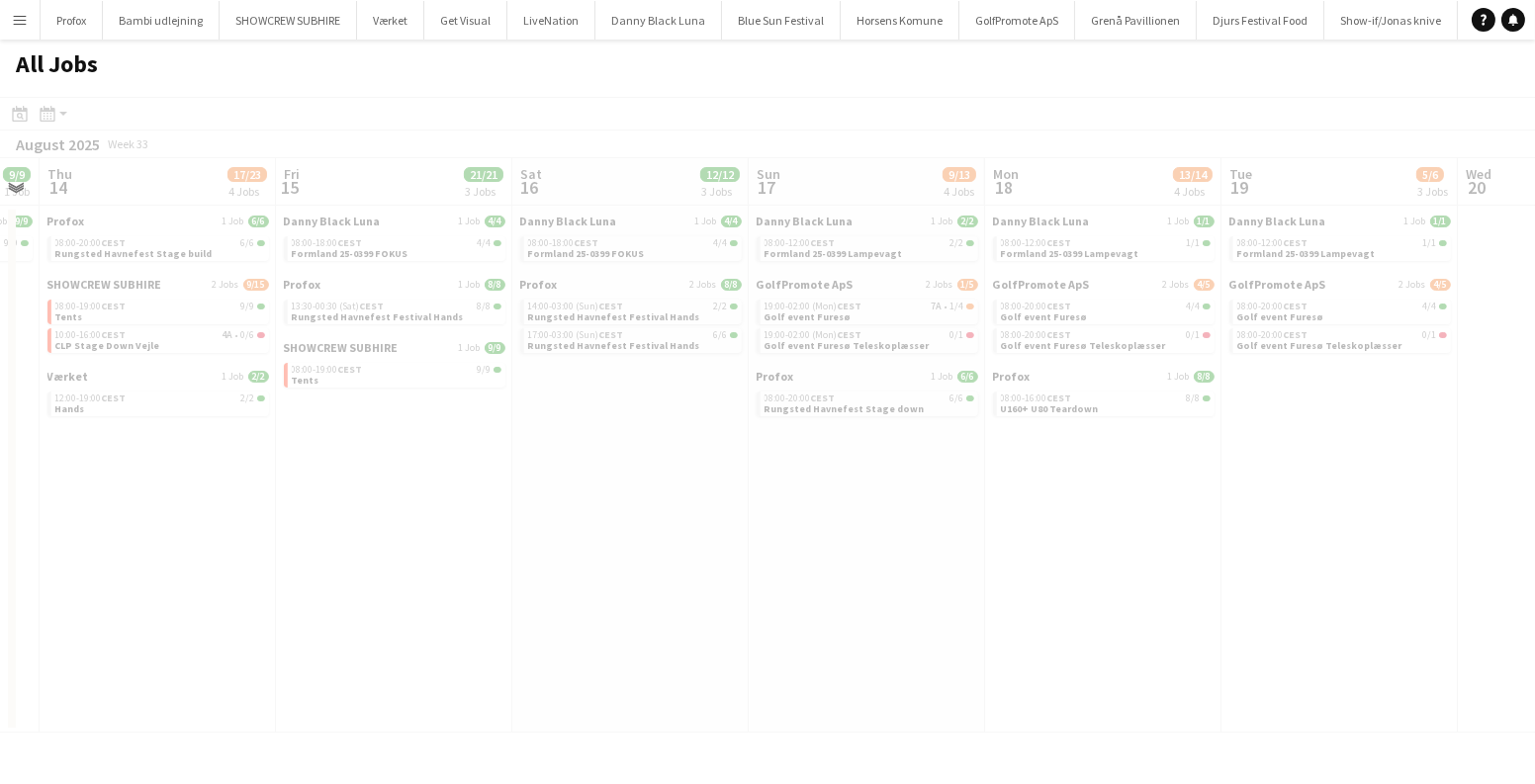 drag, startPoint x: 885, startPoint y: 491, endPoint x: 241, endPoint y: 485, distance: 644.02795 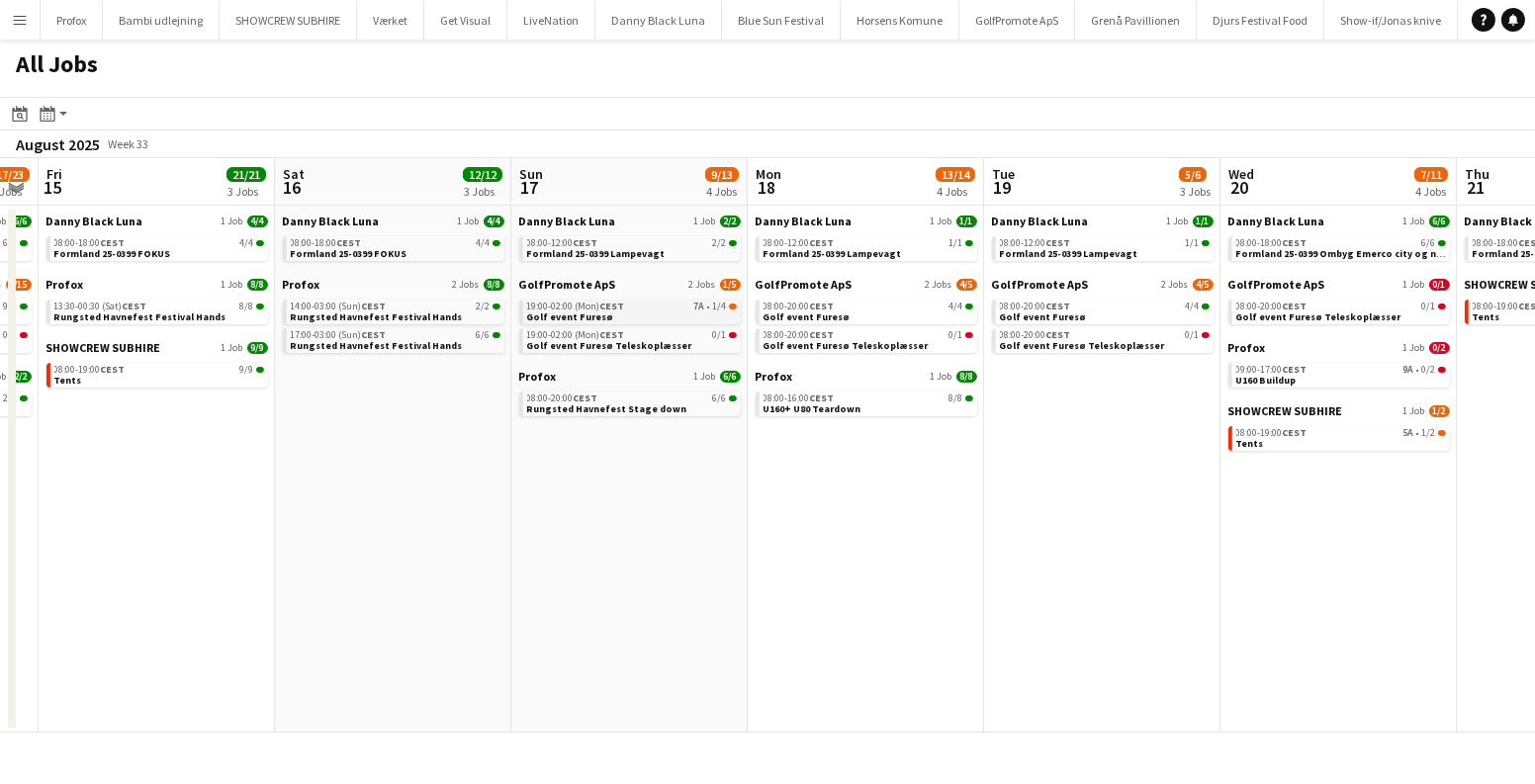 click on "19:00-02:00 (Mon)   CEST   7A   •   1/4" at bounding box center [632, 306] 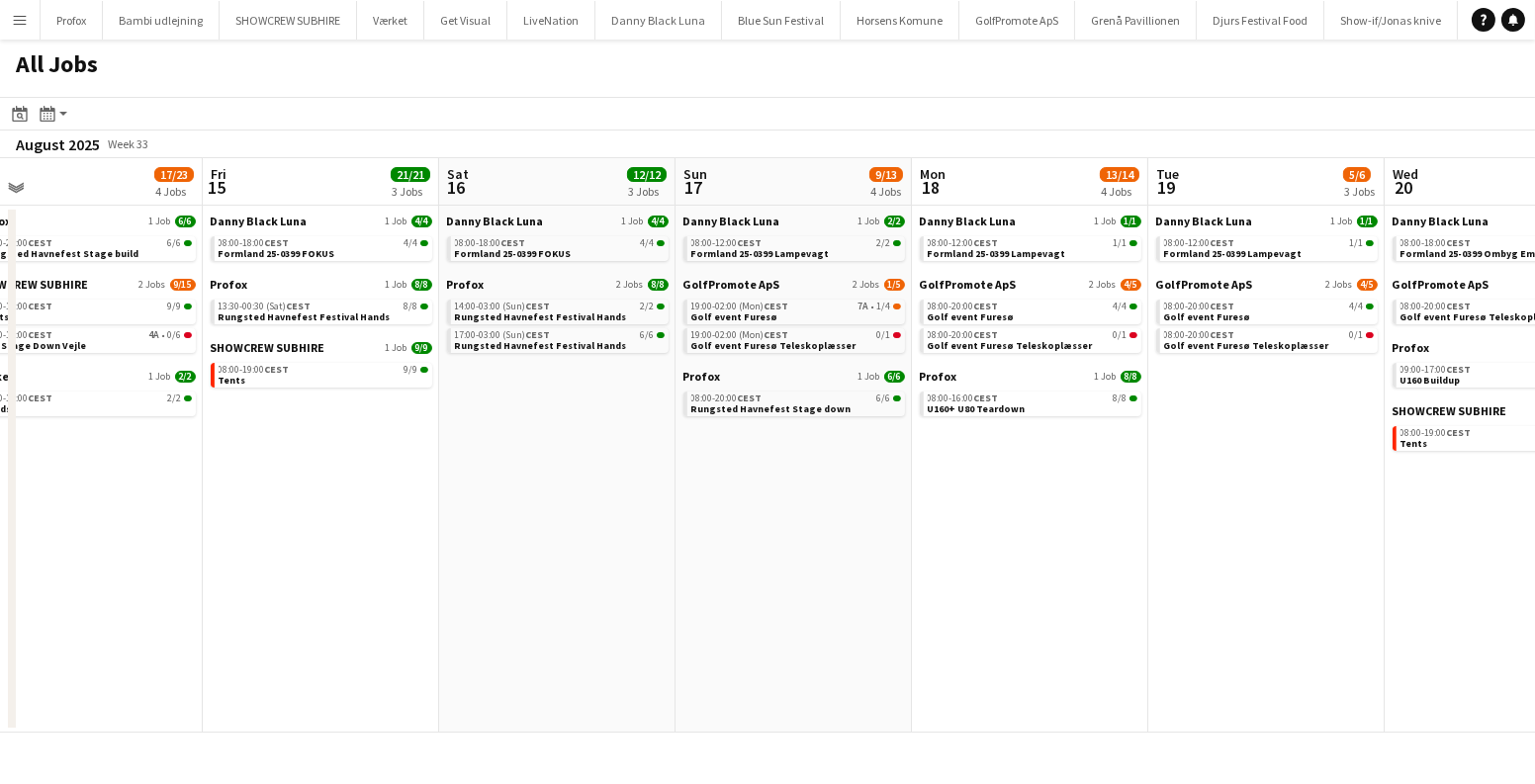 drag, startPoint x: 1100, startPoint y: 478, endPoint x: 408, endPoint y: 480, distance: 692.0029 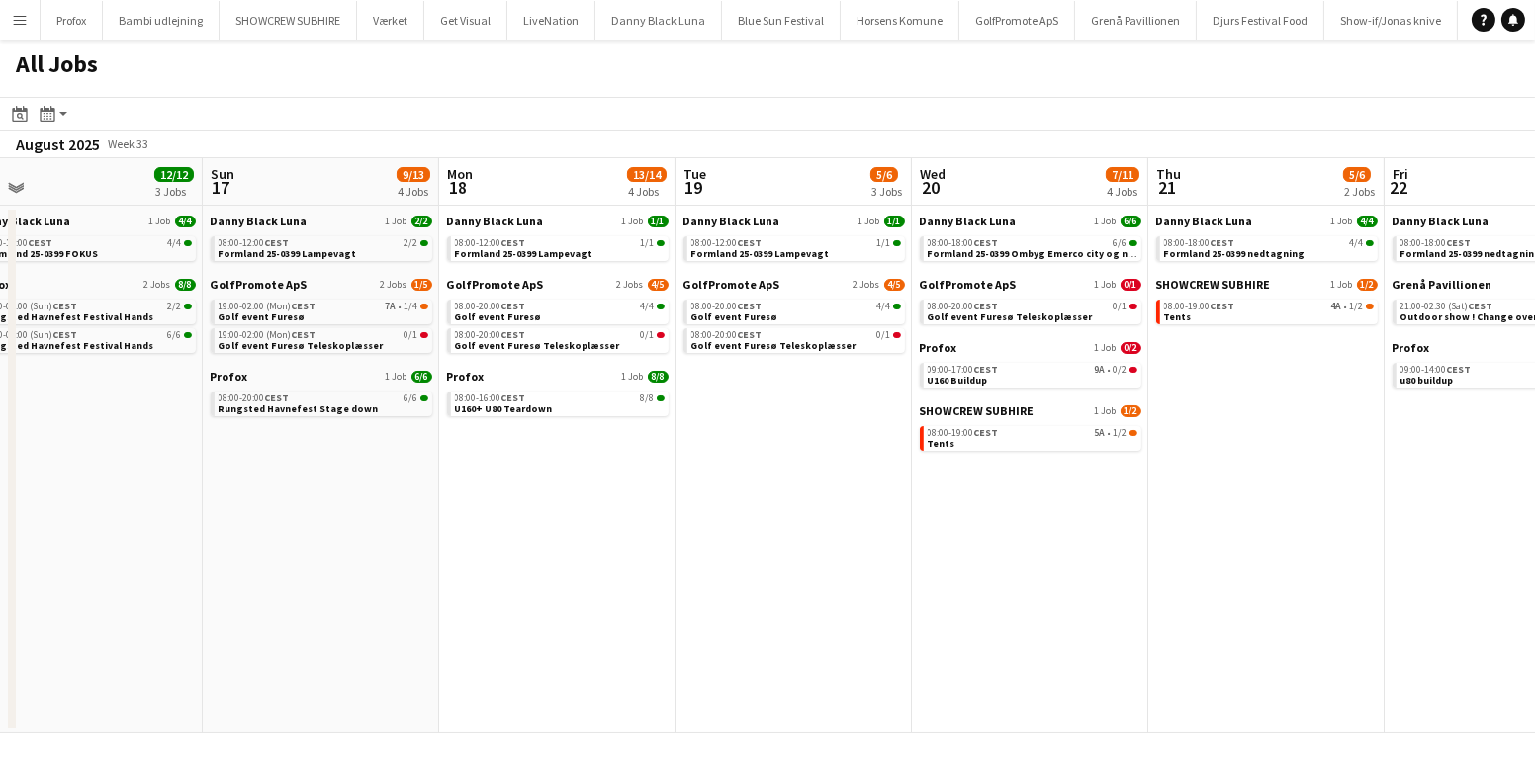 scroll, scrollTop: 0, scrollLeft: 889, axis: horizontal 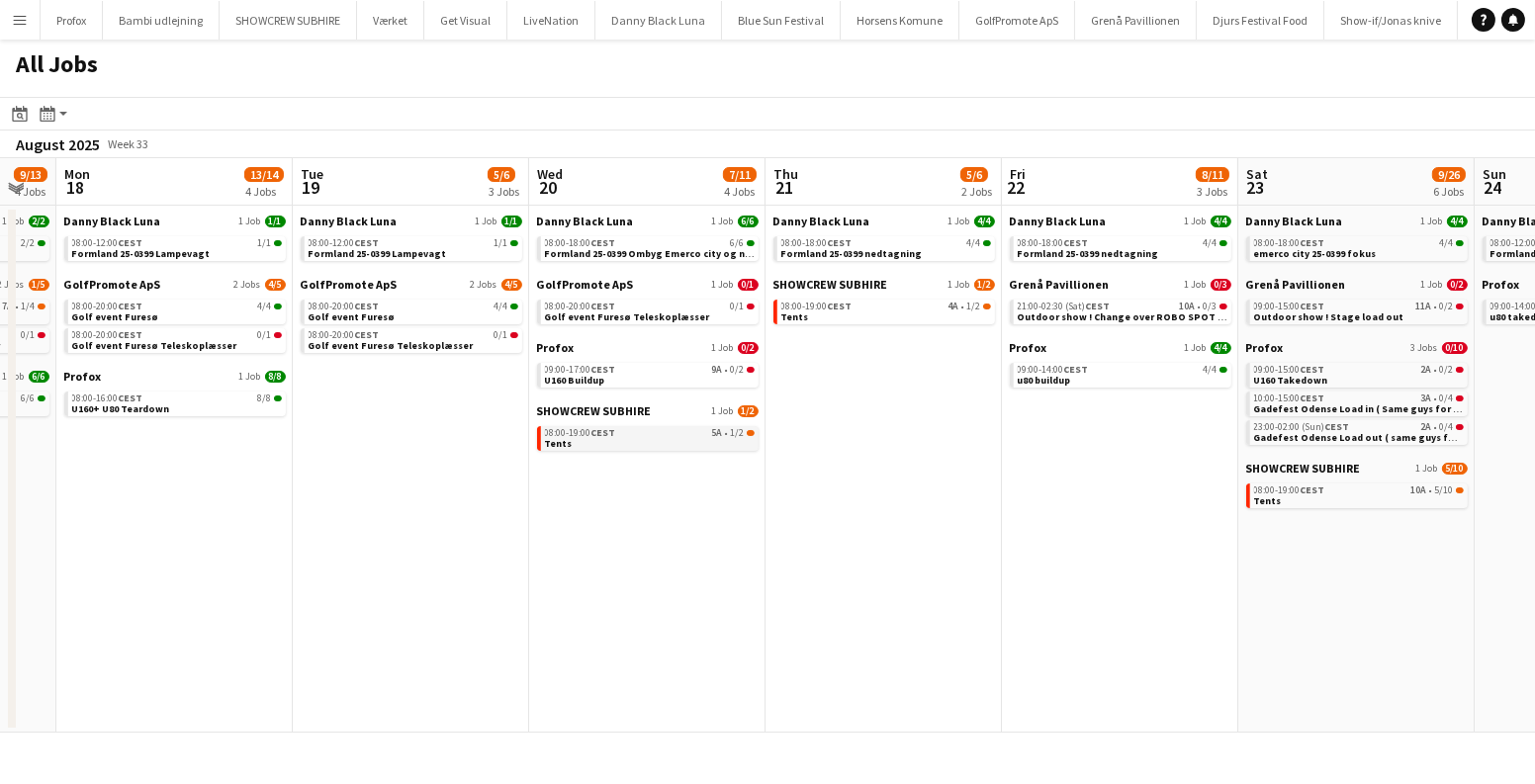 click on "08:00-19:00    CEST   5A   •   1/2   Tents" at bounding box center (650, 437) 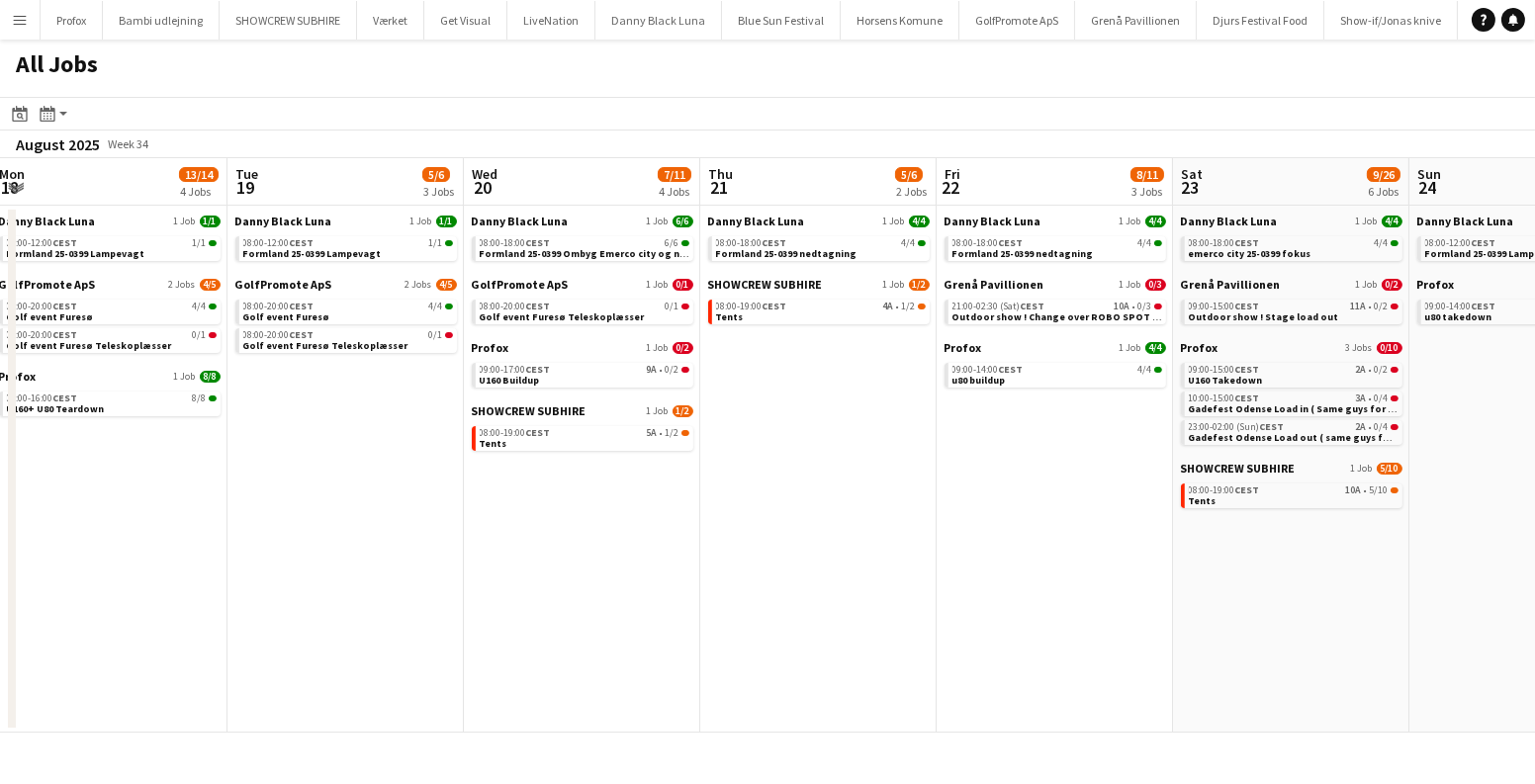 click on "All Jobs
Date picker
AUG 2025 AUG 2025 Monday M Tuesday T Wednesday W Thursday T Friday F Saturday S Sunday S  AUG   1   2   3   4   5   6   7   8   9   10   11   12   13   14   15   16   17   18   19   20   21   22   23   24   25   26   27   28   29   30   31
Comparison range
Comparison range
Today
Month view / Day view
Day view by Board Day view by Job Month view  August 2025   Week 33
Expand/collapse
Sat   16   12/12   3 Jobs   Sun   17   9/13   4 Jobs   Mon   18   13/14   4 Jobs   Tue   19   5/6   3 Jobs   Wed   20   7/11   4 Jobs   Thu   21   5/6   2 Jobs   Fri   22   8/11   3 Jobs   Sat   23   9/26   6 Jobs   Sun   24   5/5   2 Jobs   Mon   25   4/4   1 Job   Tue   26   4/4   1 Job   Wed   27   4/4   1 Job   Danny Black Luna   1 Job   4/4   08:00-18:00    CEST   4/4   Formland 25-0399 FOKUS   Profox   2 Jobs   8/8   CEST   2/2" 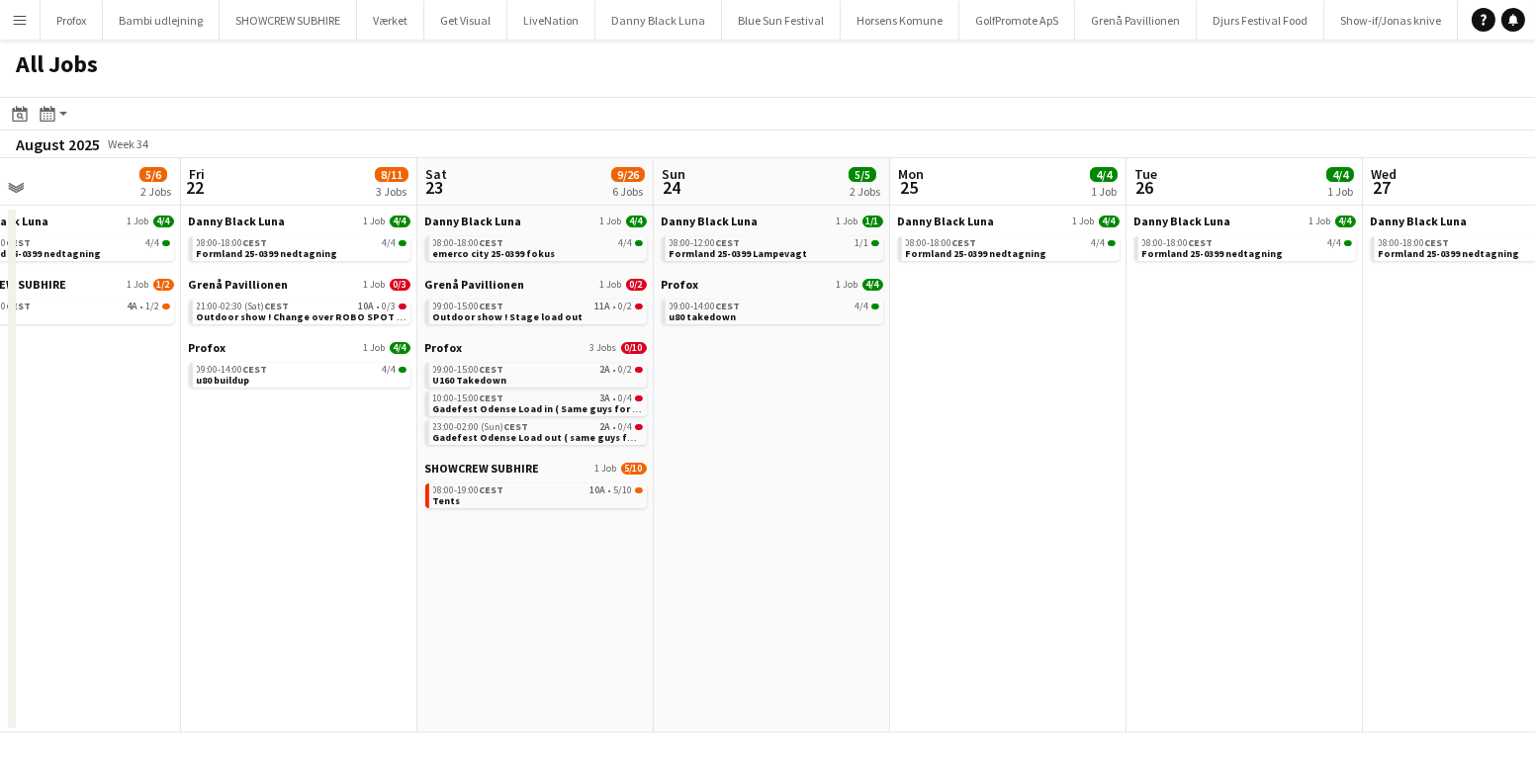 scroll, scrollTop: 0, scrollLeft: 518, axis: horizontal 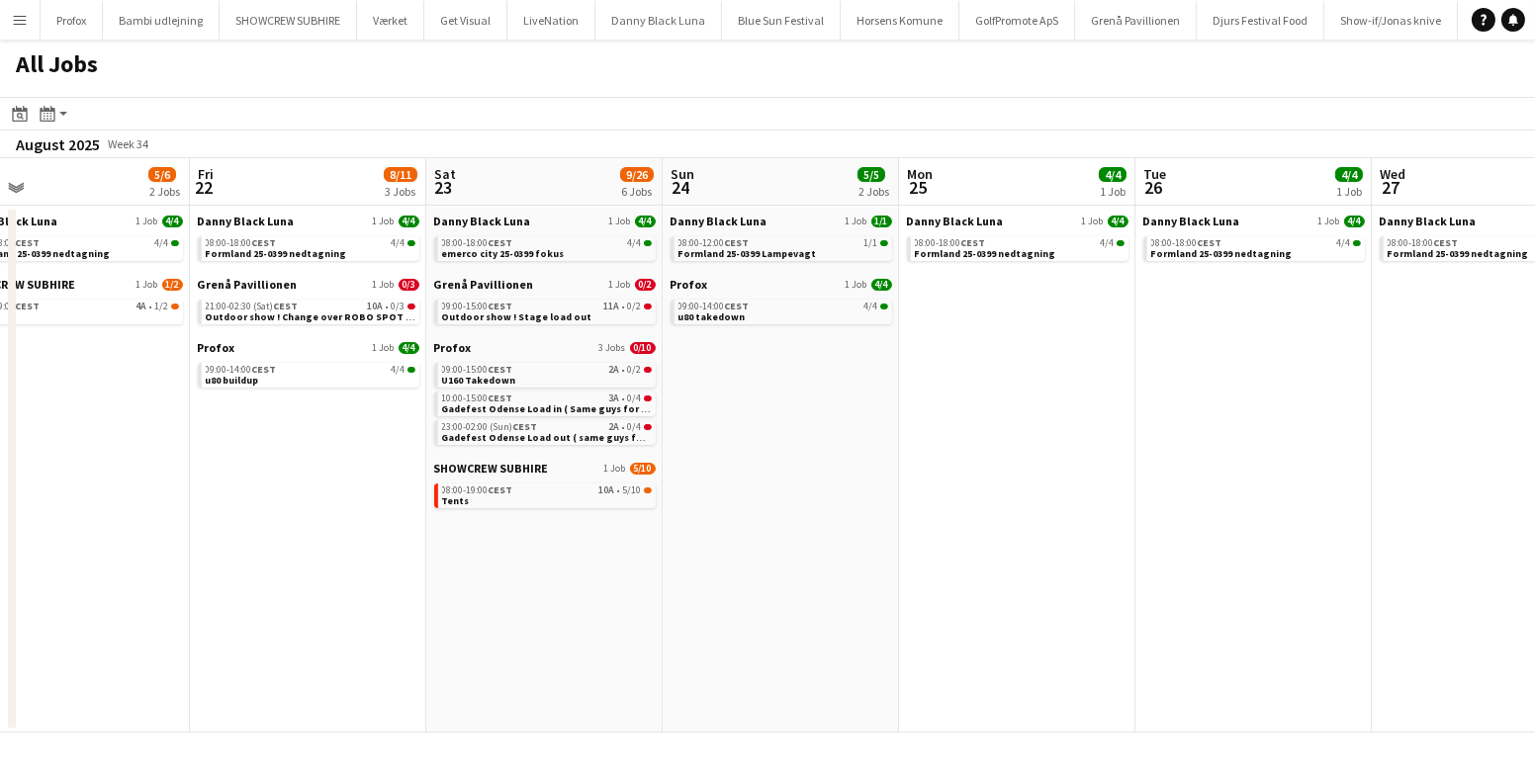 drag, startPoint x: 1262, startPoint y: 610, endPoint x: 998, endPoint y: 598, distance: 264.27259 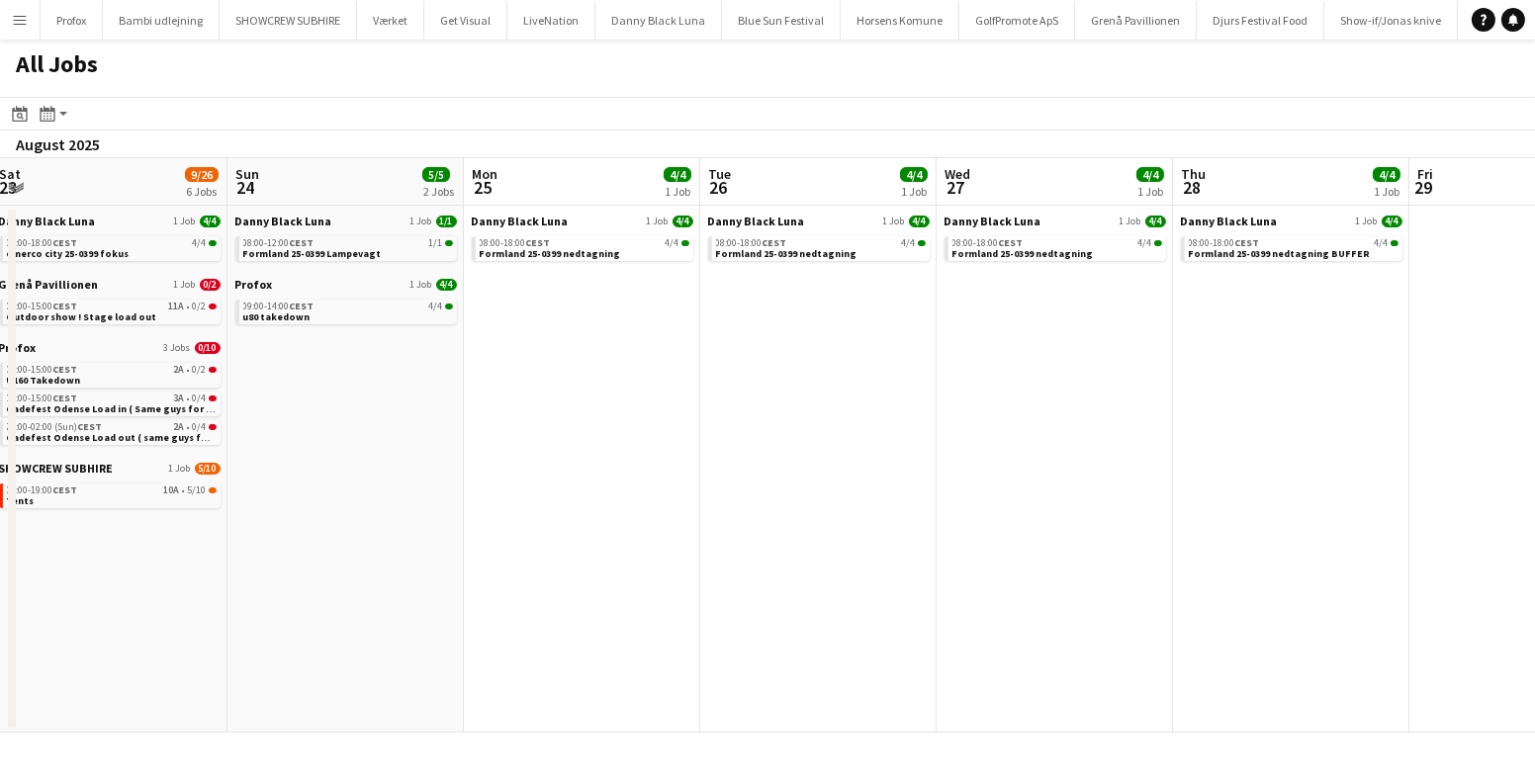 click on "All Jobs
Date picker
AUG 2025 AUG 2025 Monday M Tuesday T Wednesday W Thursday T Friday F Saturday S Sunday S  AUG   1   2   3   4   5   6   7   8   9   10   11   12   13   14   15   16   17   18   19   20   21   22   23   24   25   26   27   28   29   30   31
Comparison range
Comparison range
Today
Month view / Day view
Day view by Board Day view by Job Month view  August 2025   Week 34
Expand/collapse
Thu   21   5/6   2 Jobs   Fri   22   8/11   3 Jobs   Sat   23   9/26   6 Jobs   Sun   24   5/5   2 Jobs   Mon   25   4/4   1 Job   Tue   26   4/4   1 Job   Wed   27   4/4   1 Job   Thu   28   4/4   1 Job   Fri   29   Sat   30   0/22   3 Jobs   Sun   31   Mon   1   2/2   1 Job   Danny Black Luna   1 Job   4/4   08:00-18:00    CEST   4/4   Formland 25-0399 nedtagning   SHOWCREW SUBHIRE   1 Job   1/2   08:00-19:00    CEST   4A   •   1/2" 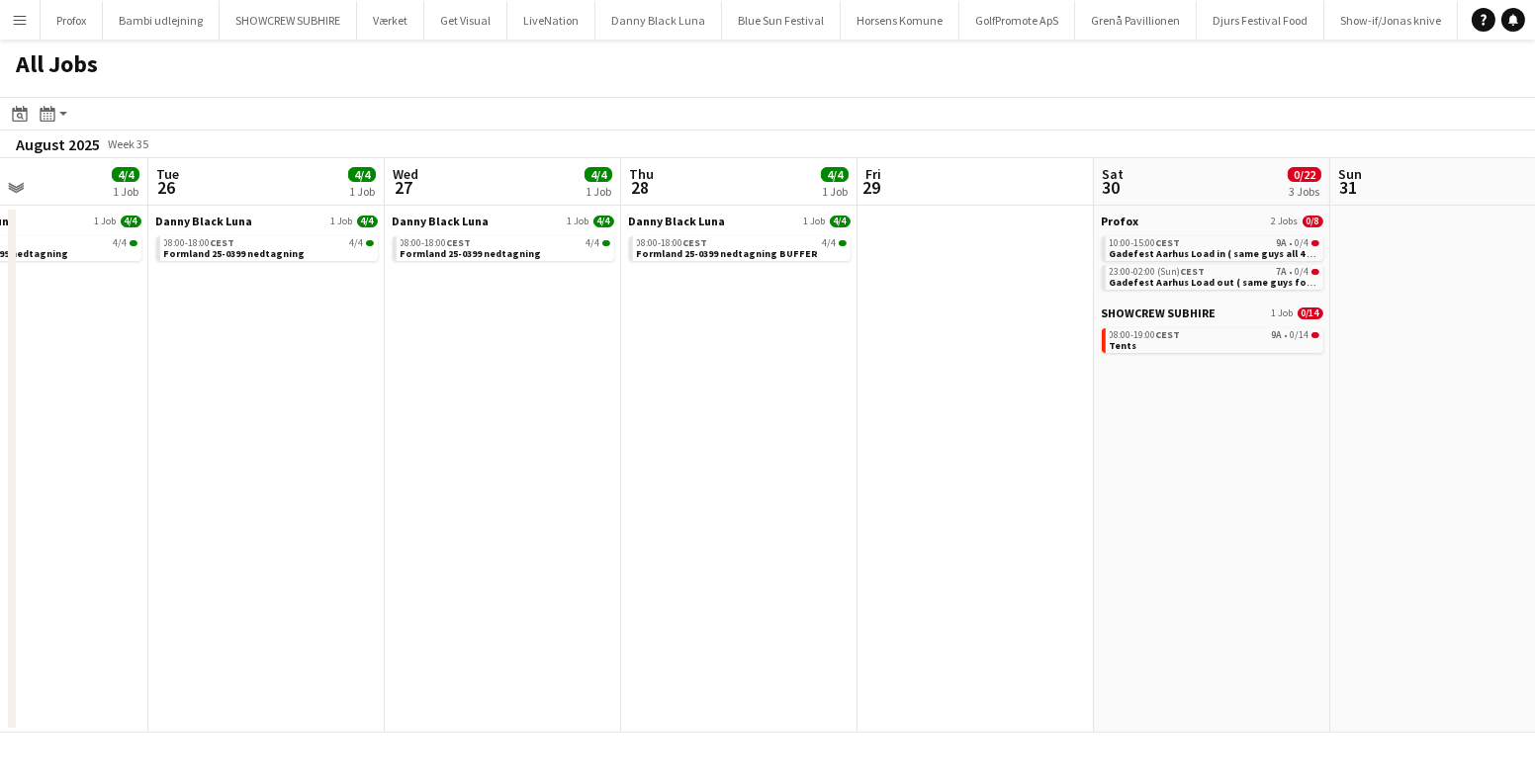scroll, scrollTop: 0, scrollLeft: 748, axis: horizontal 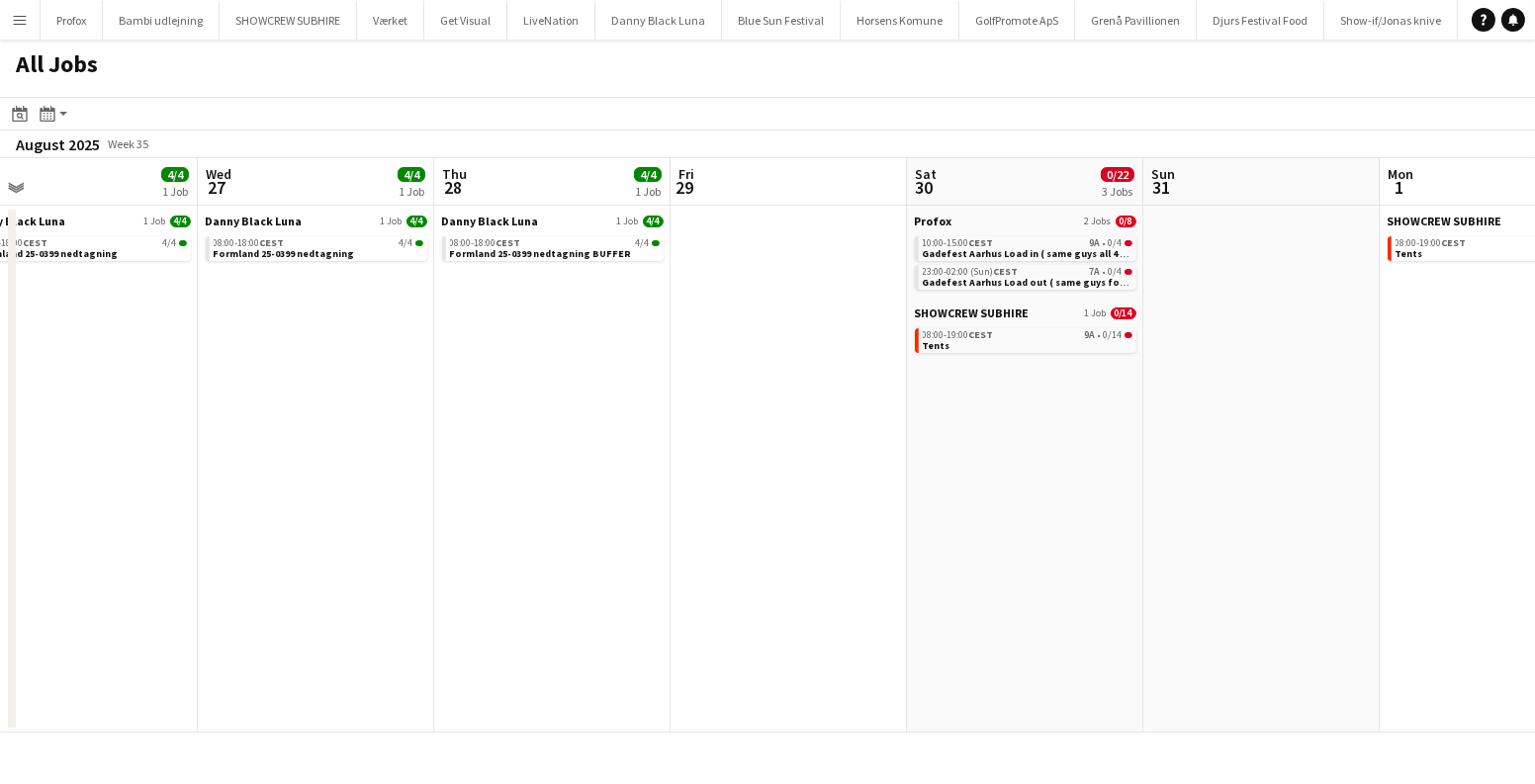 drag, startPoint x: 873, startPoint y: 590, endPoint x: 389, endPoint y: 595, distance: 484.0258 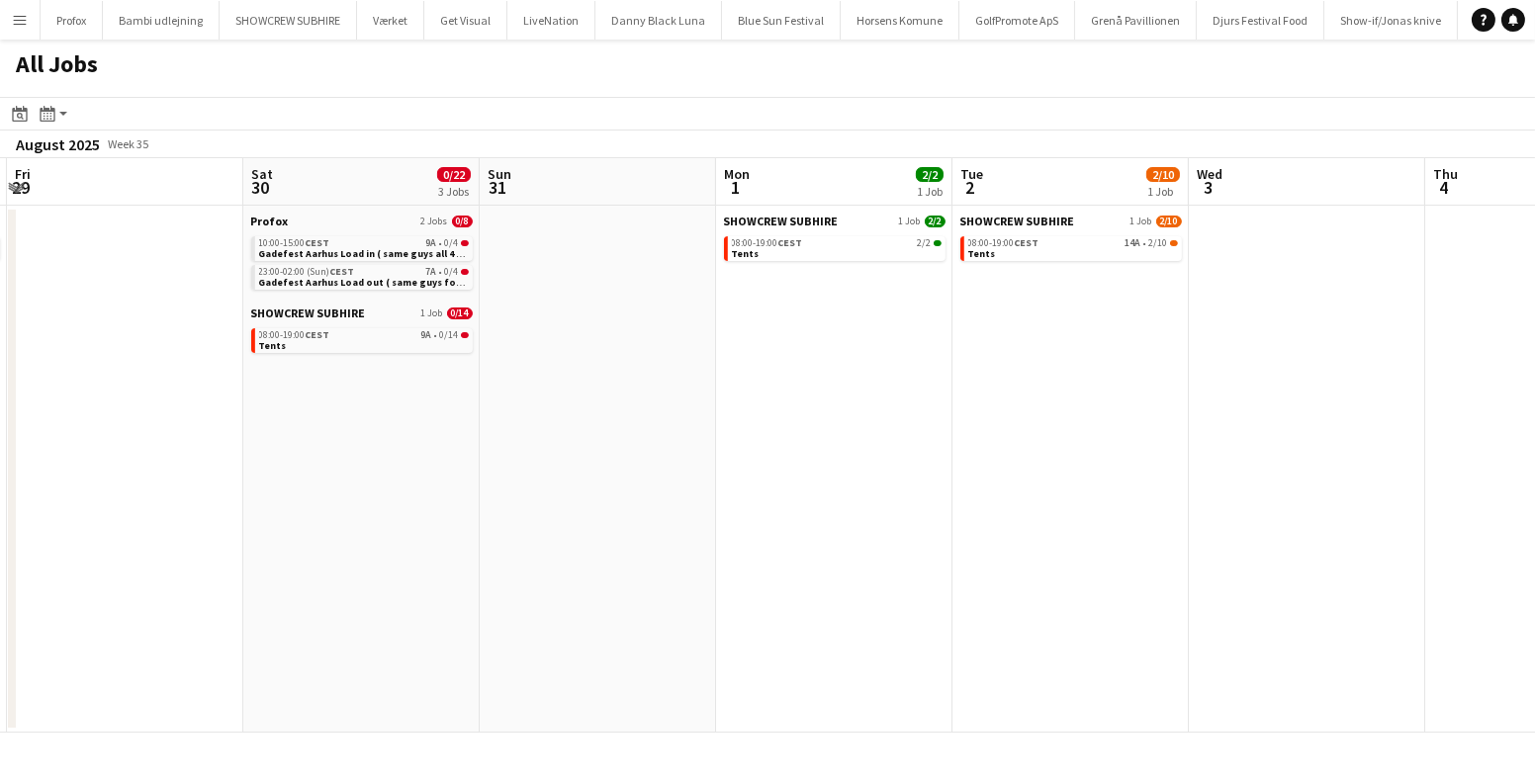 scroll, scrollTop: 0, scrollLeft: 789, axis: horizontal 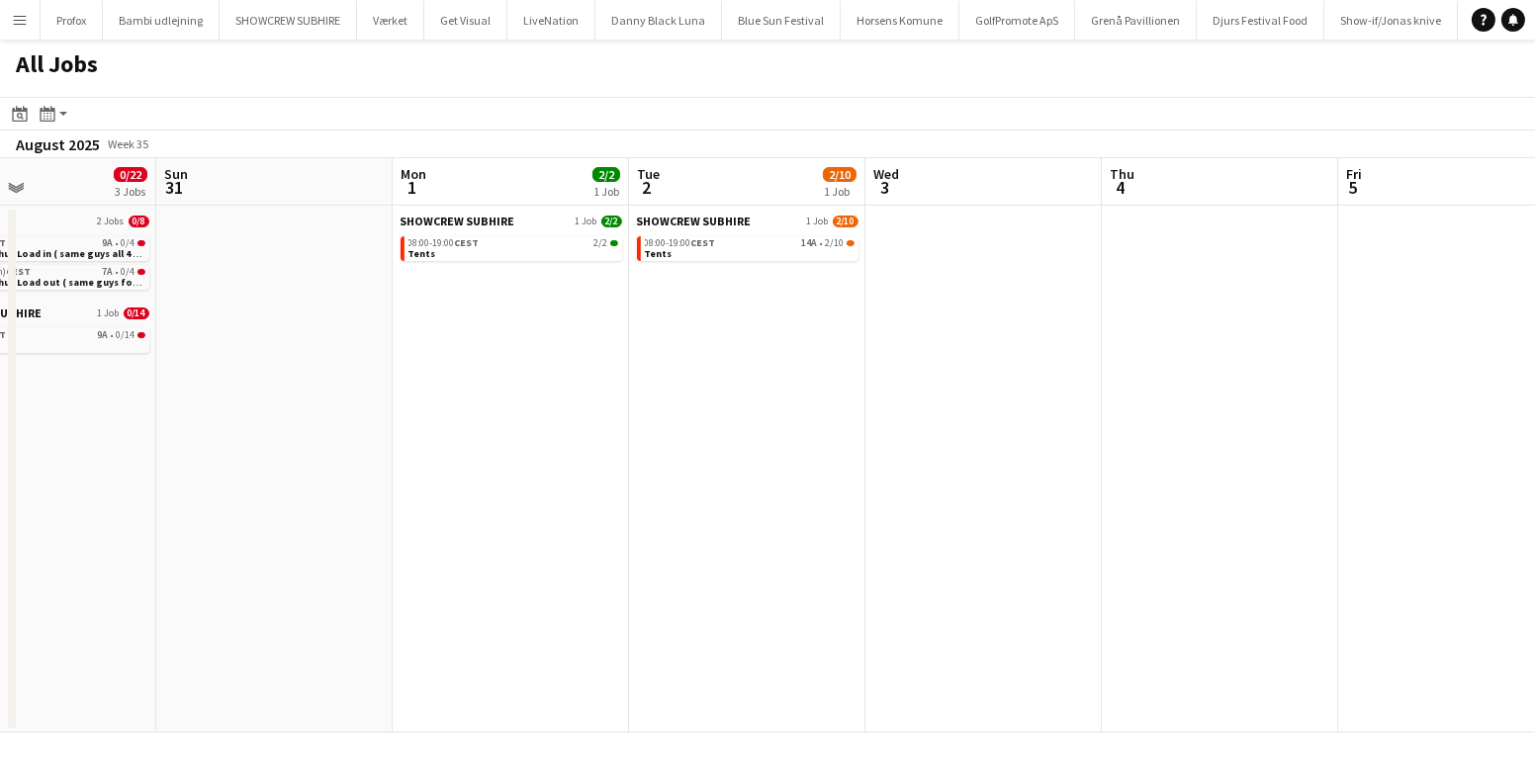 drag, startPoint x: 1140, startPoint y: 414, endPoint x: 628, endPoint y: 417, distance: 512.00879 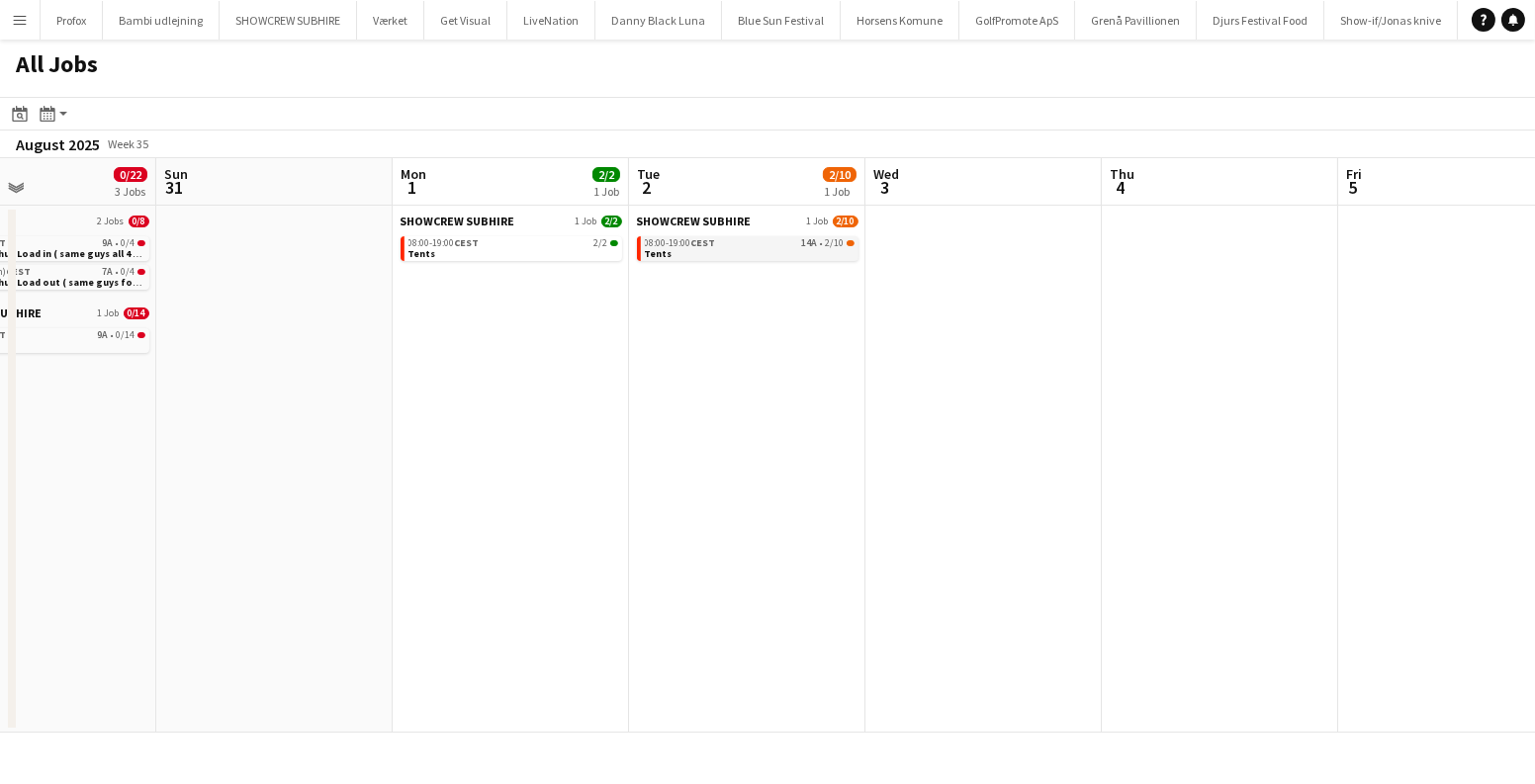 click on "08:00-19:00    CEST   14A   •   2/10   Tents" at bounding box center [750, 247] 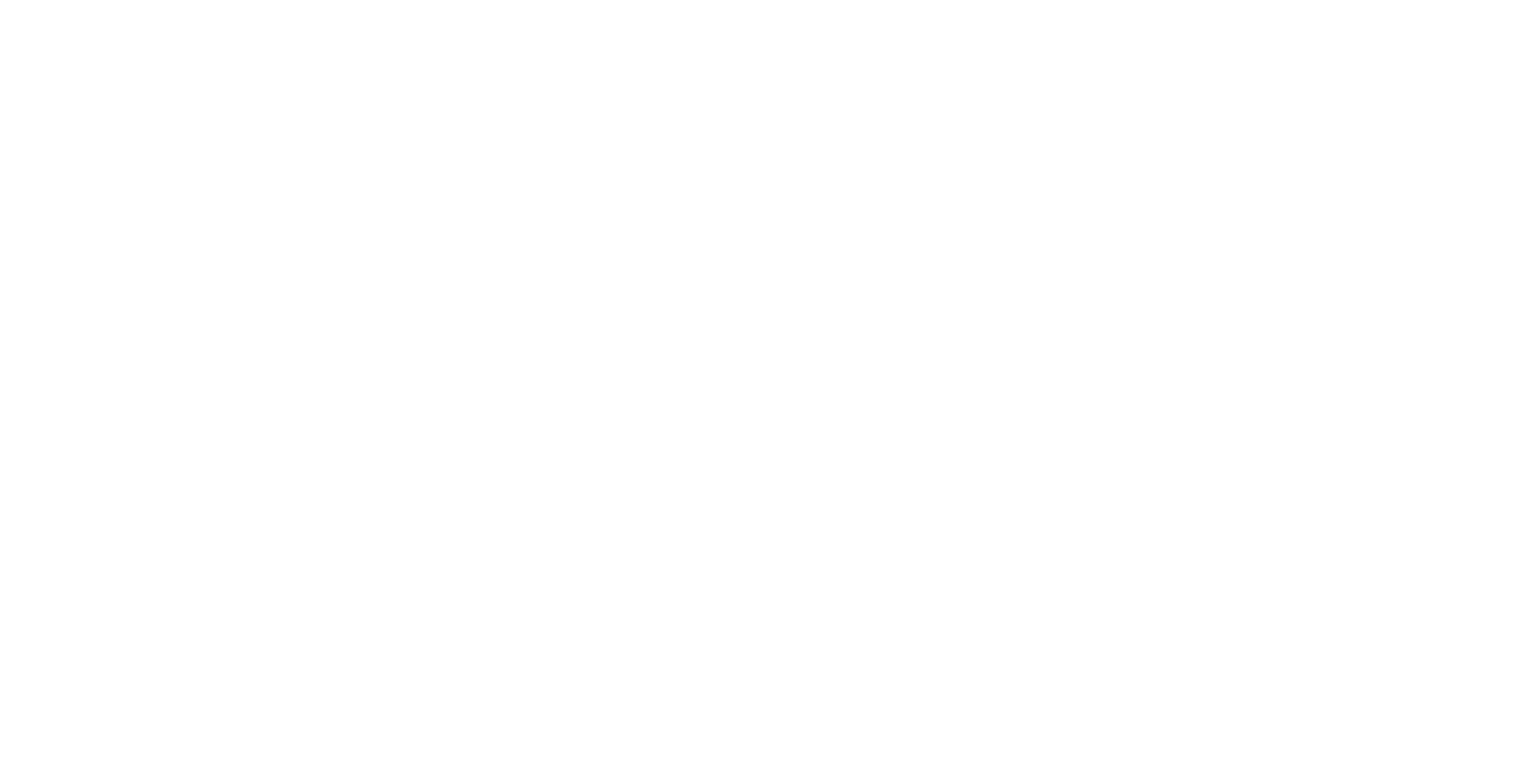 scroll, scrollTop: 0, scrollLeft: 0, axis: both 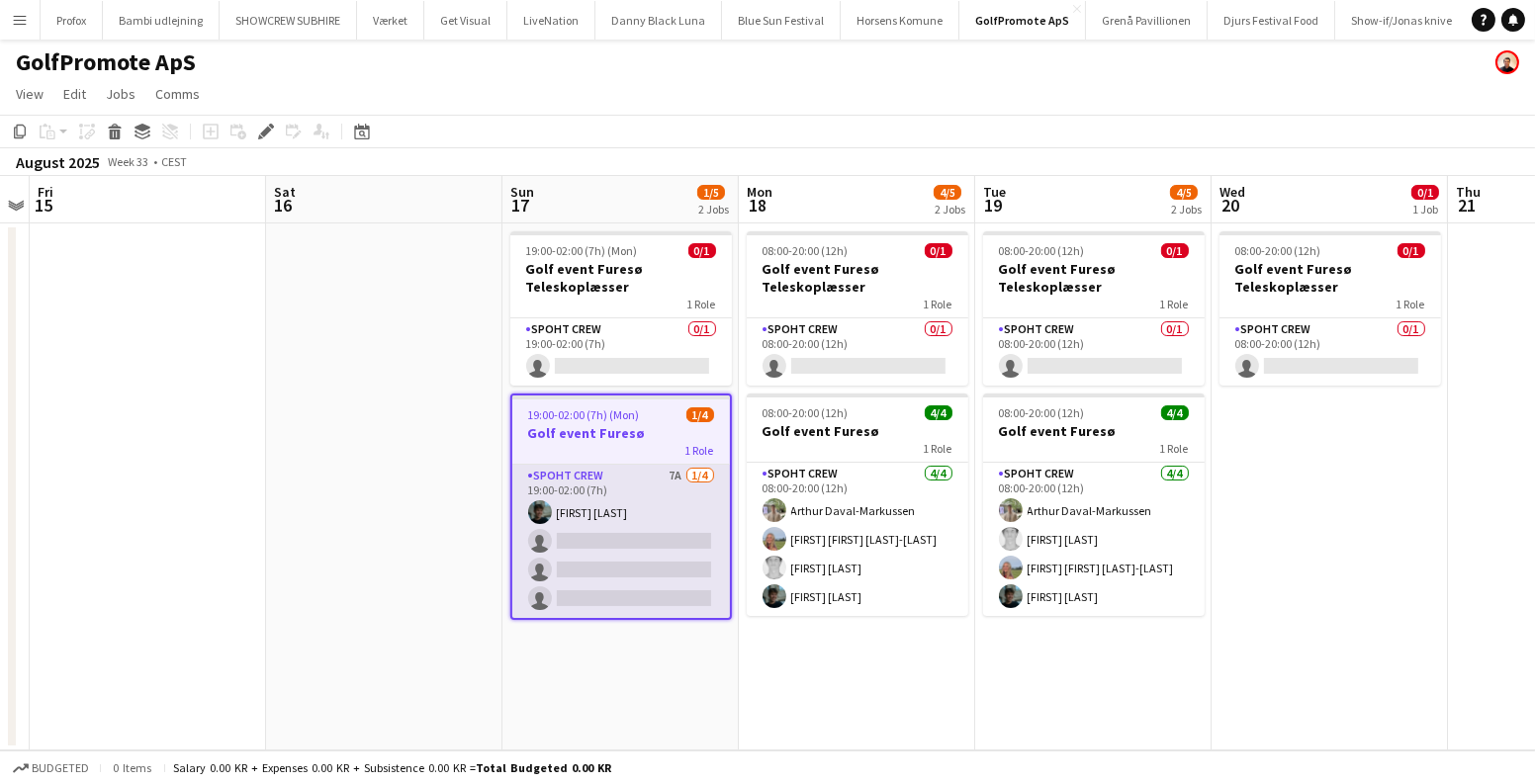 click on "Spoht  Crew    7A   1/4   19:00-02:00 (7h)
Alexander Christensen
single-neutral-actions
single-neutral-actions
single-neutral-actions" at bounding box center [621, 541] 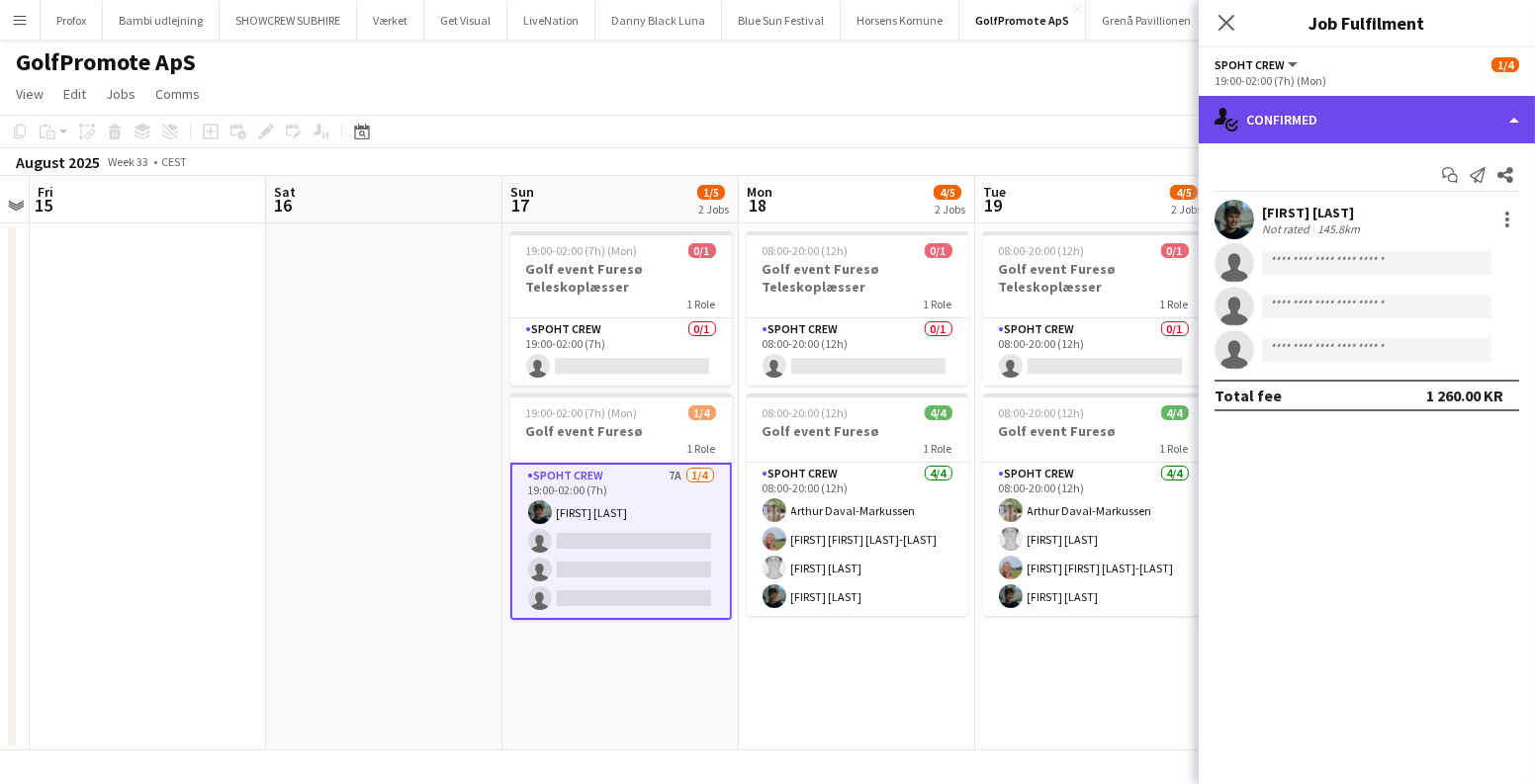 click on "single-neutral-actions-check-2
Confirmed" 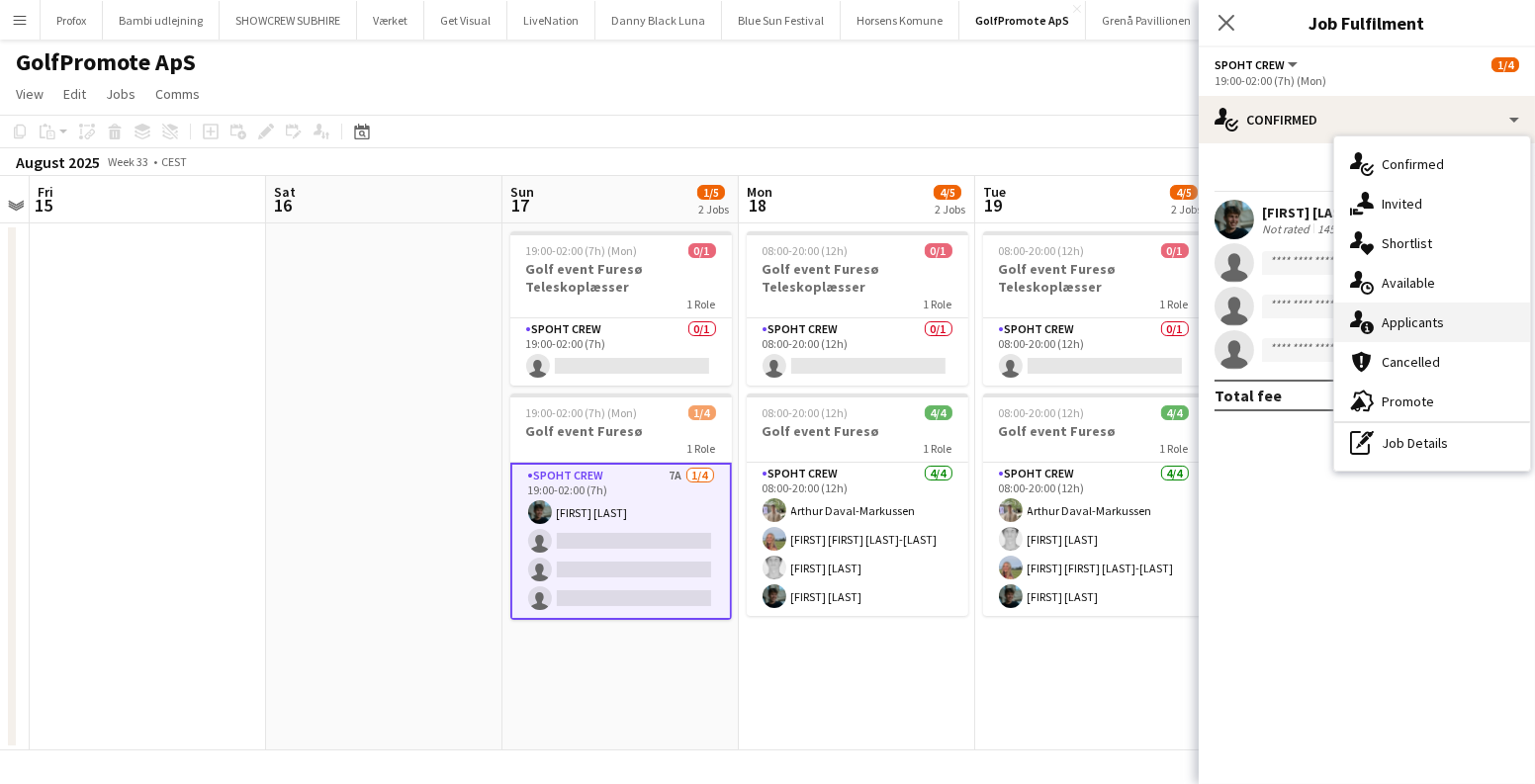 click on "single-neutral-actions-information
Applicants" at bounding box center (1432, 322) 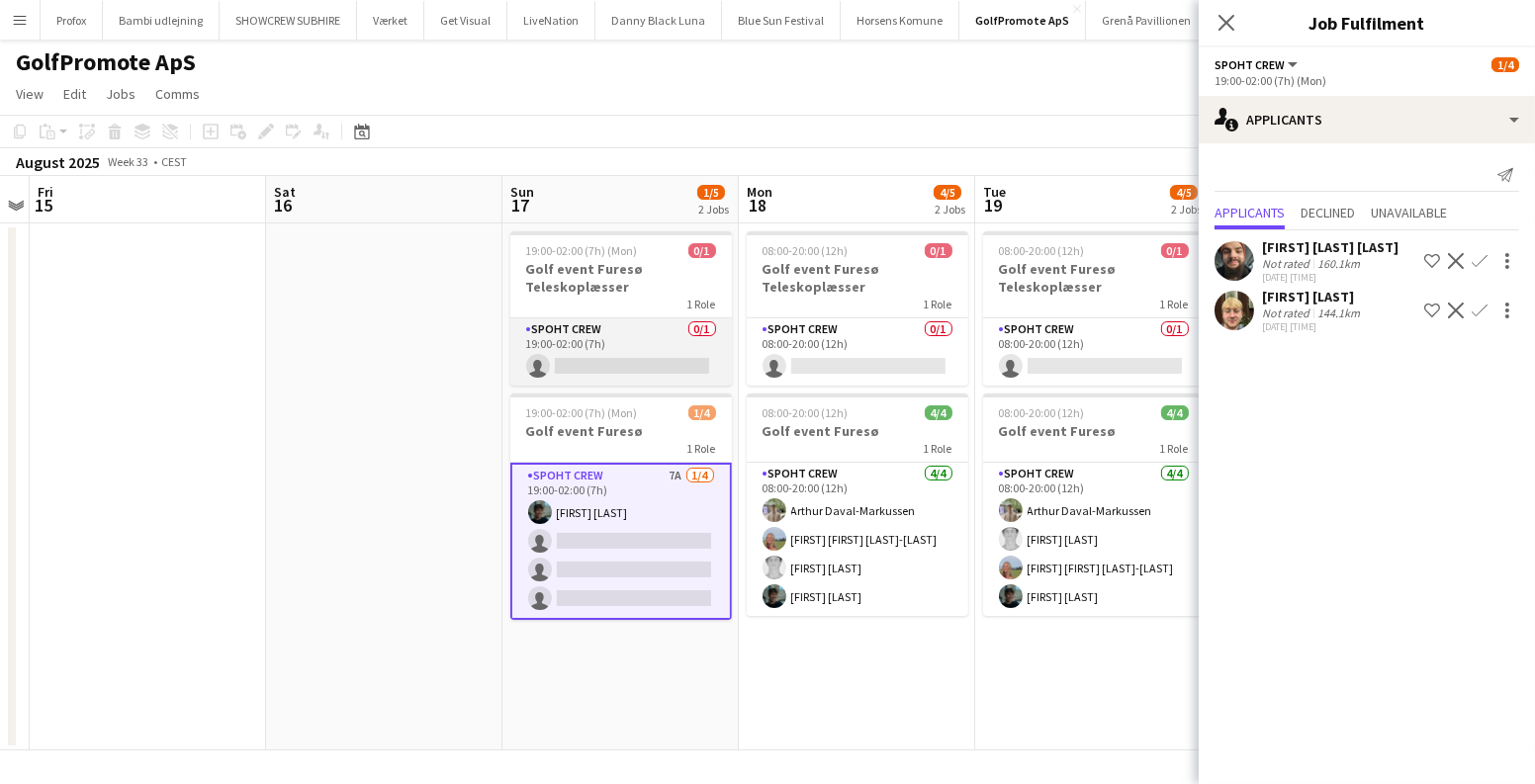 click on "Spoht  Crew    0/1   19:00-02:00 (7h)
single-neutral-actions" at bounding box center [621, 352] 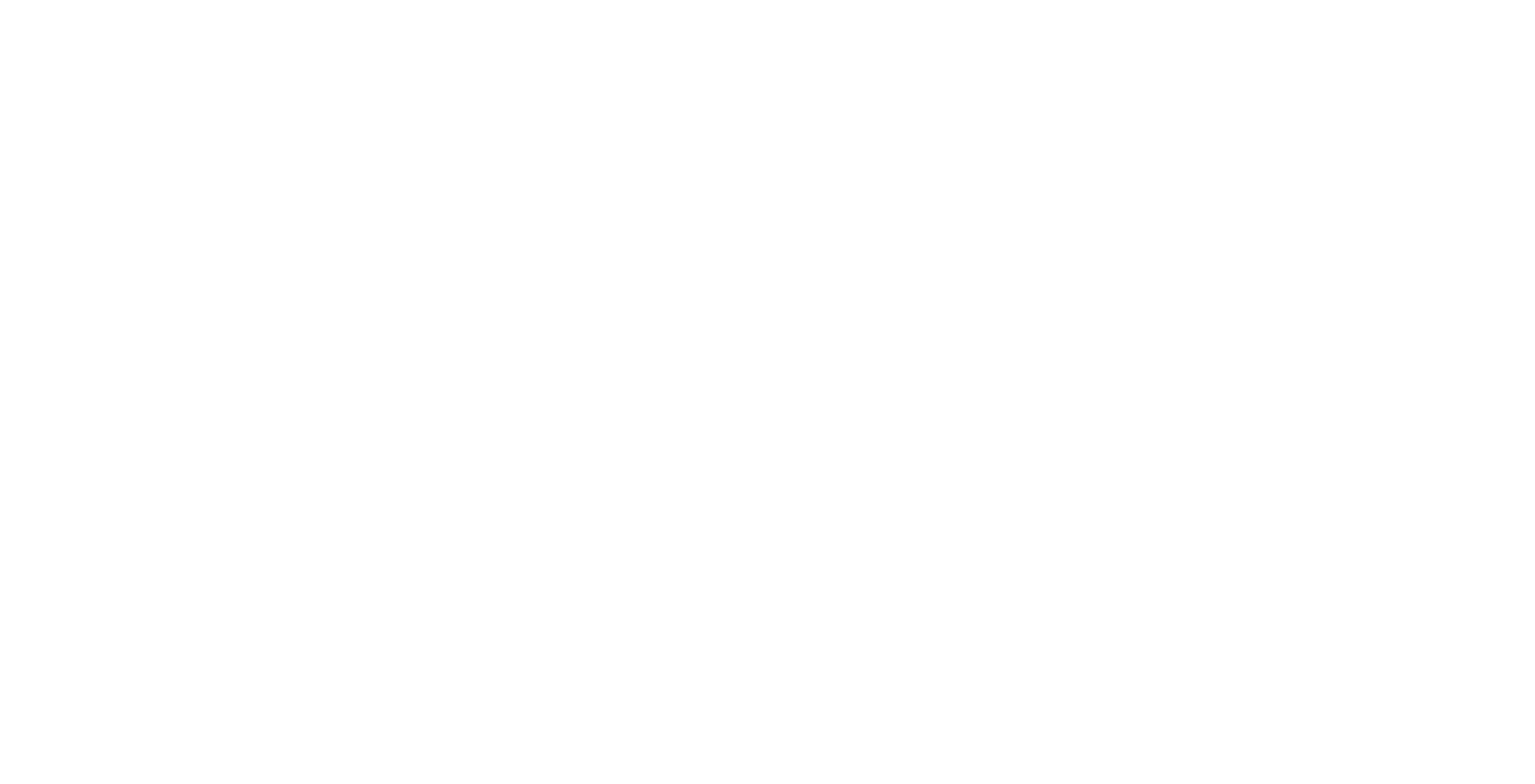 scroll, scrollTop: 0, scrollLeft: 0, axis: both 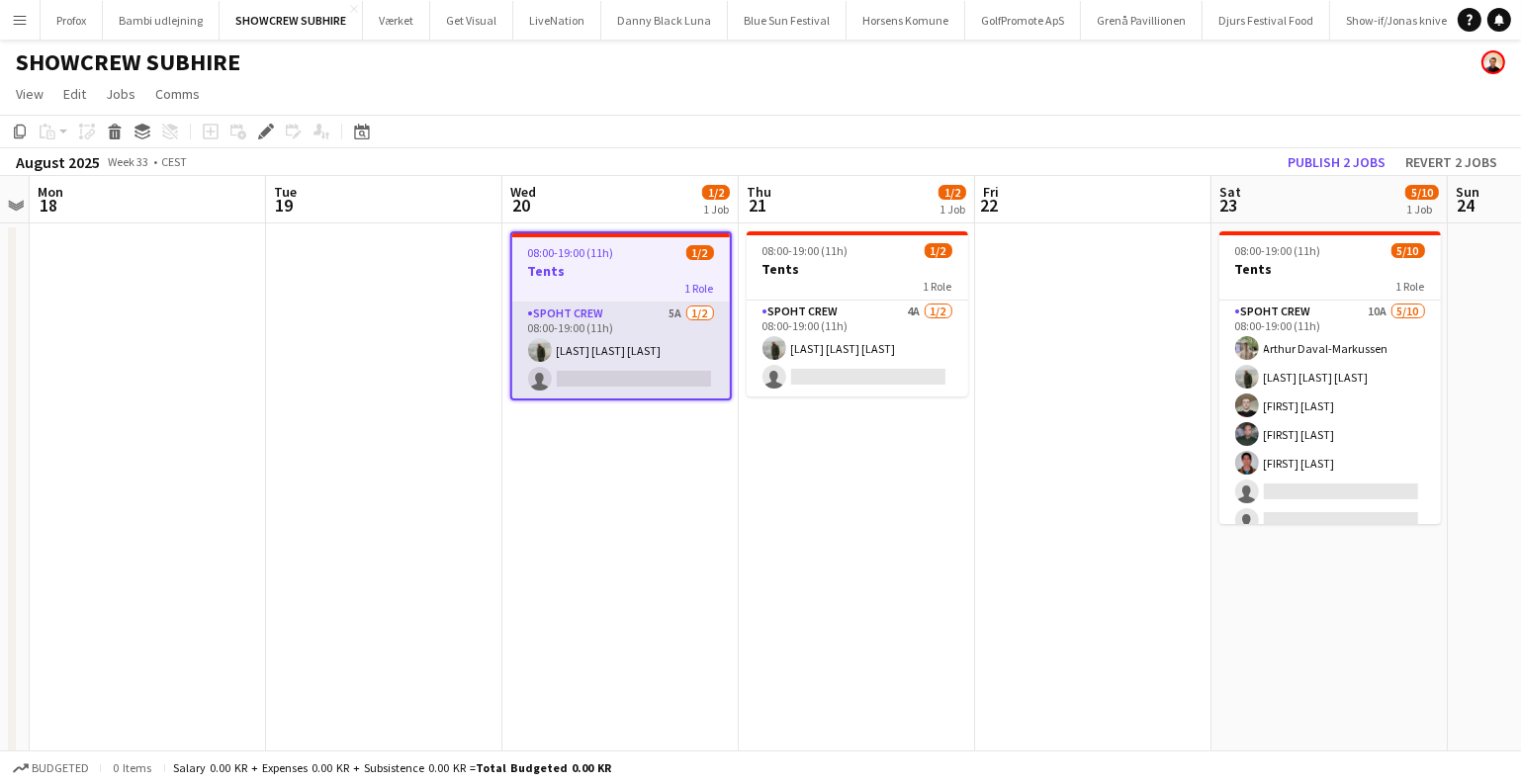 click on "Spoht Crew 5A 1/2 08:00-19:00 (11h)
[LAST] [LAST] [LAST]
single-neutral-actions" at bounding box center (621, 350) 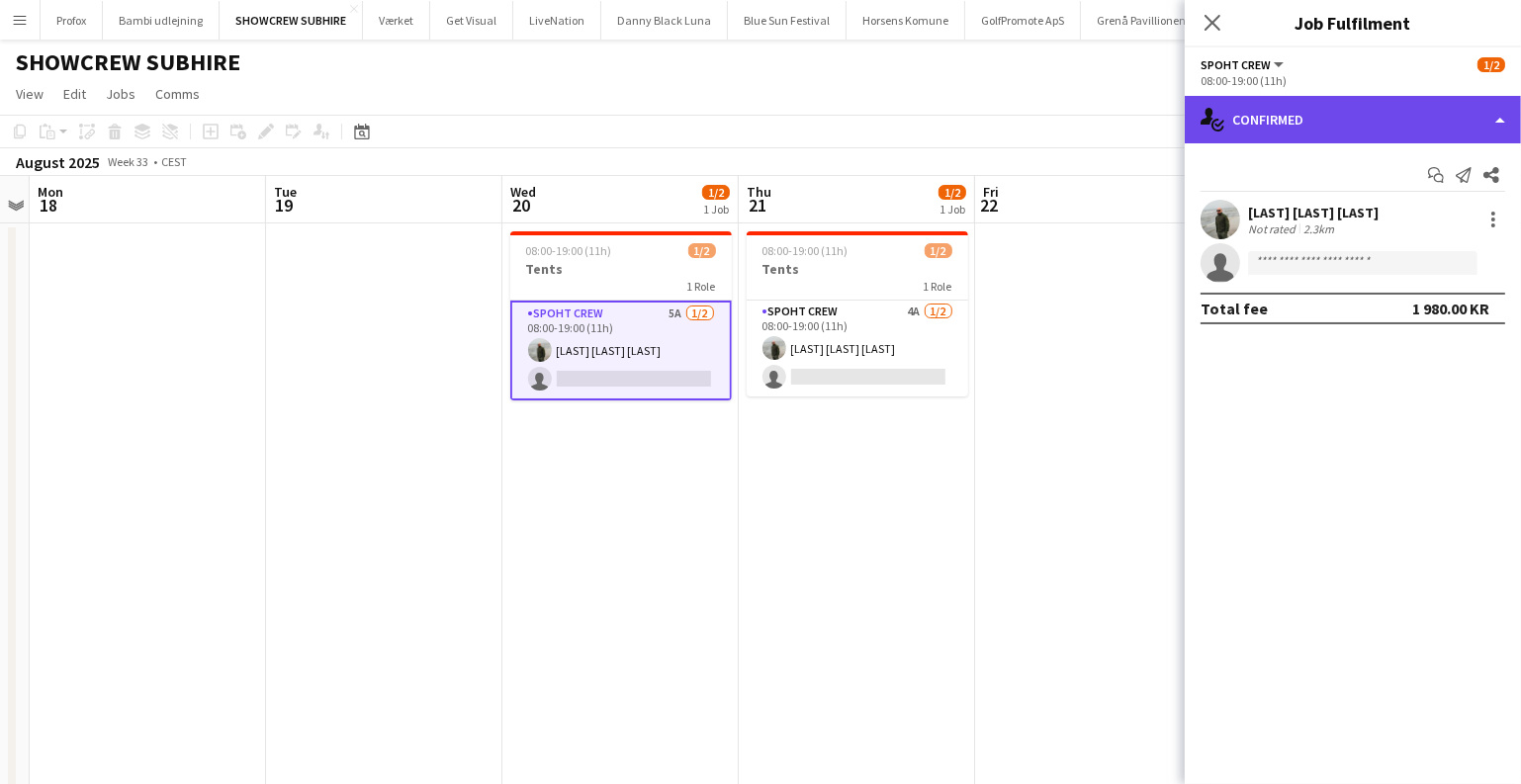click on "single-neutral-actions-check-2
Confirmed" 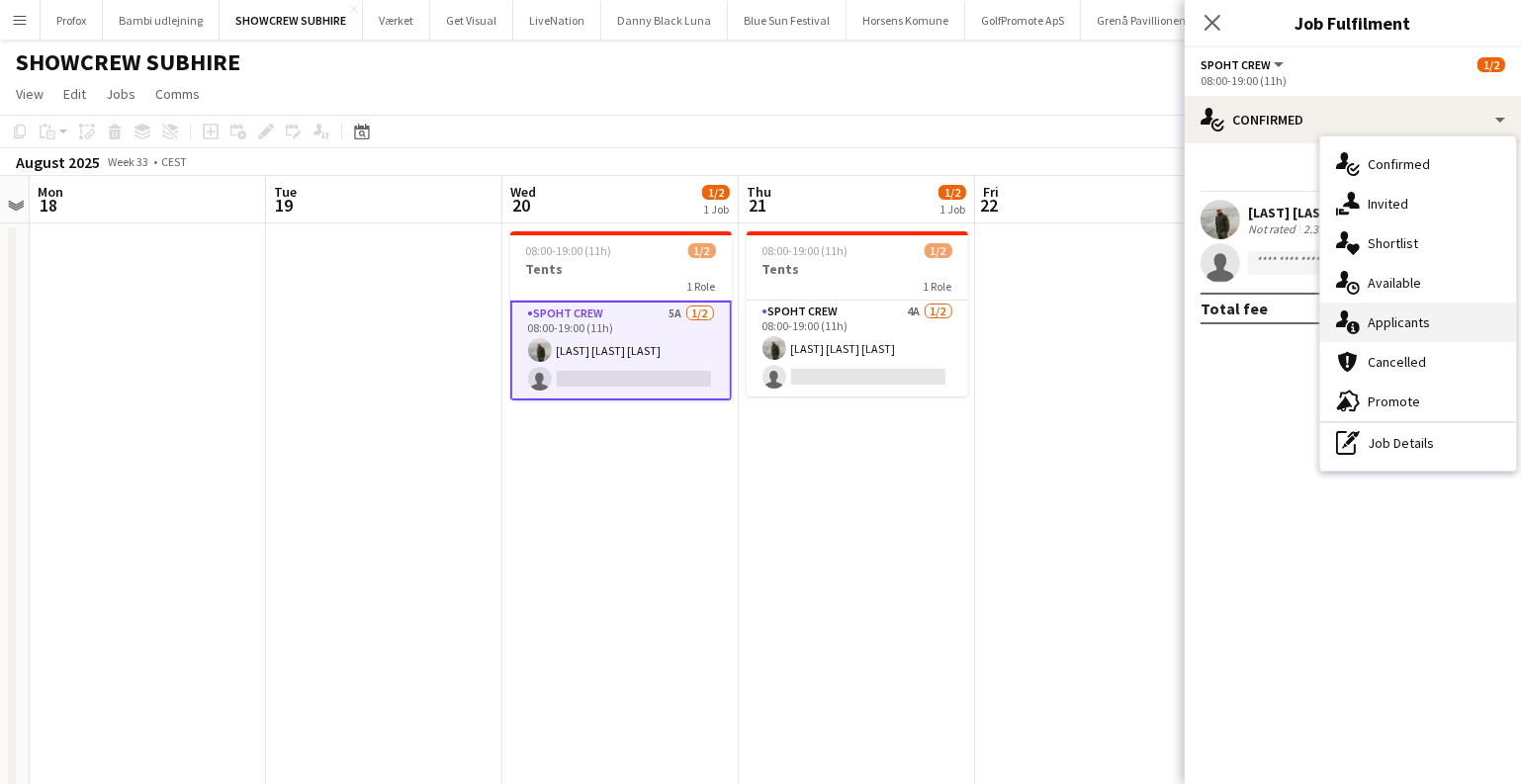 click on "single-neutral-actions-information
Applicants" at bounding box center (1418, 322) 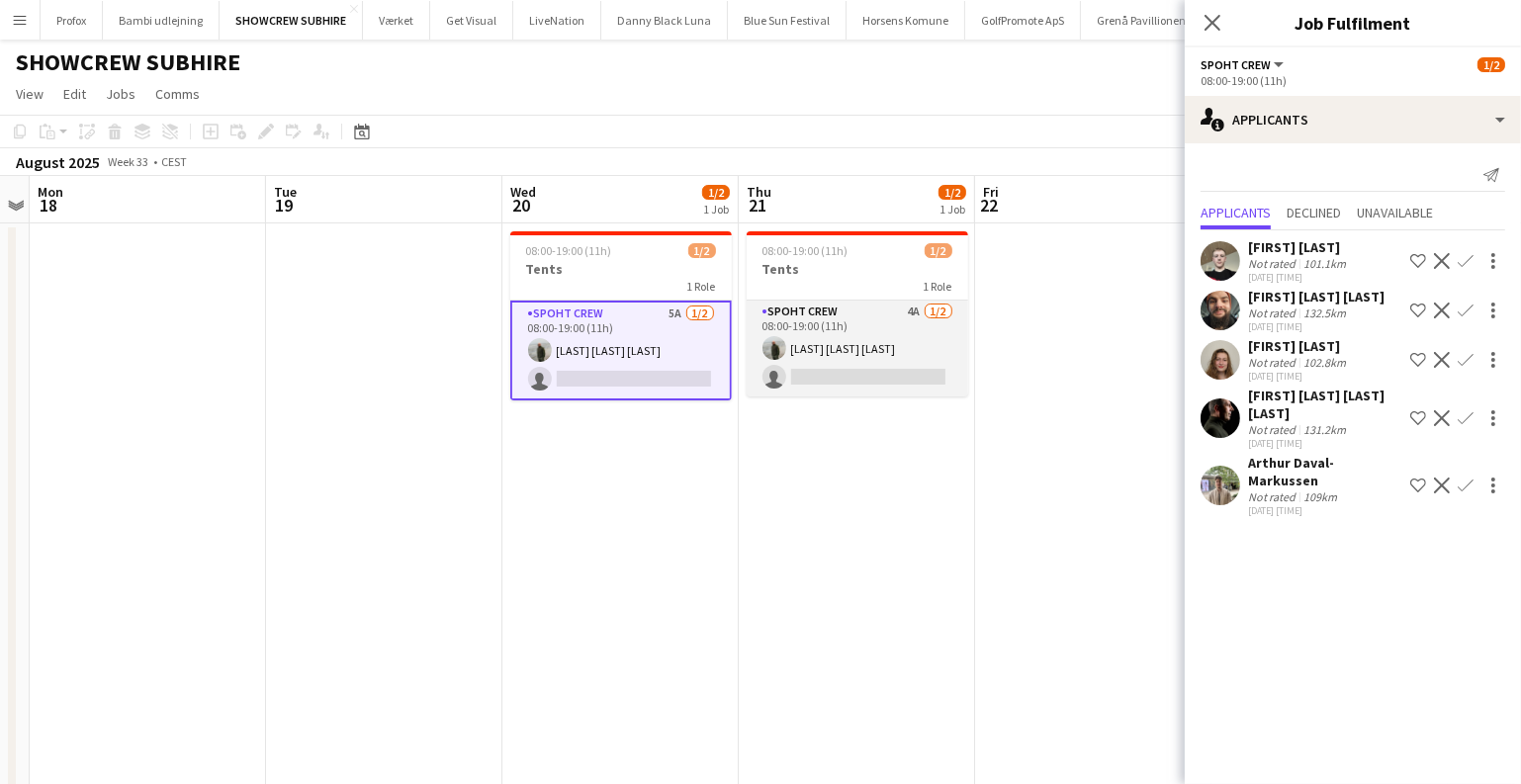 click on "Spoht Crew 5A 1/2 08:00-19:00 (11h)
[LAST] [LAST] [LAST]
single-neutral-actions" at bounding box center (857, 348) 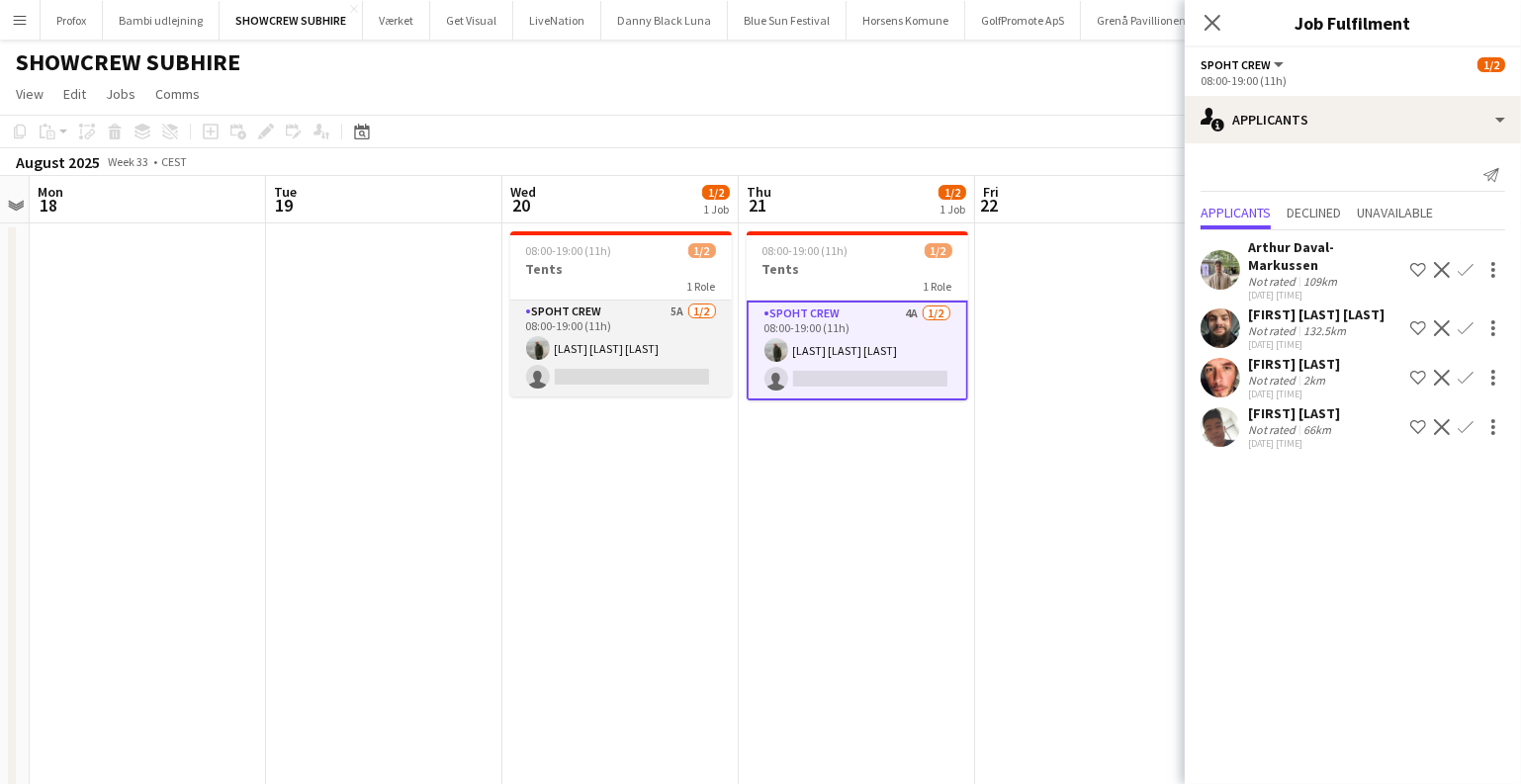 click on "Spoht Crew 5A 1/2 08:00-19:00 (11h)
[LAST] [LAST] [LAST]
single-neutral-actions" at bounding box center (621, 348) 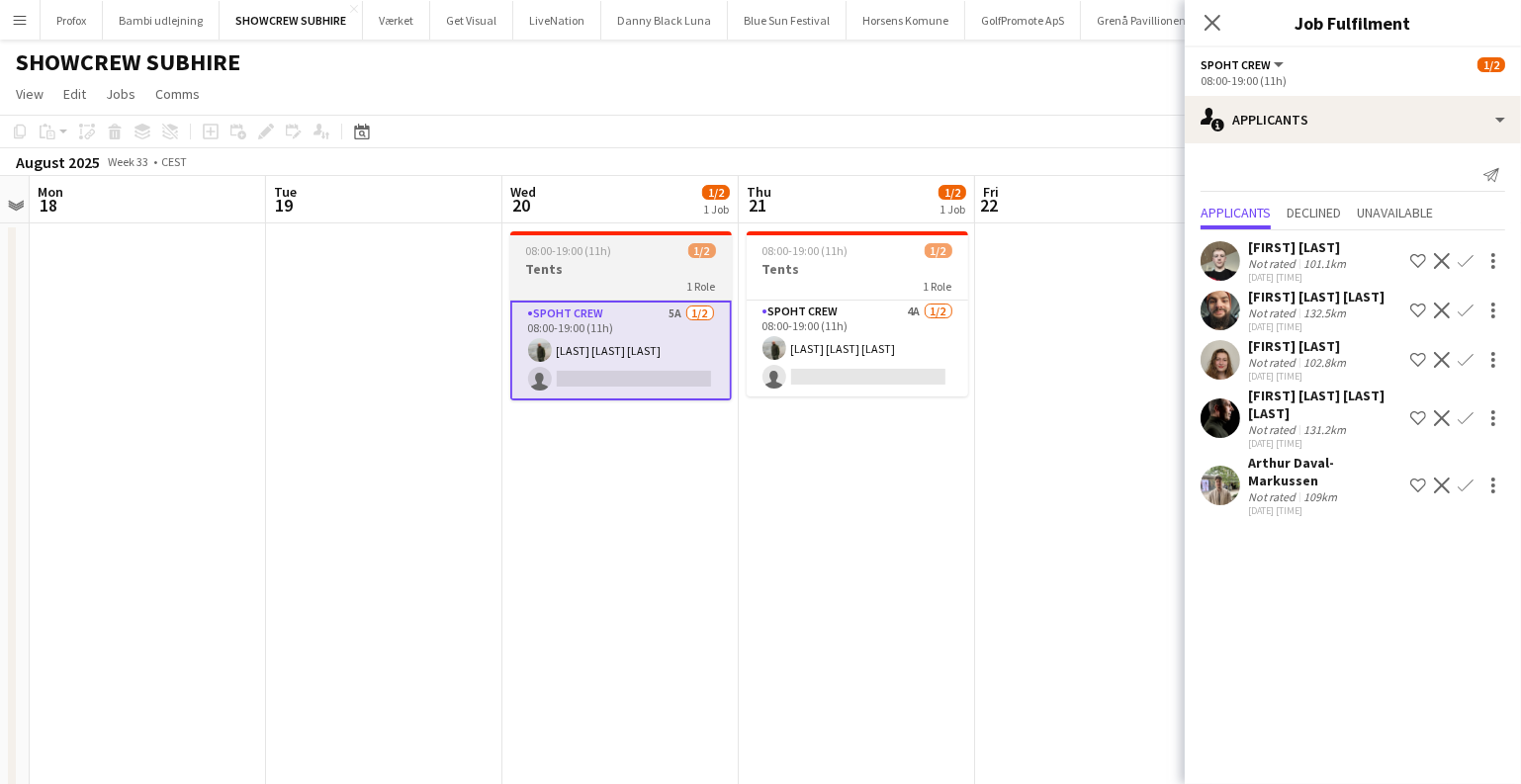 click on "08:00-19:00 (11h)" at bounding box center [569, 250] 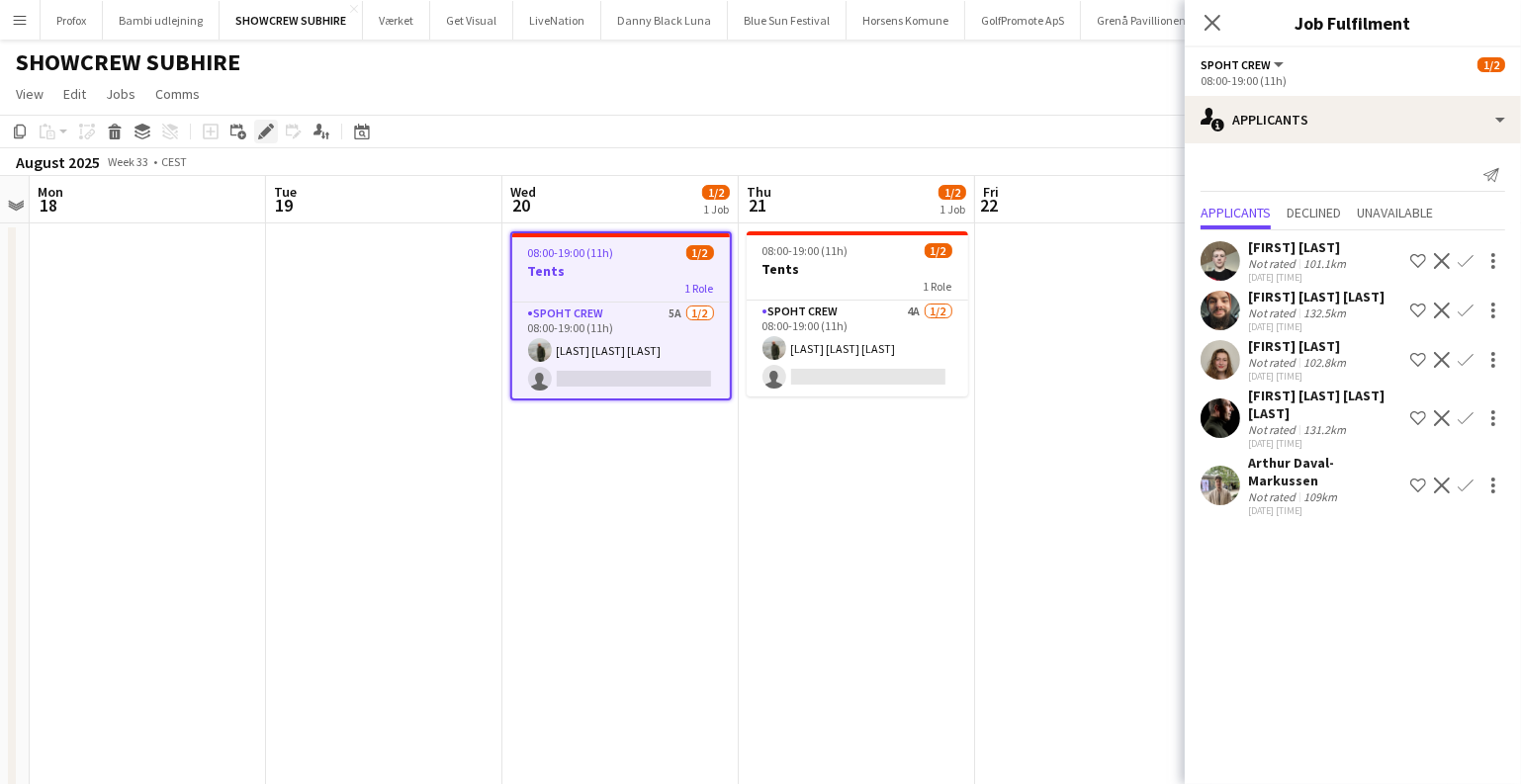 click on "Edit" 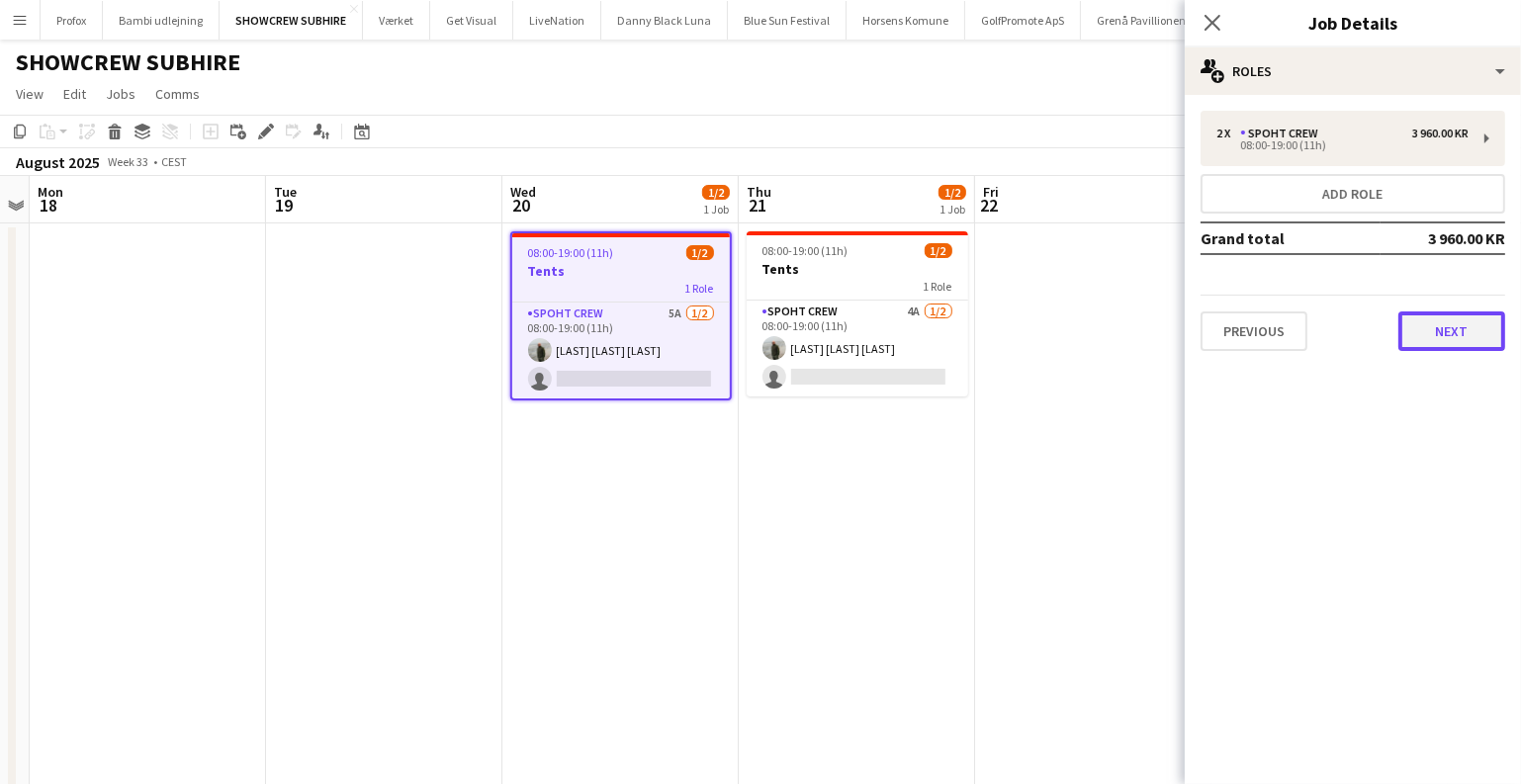 click on "Next" at bounding box center [1452, 331] 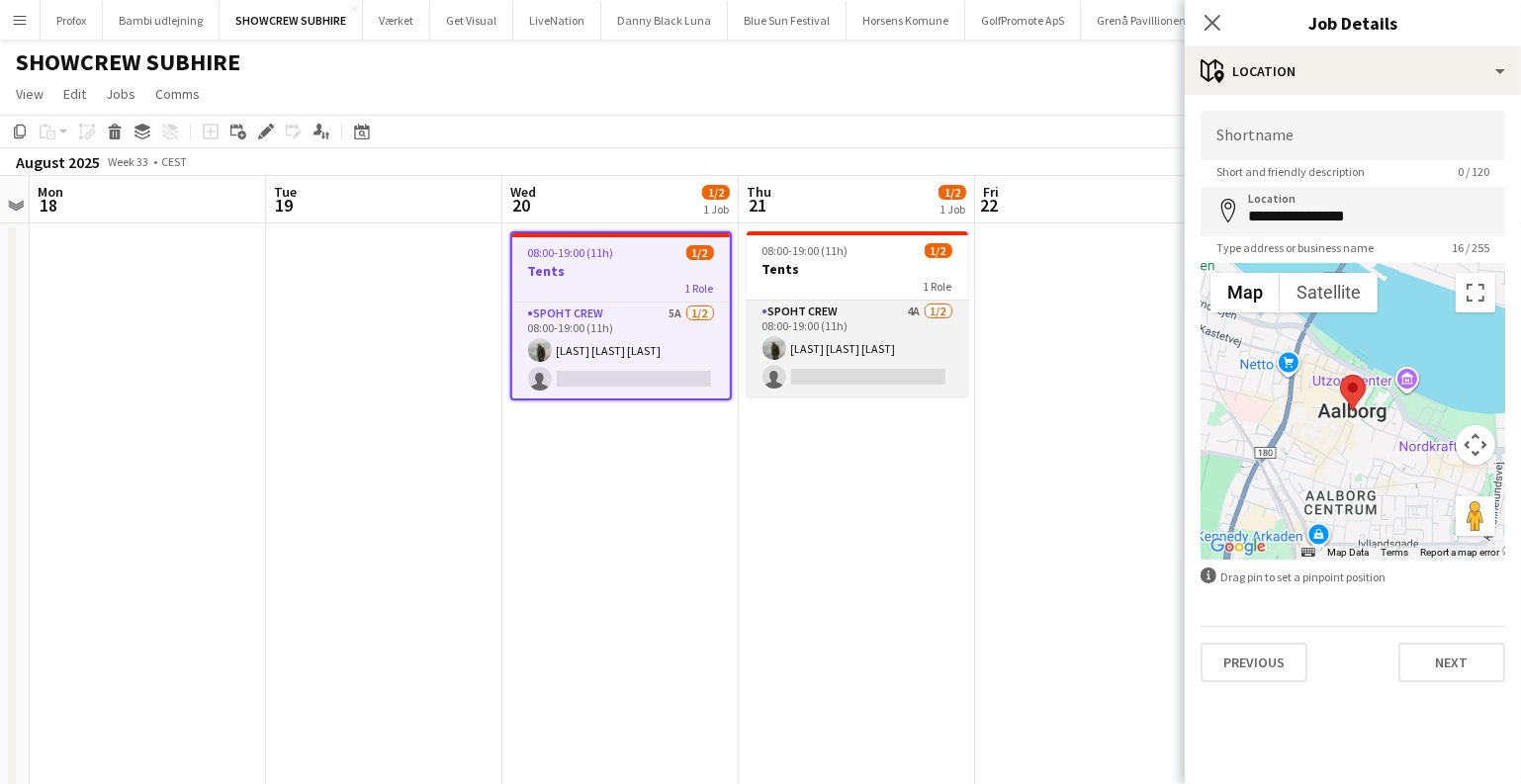 click on "Spoht Crew 5A 1/2 08:00-19:00 (11h)
[LAST] [LAST] [LAST]
single-neutral-actions" at bounding box center [857, 348] 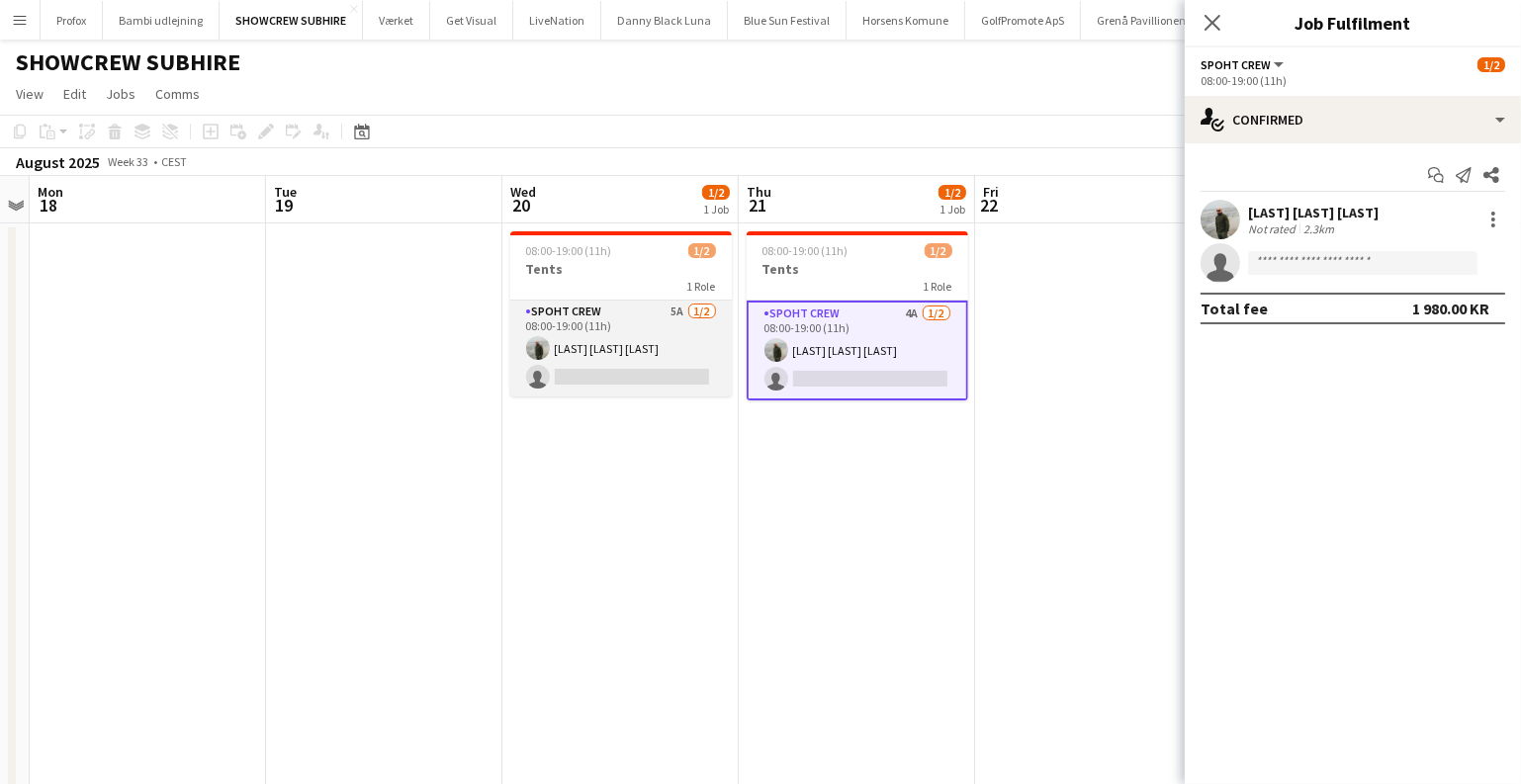 click on "Spoht Crew 5A 1/2 08:00-19:00 (11h)
[LAST] [LAST] [LAST]
single-neutral-actions" at bounding box center (621, 348) 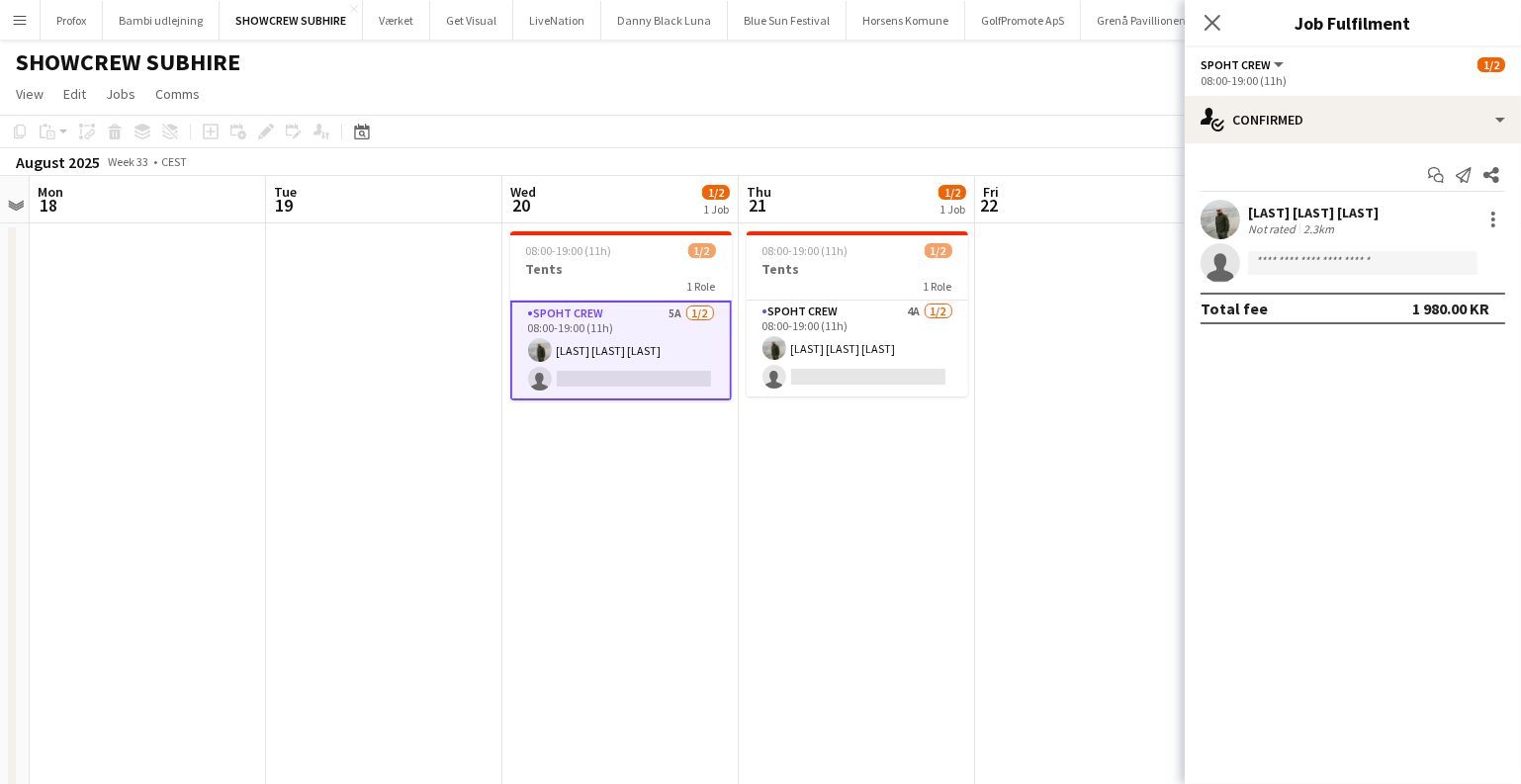 scroll, scrollTop: 0, scrollLeft: 681, axis: horizontal 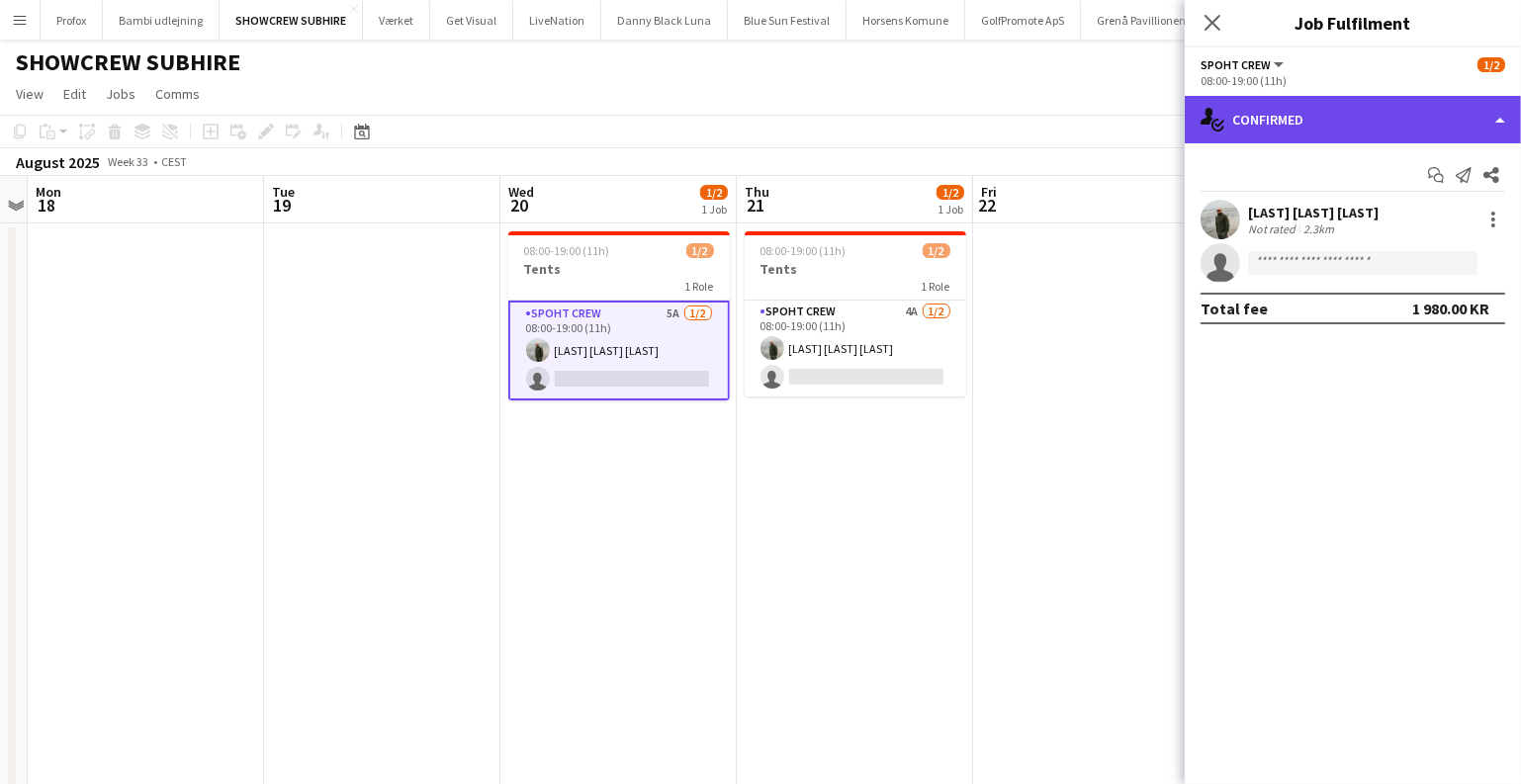 click on "single-neutral-actions-check-2
Confirmed" 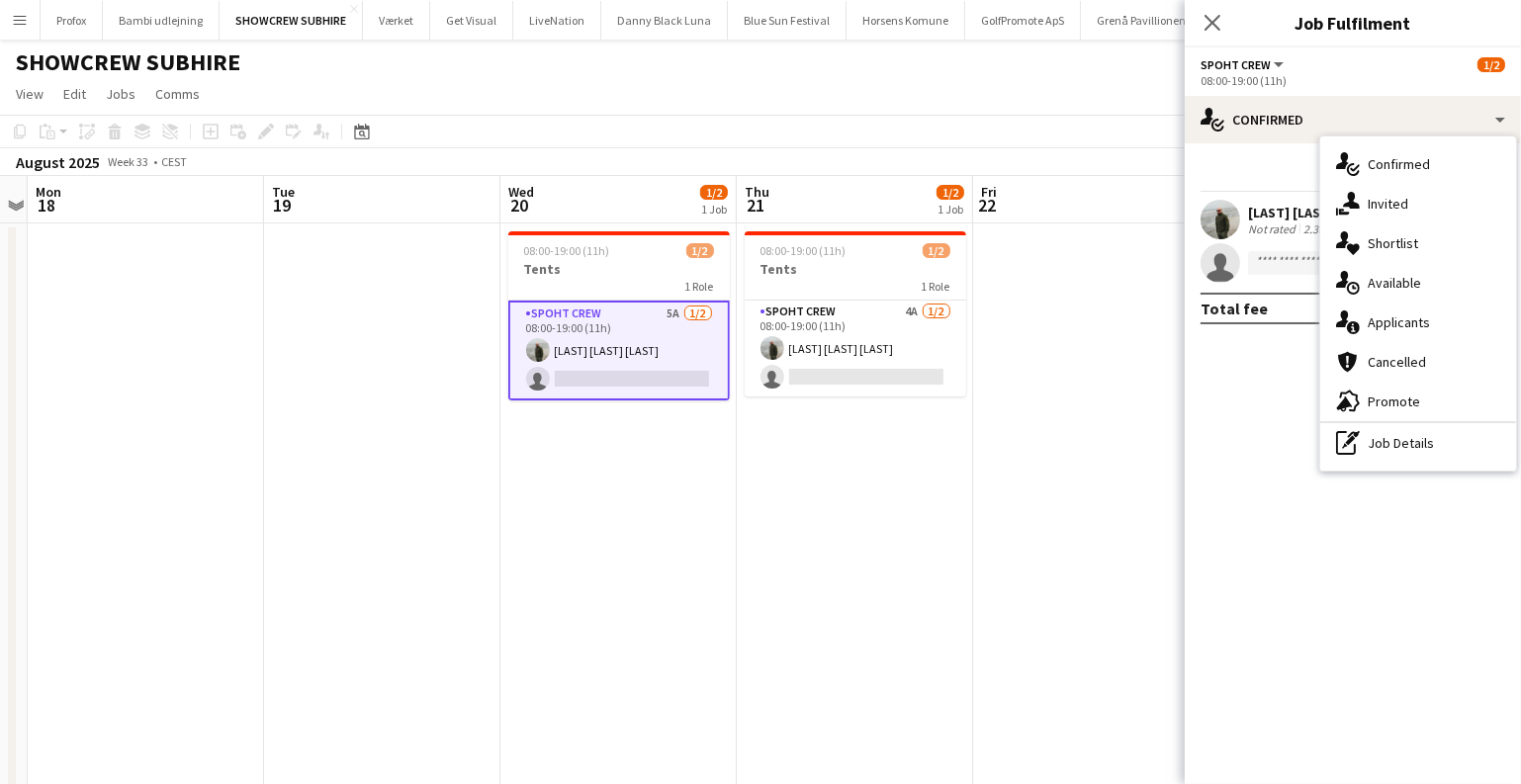 click on "single-neutral-actions-information
Applicants" at bounding box center (1418, 322) 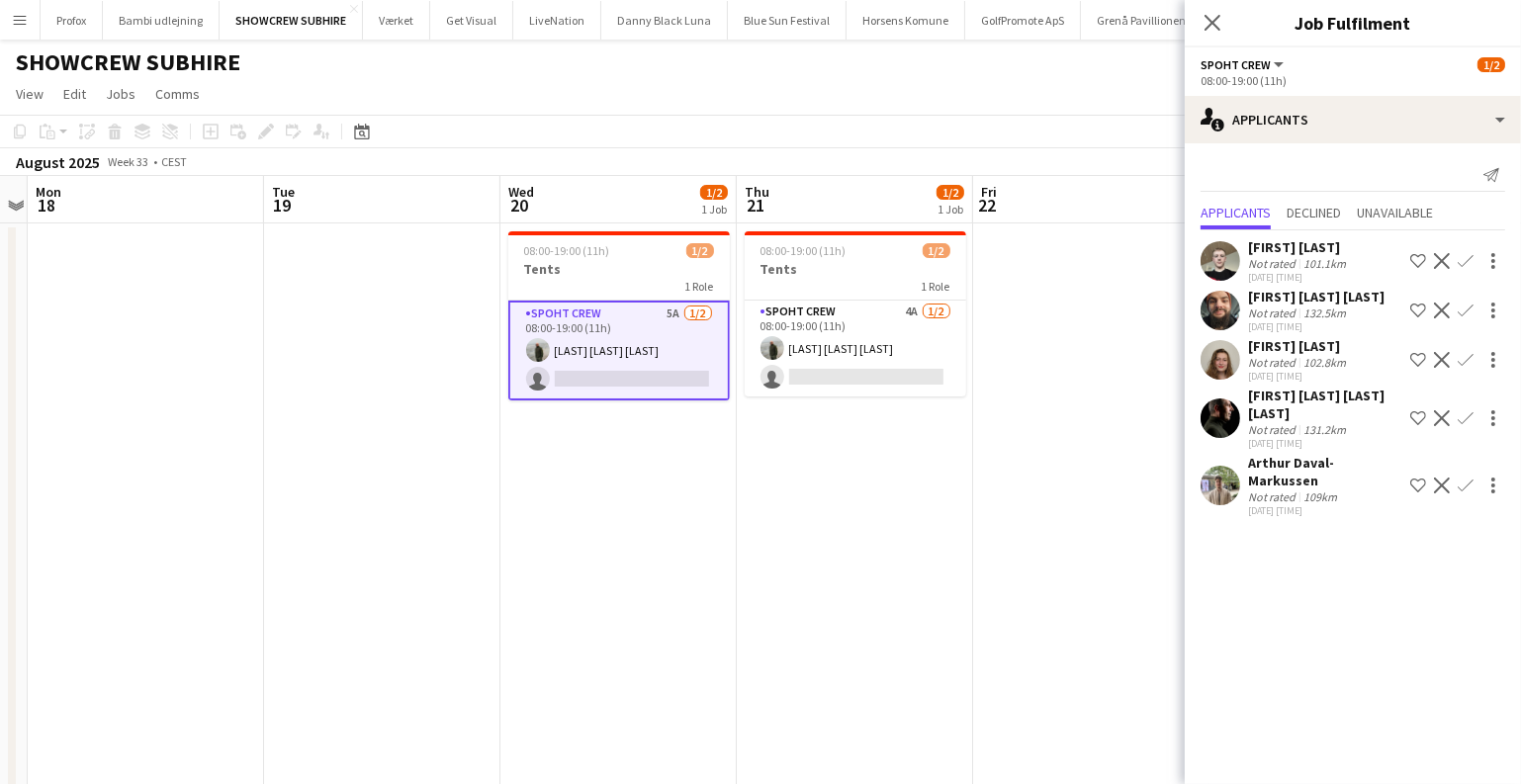 click on "Confirm" 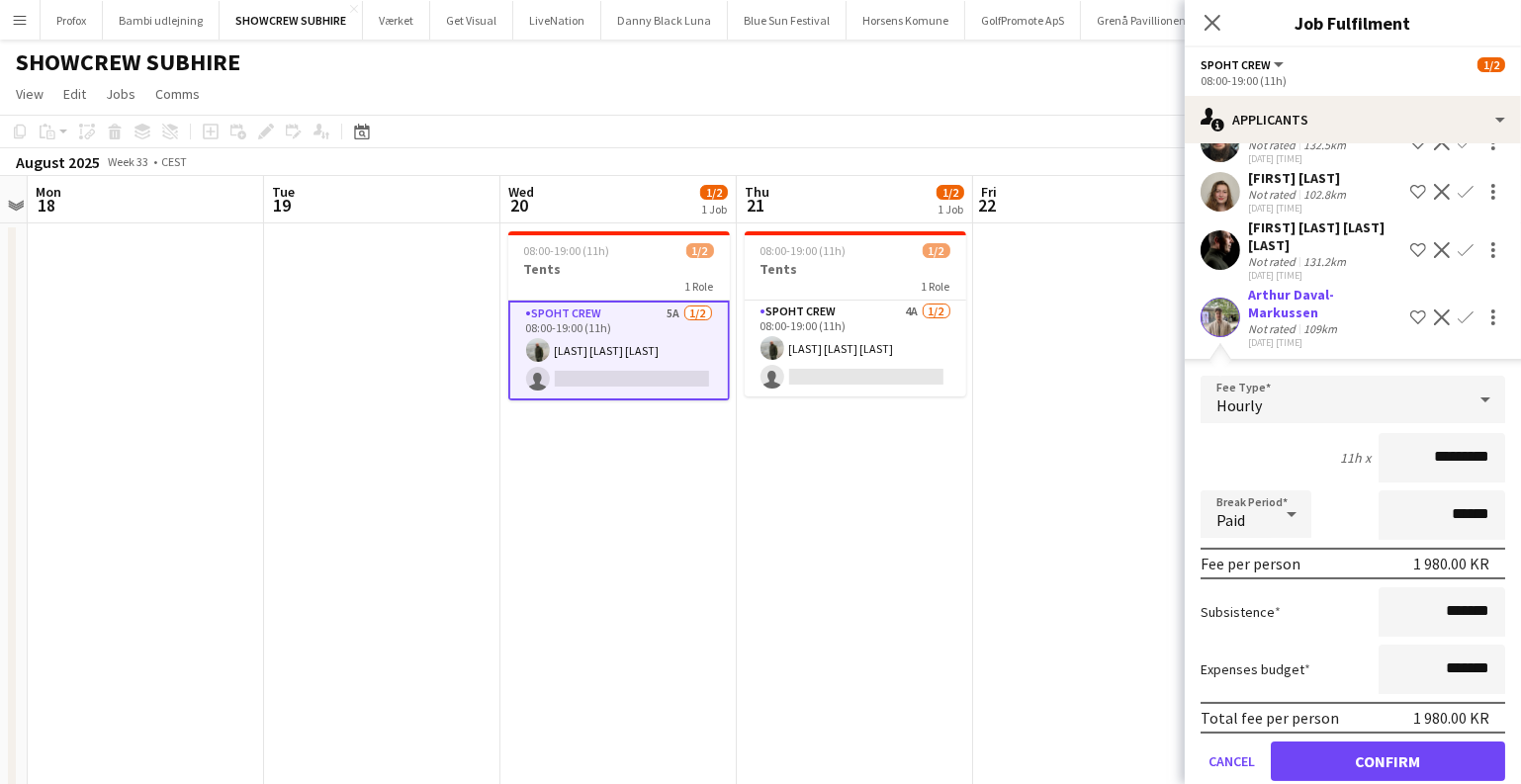 scroll, scrollTop: 179, scrollLeft: 0, axis: vertical 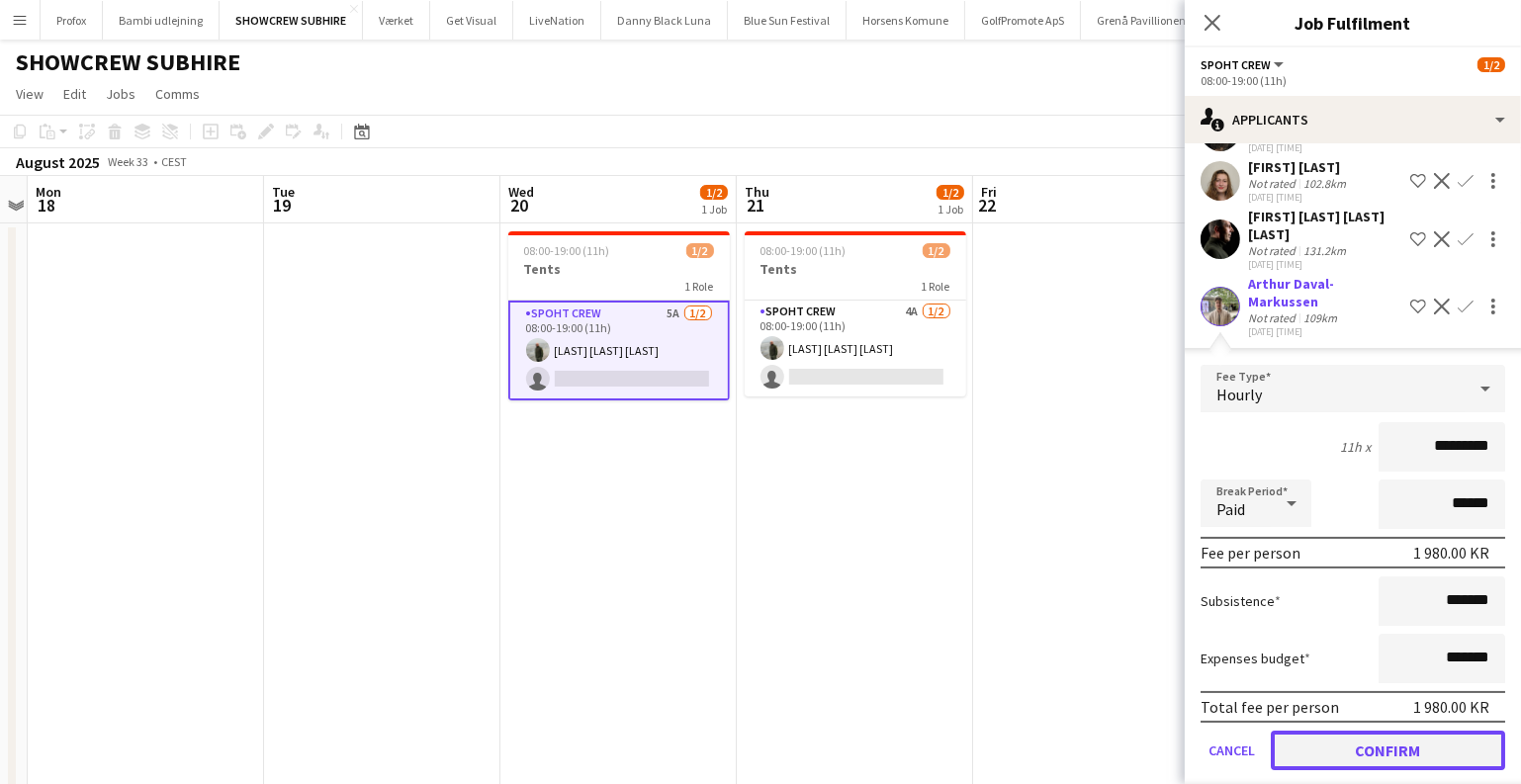 click on "Confirm" 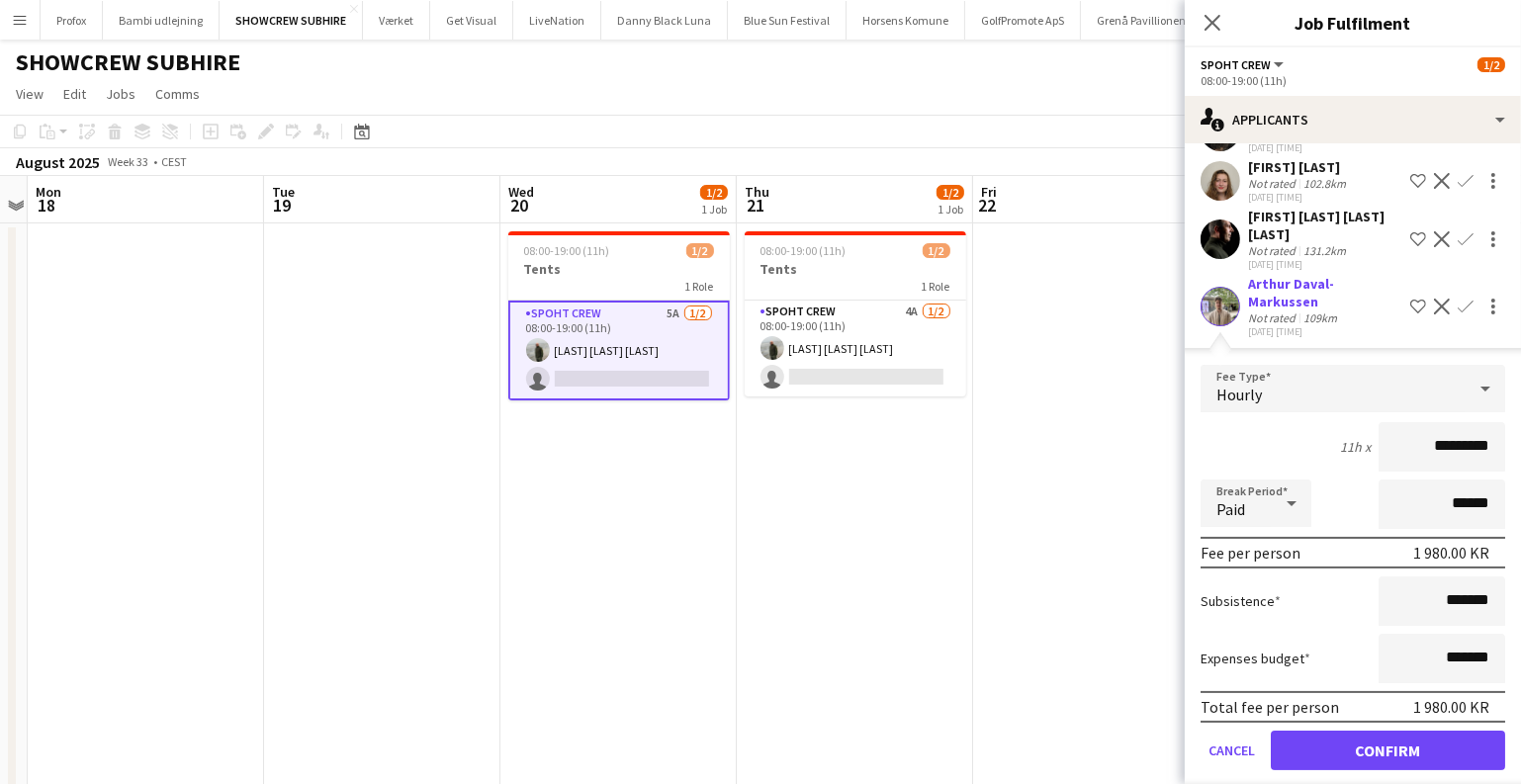 scroll, scrollTop: 0, scrollLeft: 0, axis: both 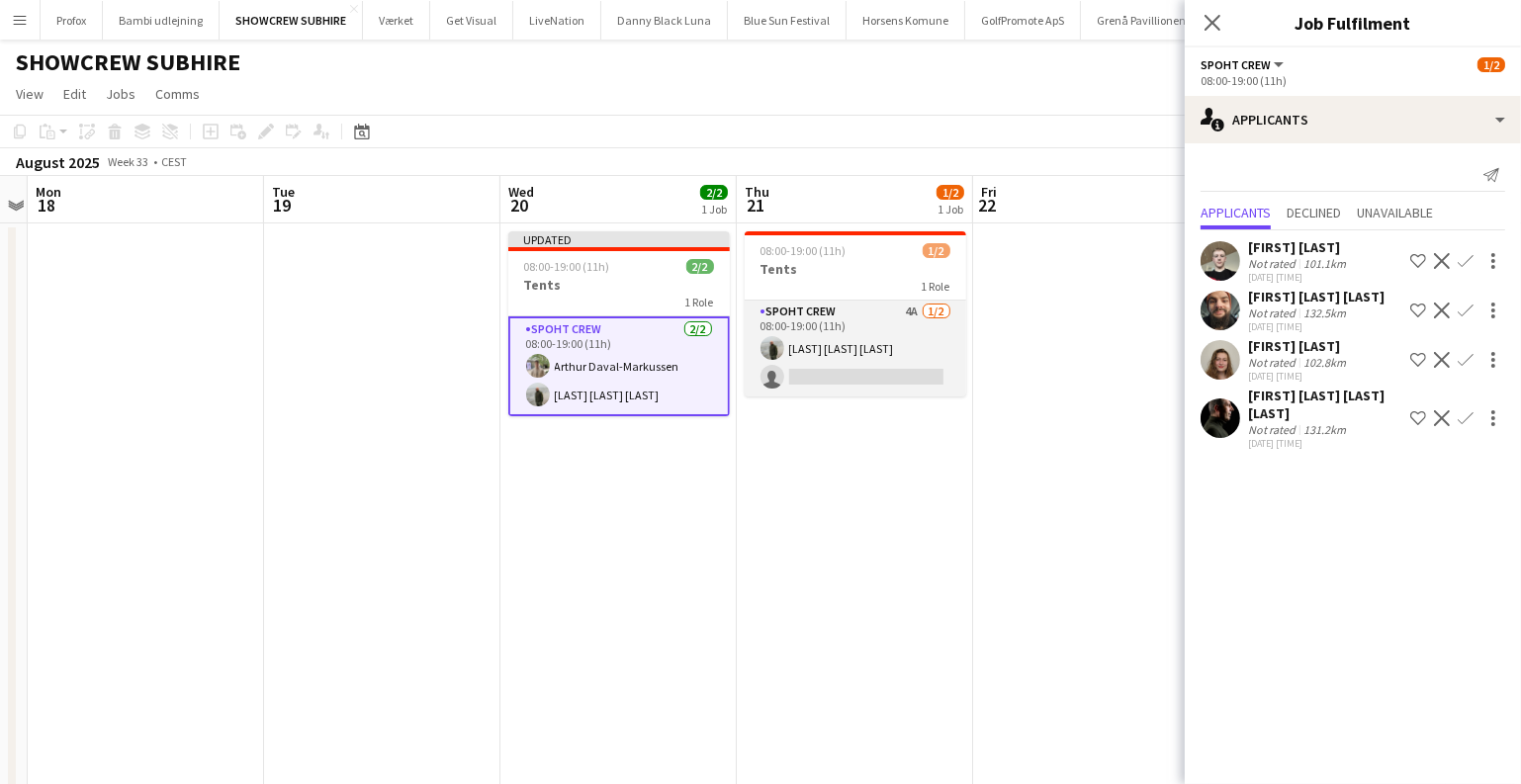 click on "Spoht Crew 5A 1/2 08:00-19:00 (11h)
[LAST] [LAST] [LAST]
single-neutral-actions" at bounding box center [855, 348] 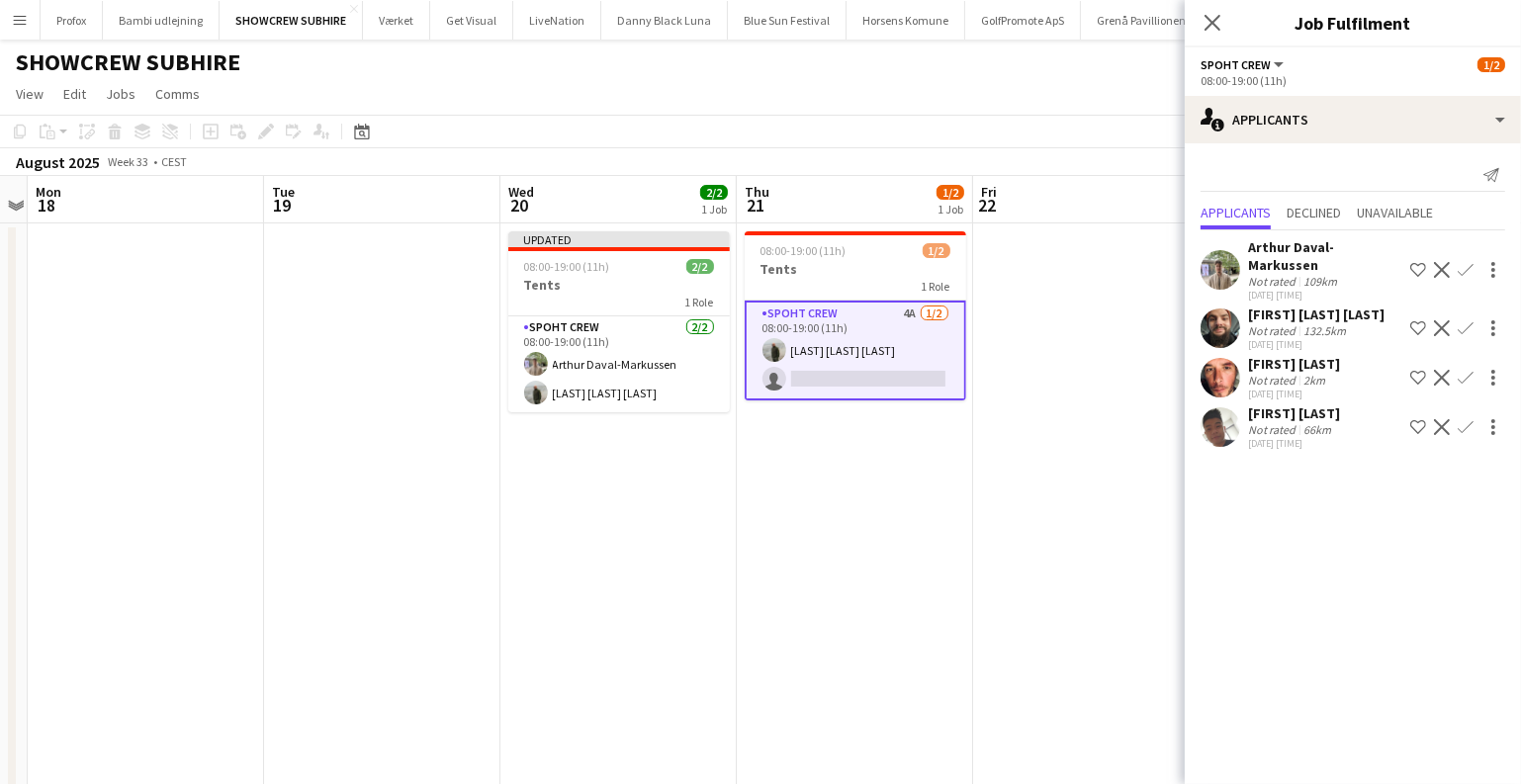 click on "Confirm" at bounding box center (1466, 328) 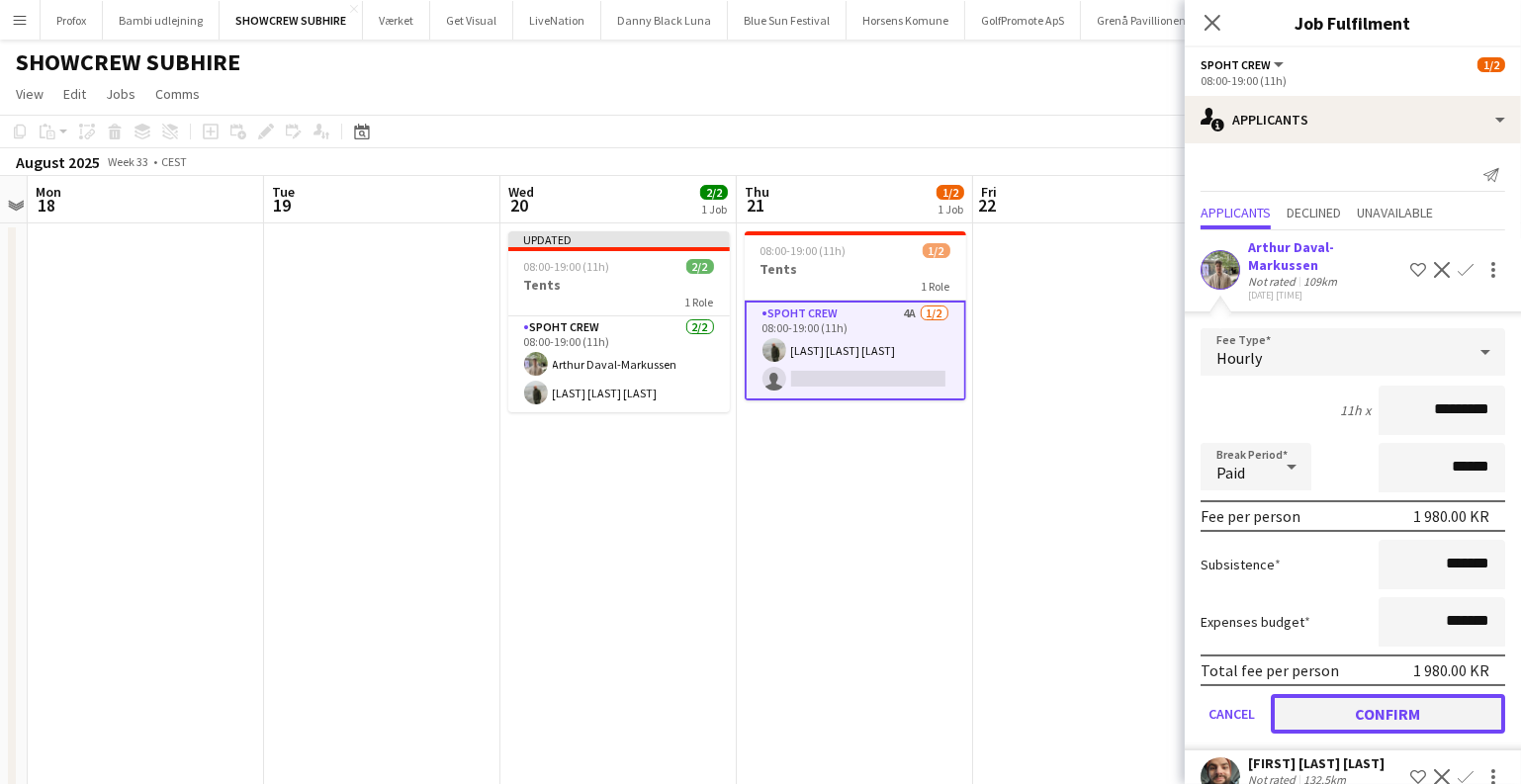 click on "Confirm" 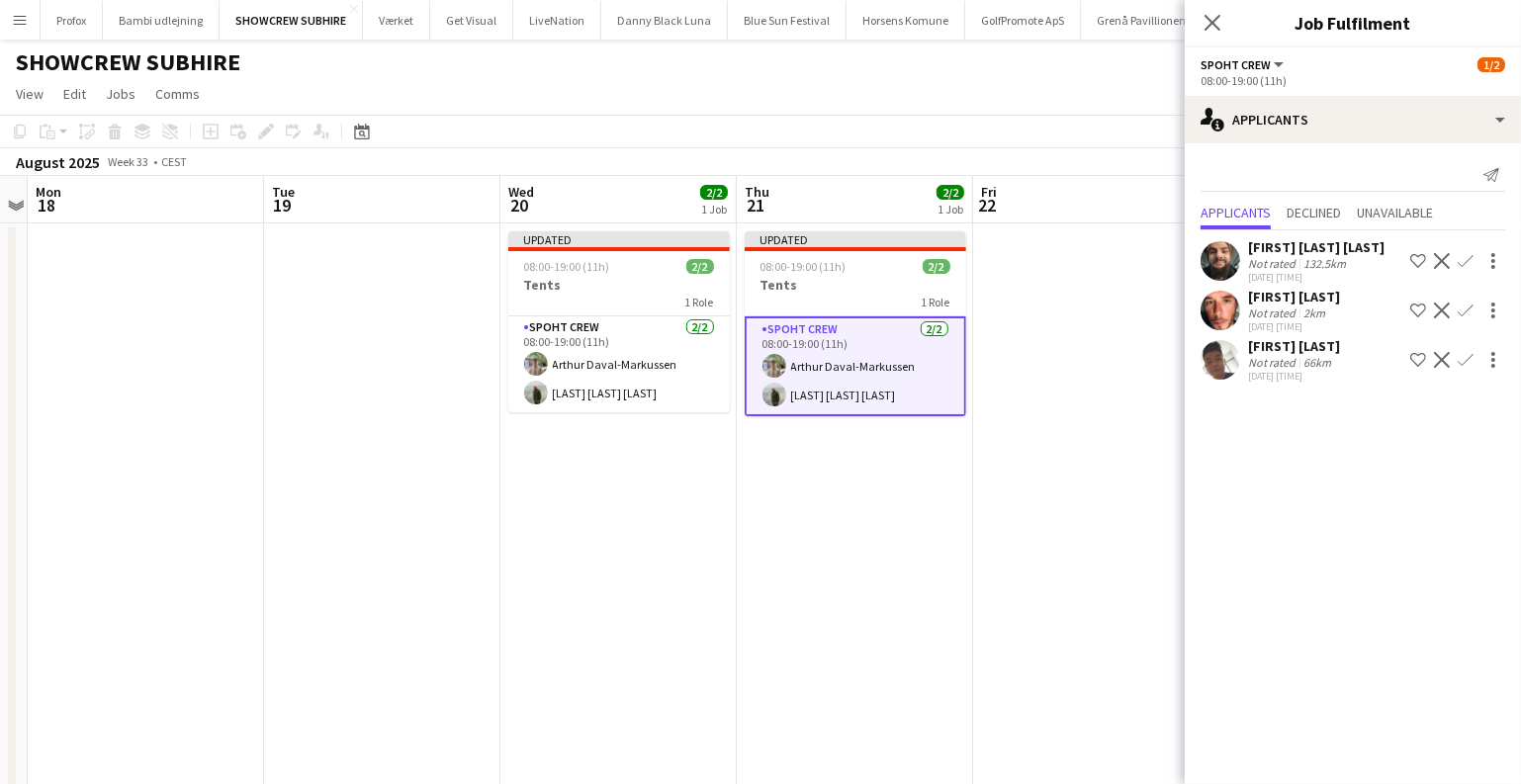 click on "Updated 08:00-19:00 (11h) 2/2 Tents 1 Role Spoht Crew 2/2 08:00-19:00 (11h)
[FIRST] [LAST] [LAST] [LAST]" at bounding box center (854, 544) 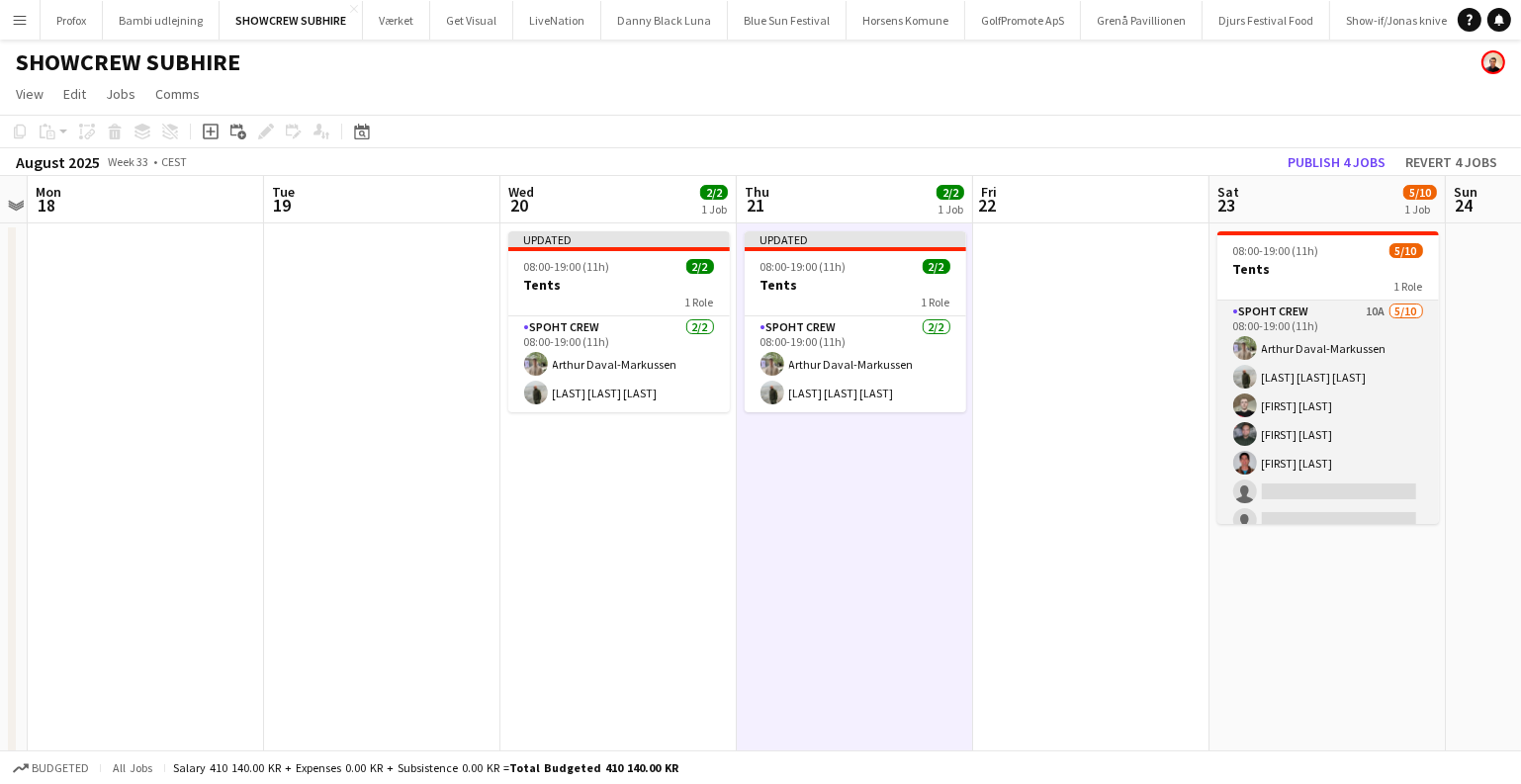click on "Spoht Crew 10A 5/10 08:00-19:00 (11h)
[FIRST] [LAST] [LAST] [FIRST] [LAST] [FIRST] [LAST] [FIRST] [LAST]
single-neutral-actions
single-neutral-actions
single-neutral-actions
single-neutral-actions
single-neutral-actions" at bounding box center (1328, 463) 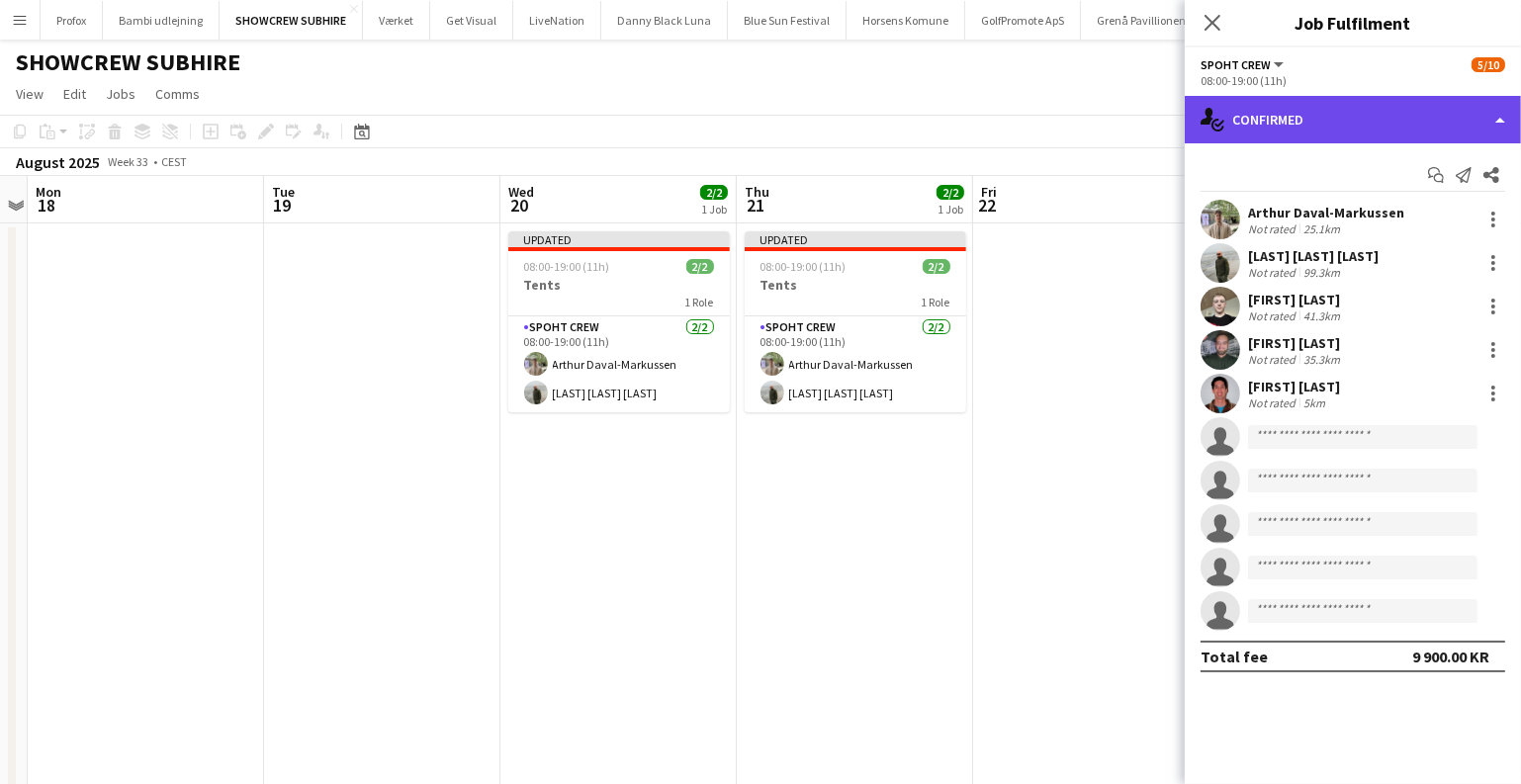 click on "single-neutral-actions-check-2
Confirmed" 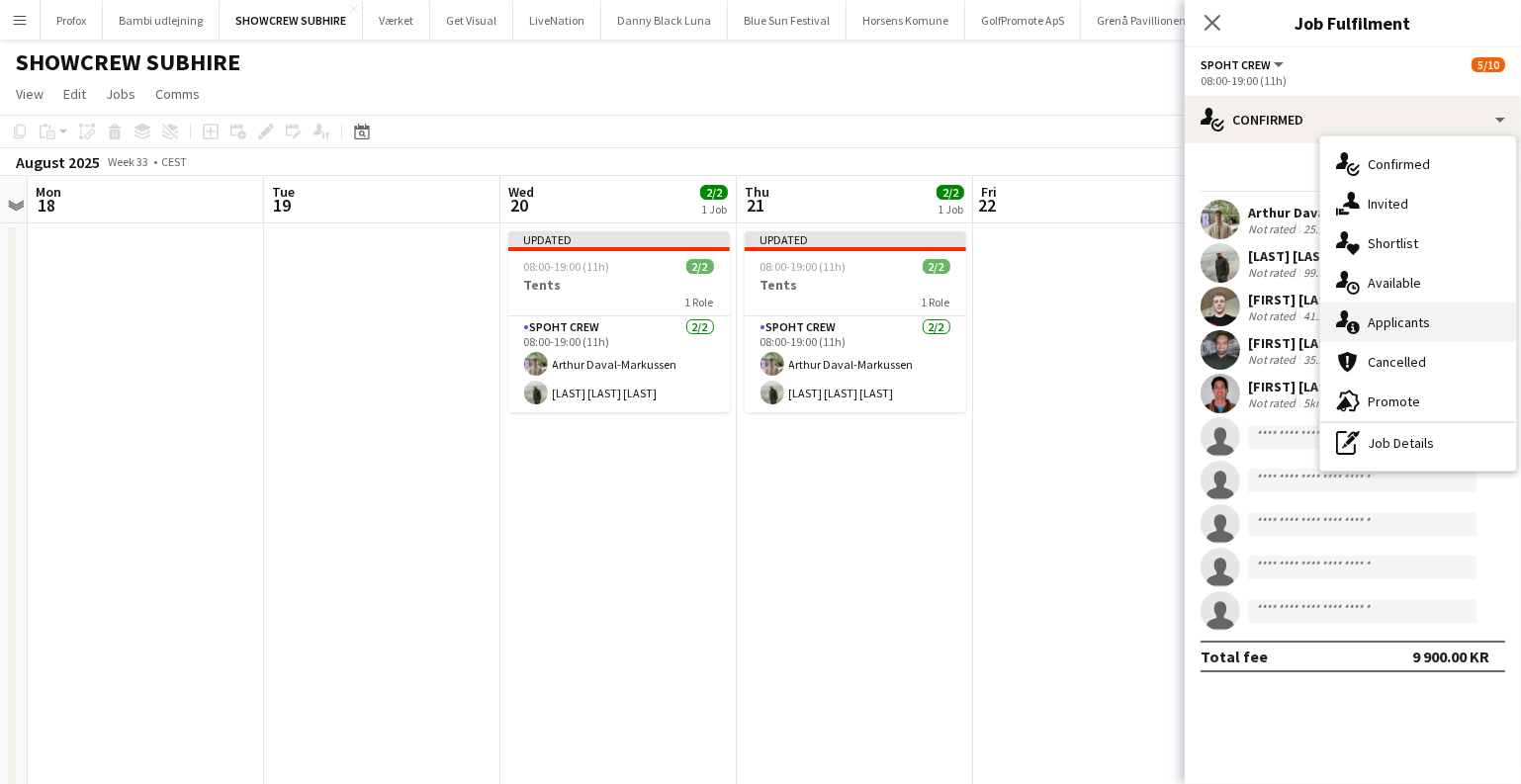 click on "single-neutral-actions-information
Applicants" at bounding box center (1418, 322) 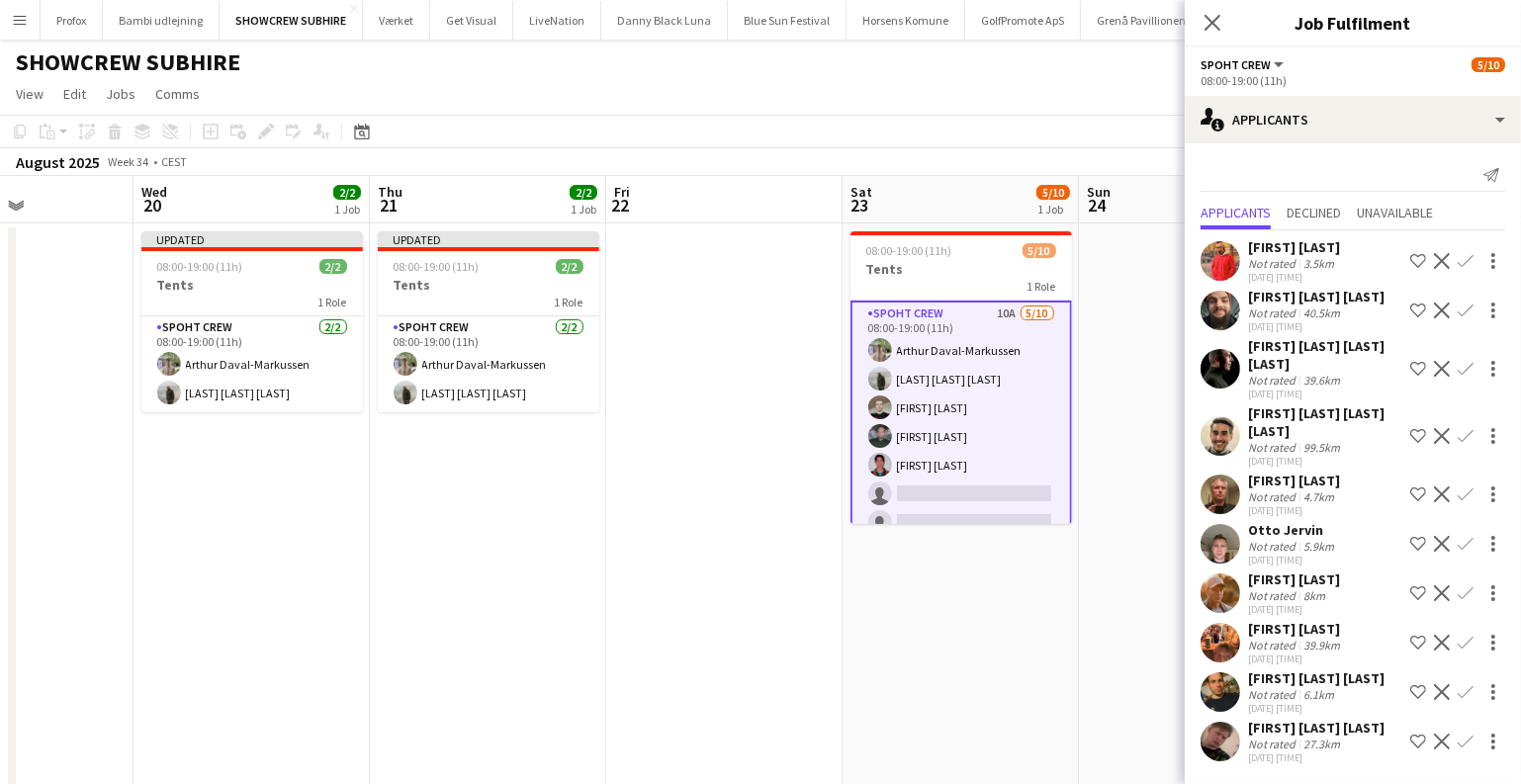 scroll, scrollTop: 0, scrollLeft: 846, axis: horizontal 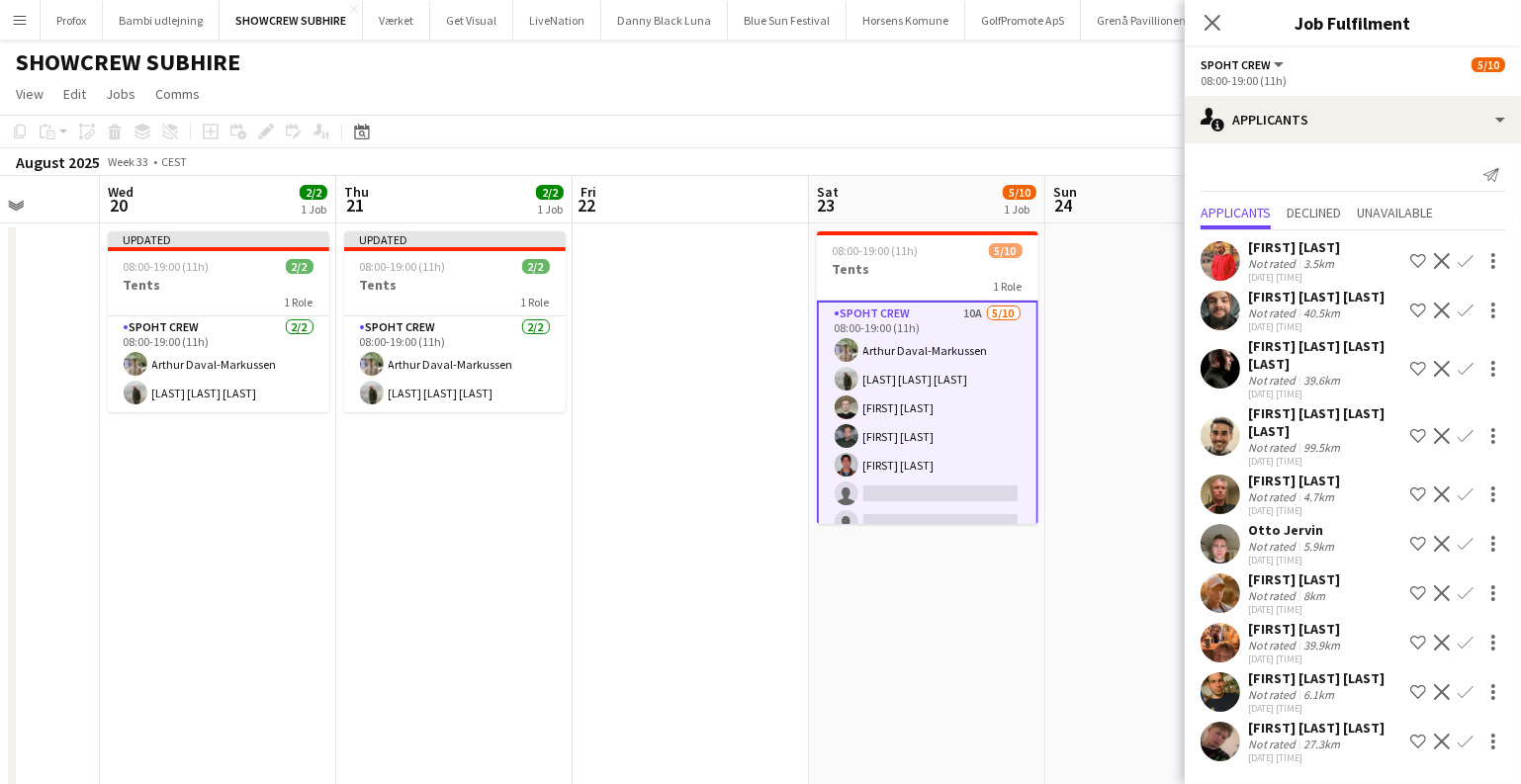 drag, startPoint x: 864, startPoint y: 495, endPoint x: 569, endPoint y: 474, distance: 295.74651 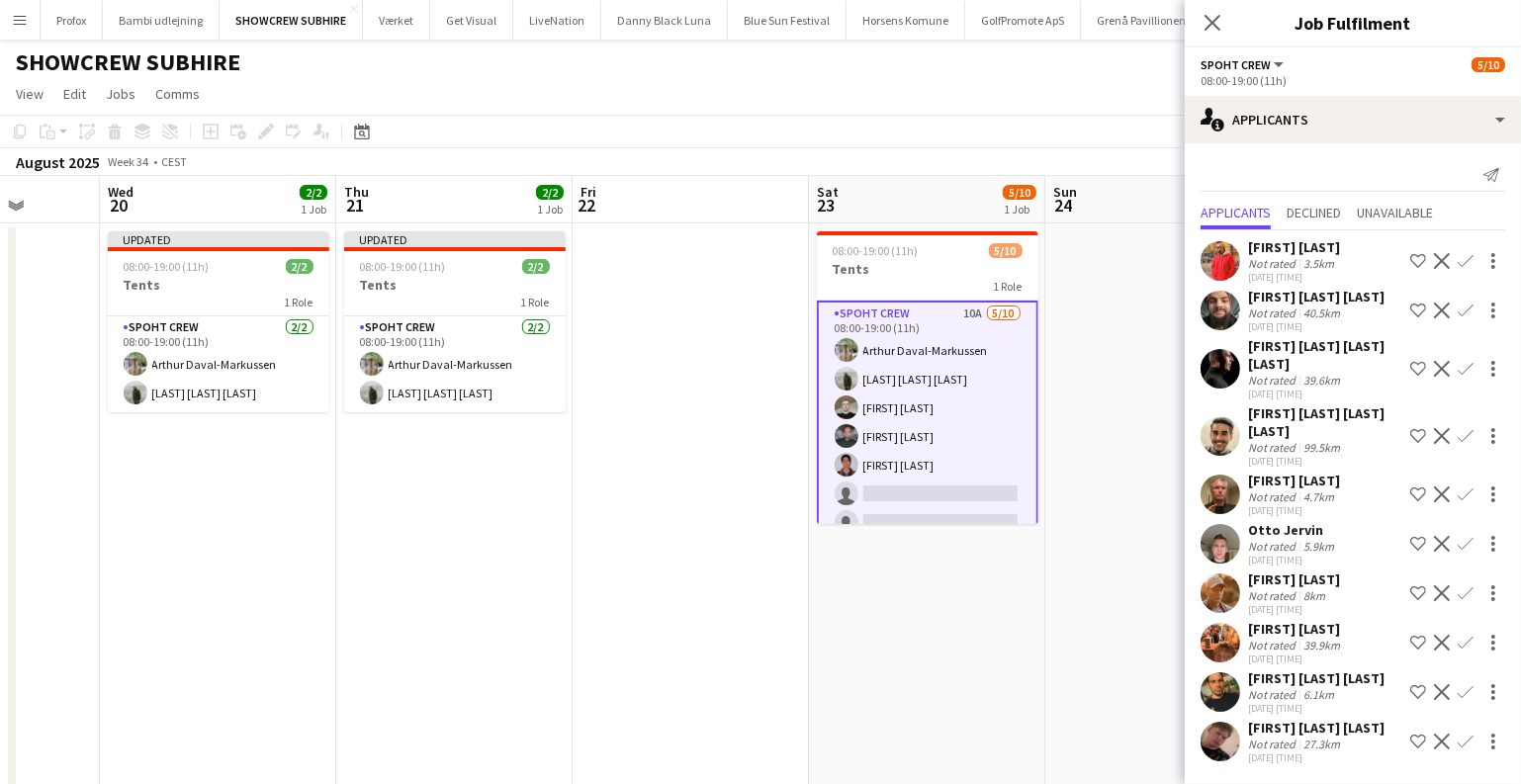 click on "Confirm" at bounding box center (1466, 544) 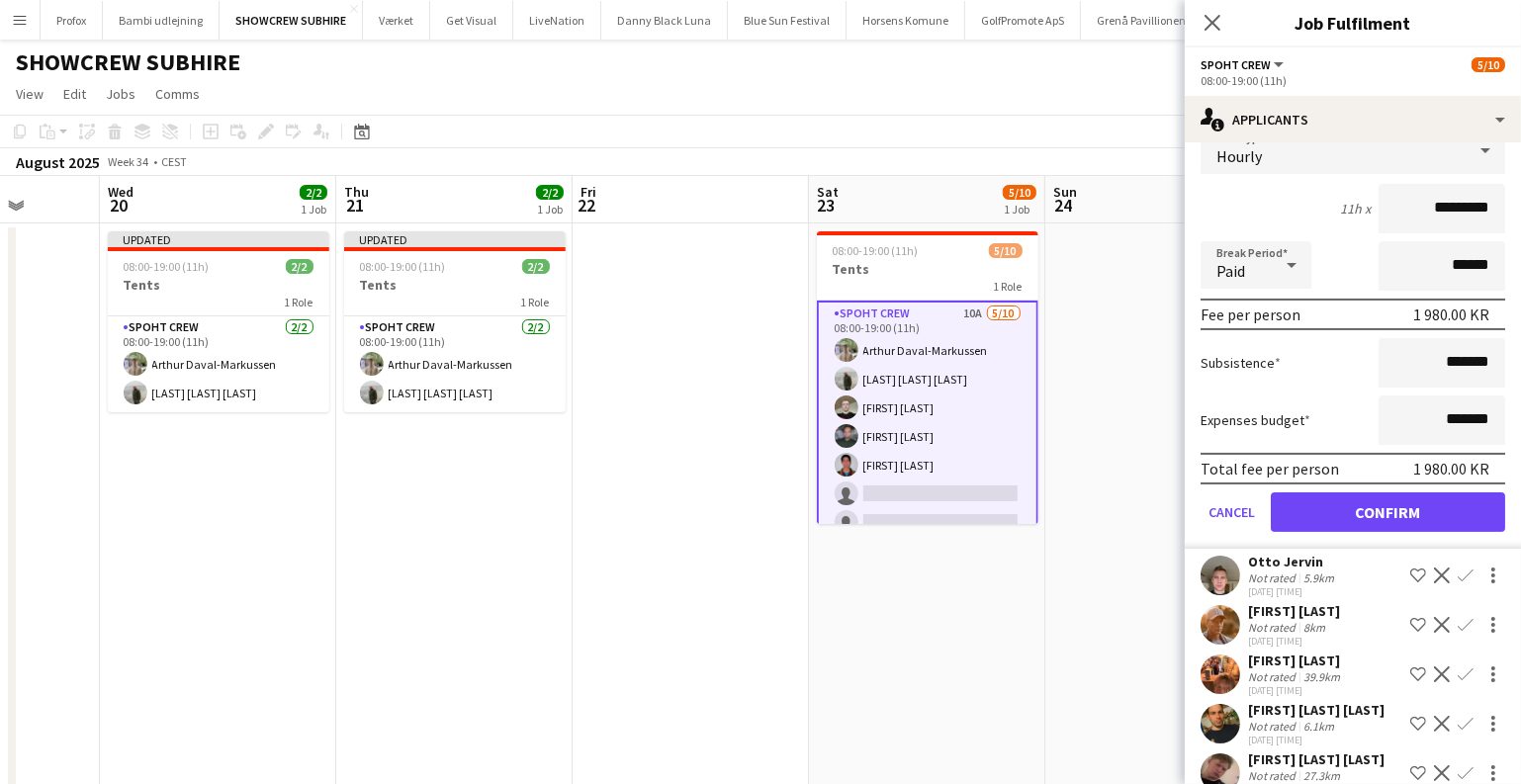 scroll, scrollTop: 445, scrollLeft: 0, axis: vertical 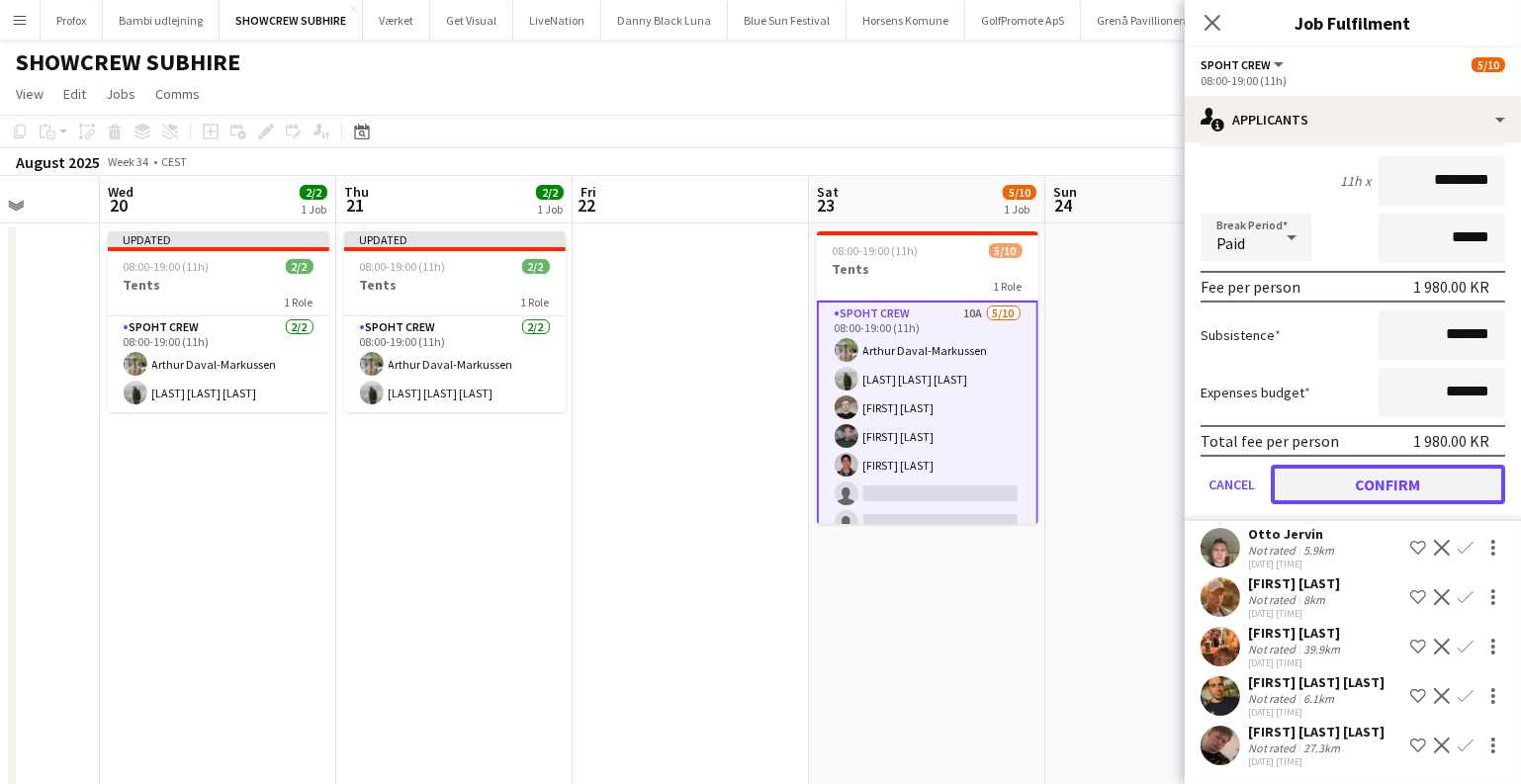 click on "Confirm" 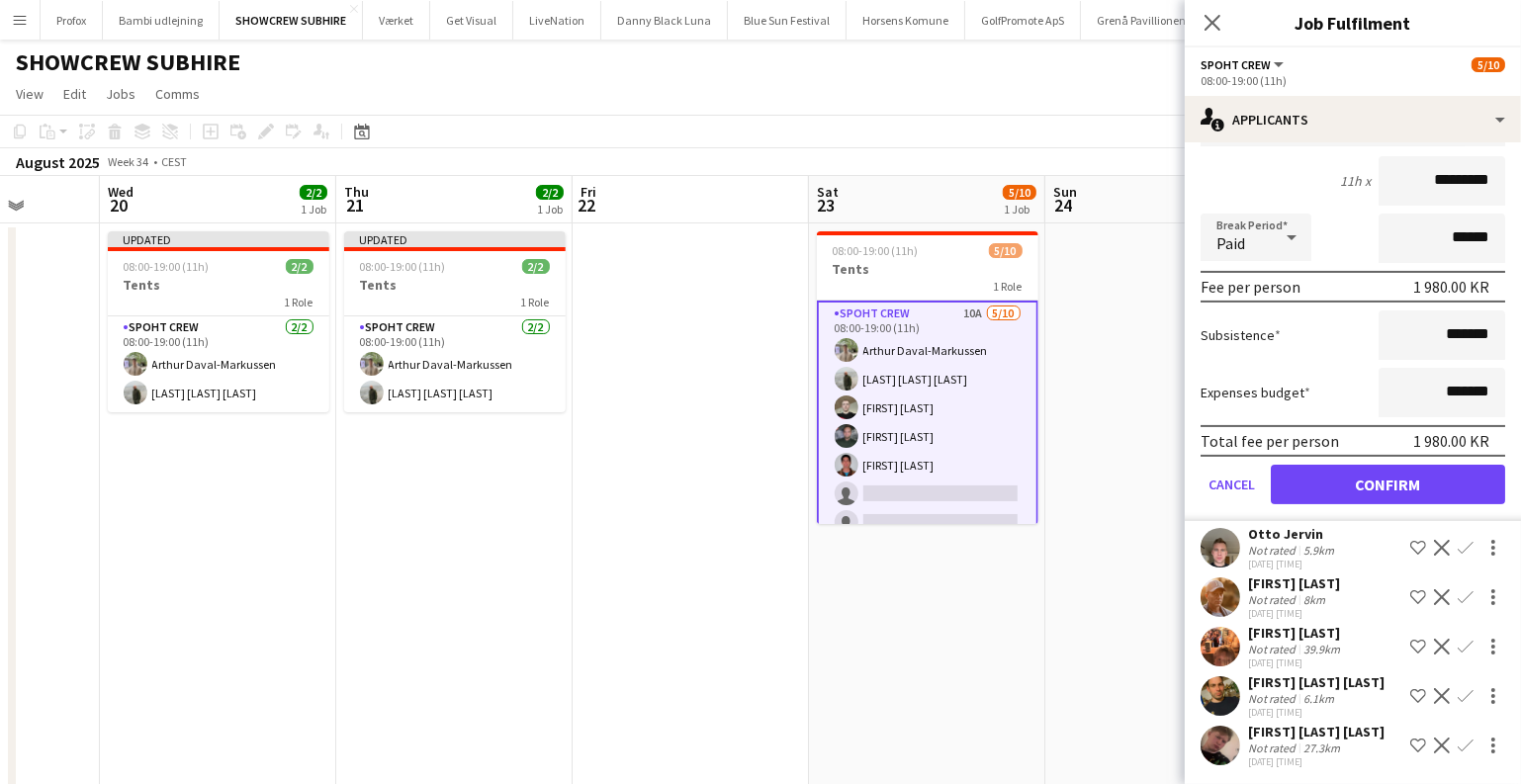 scroll, scrollTop: 0, scrollLeft: 0, axis: both 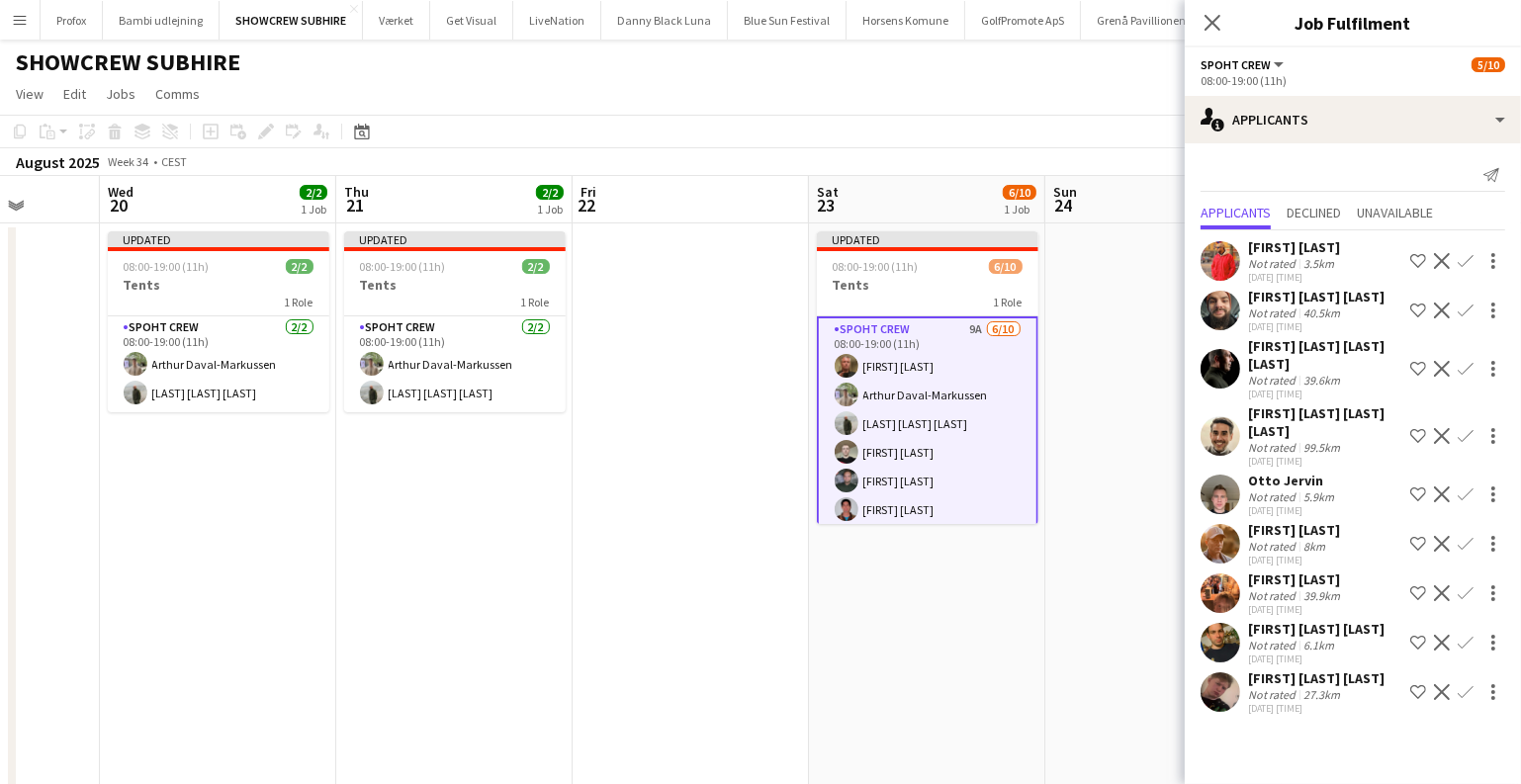click on "Confirm" at bounding box center (1466, 593) 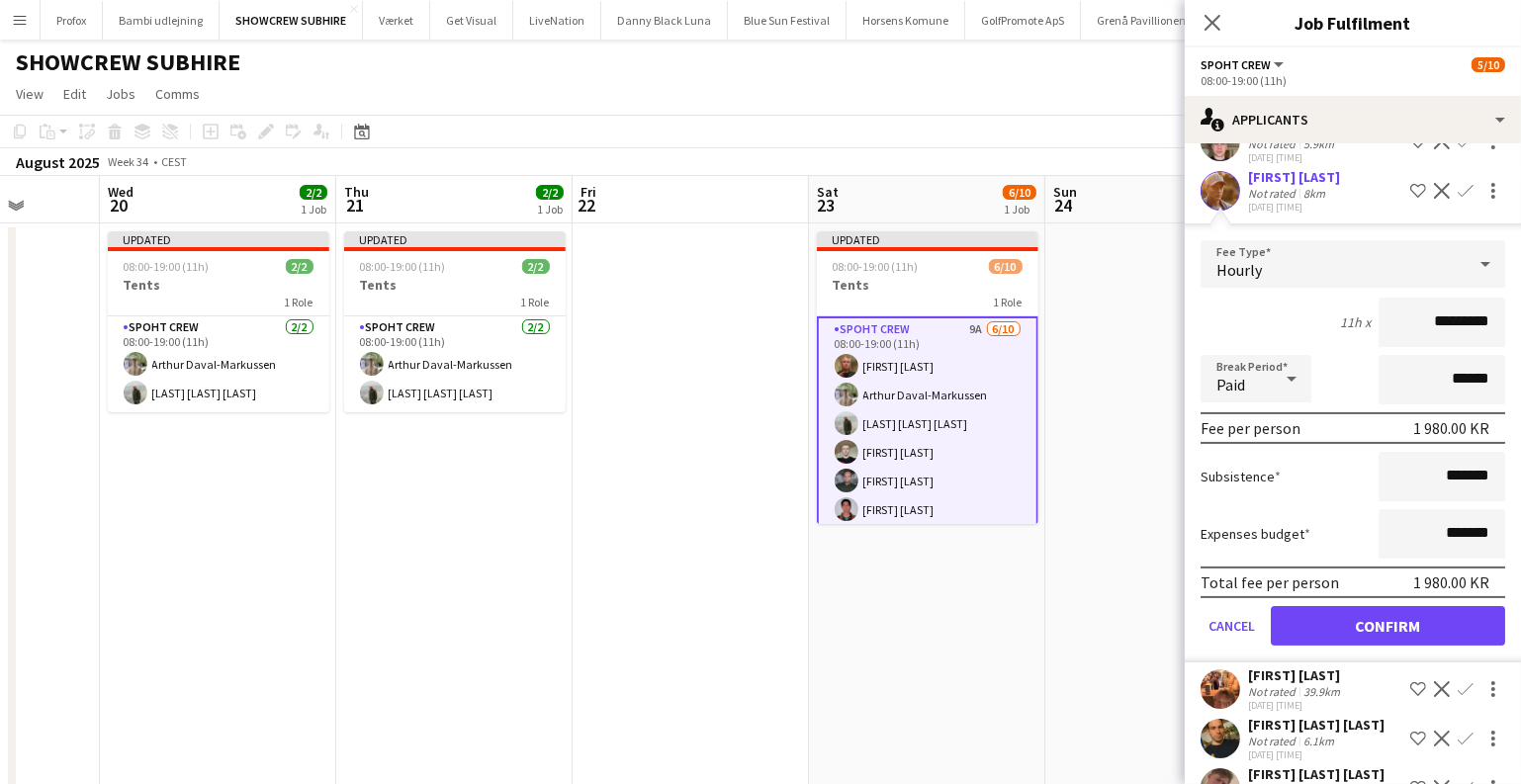 scroll, scrollTop: 396, scrollLeft: 0, axis: vertical 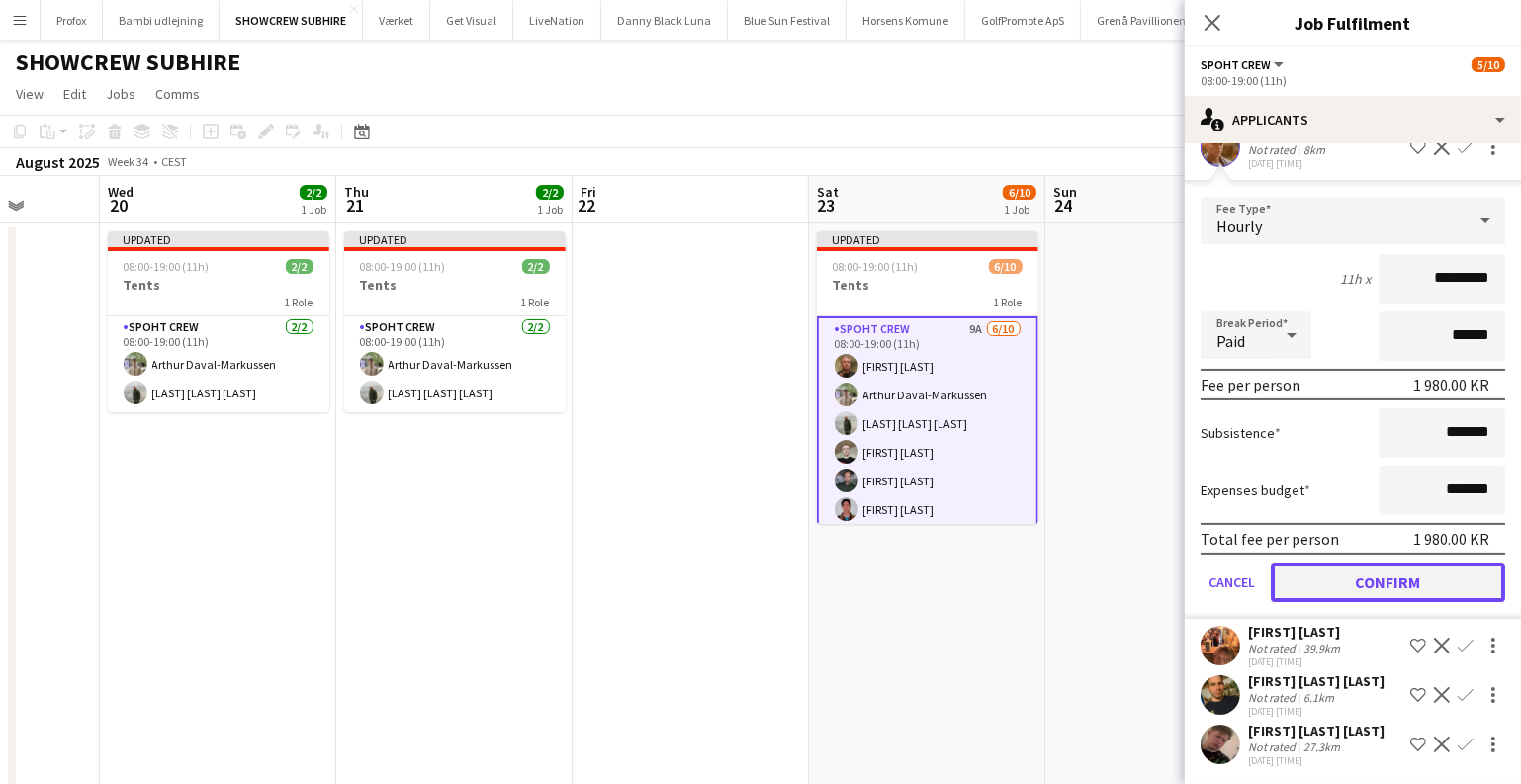 click on "Confirm" 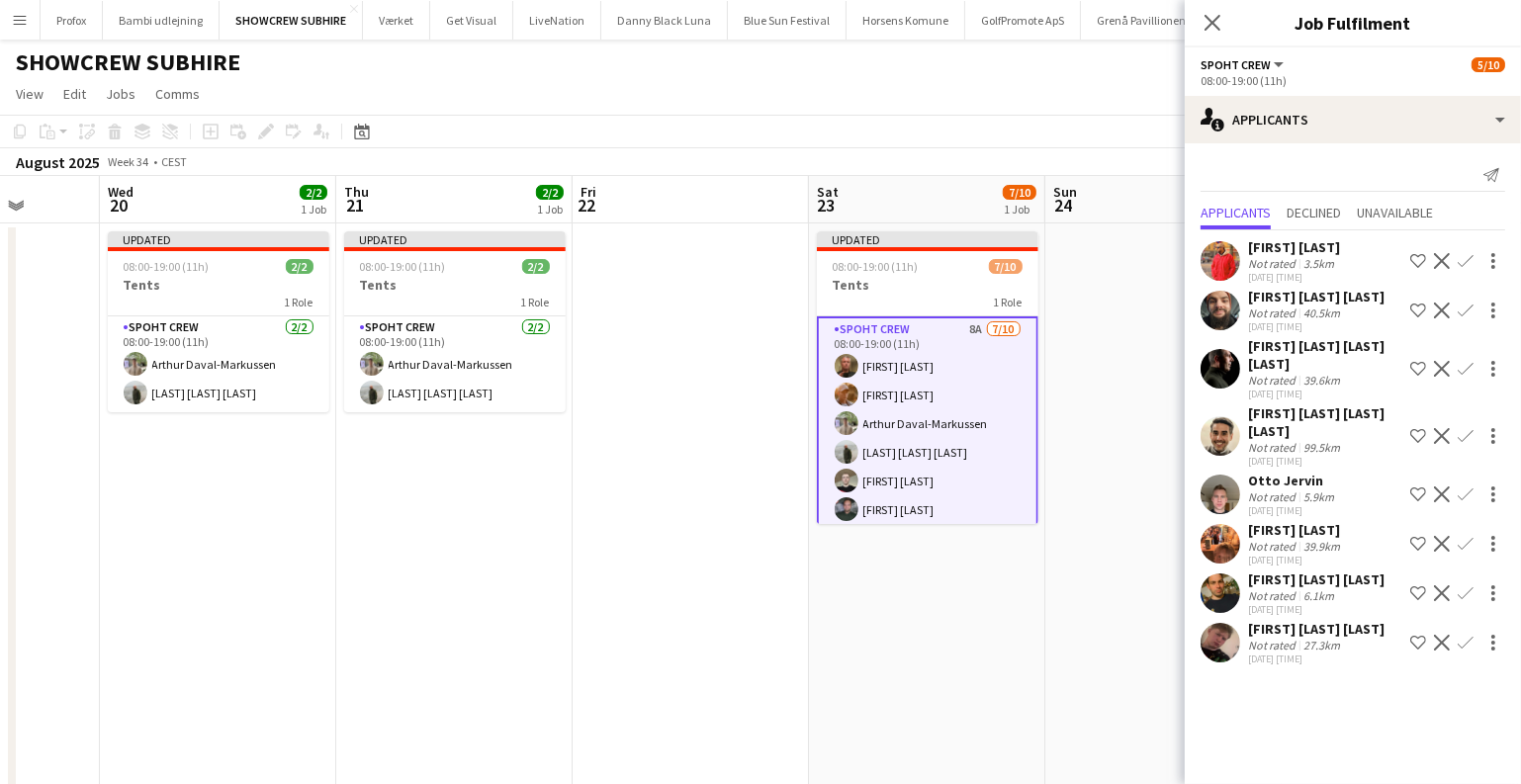 scroll, scrollTop: 0, scrollLeft: 0, axis: both 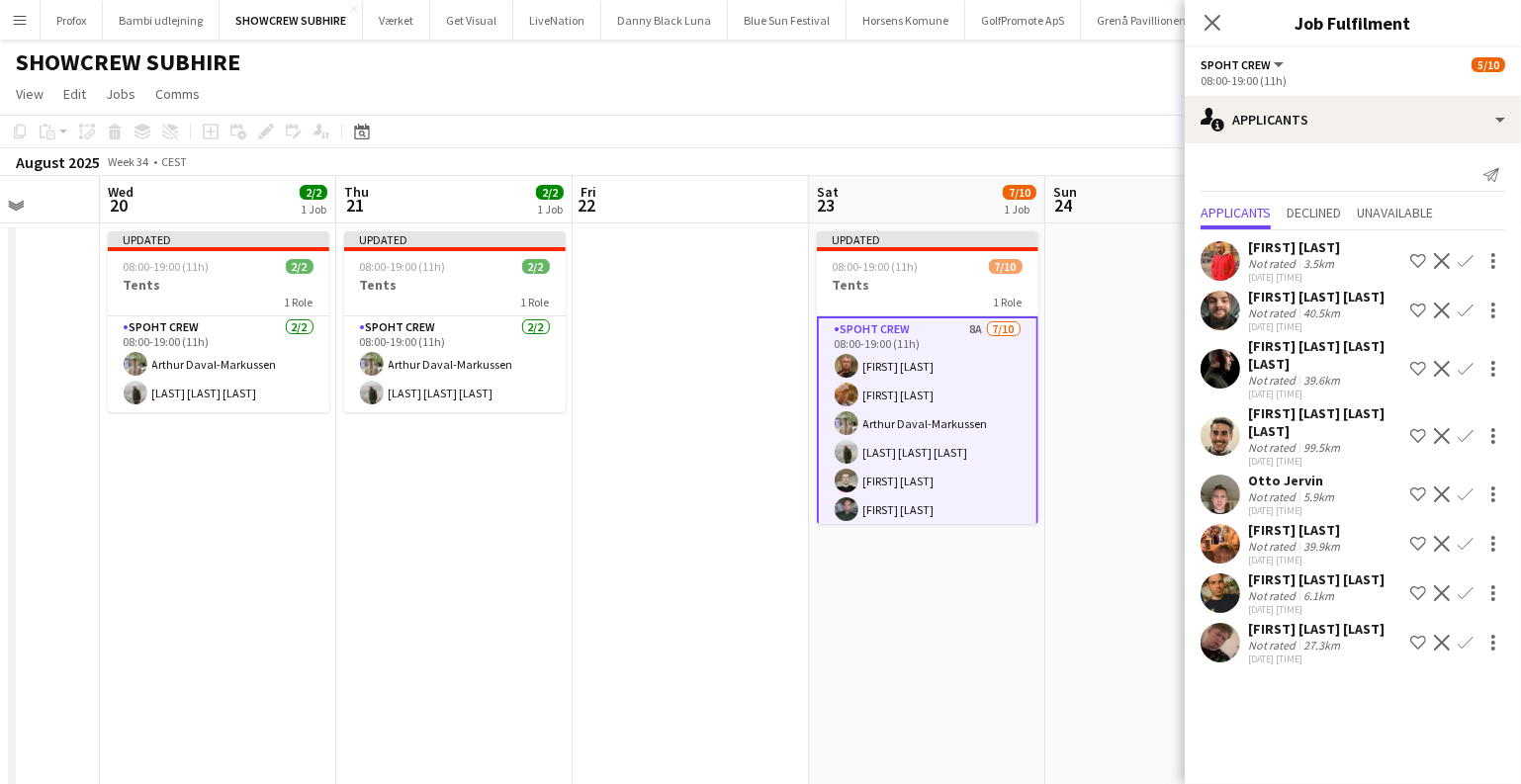click on "Confirm" at bounding box center [1466, 436] 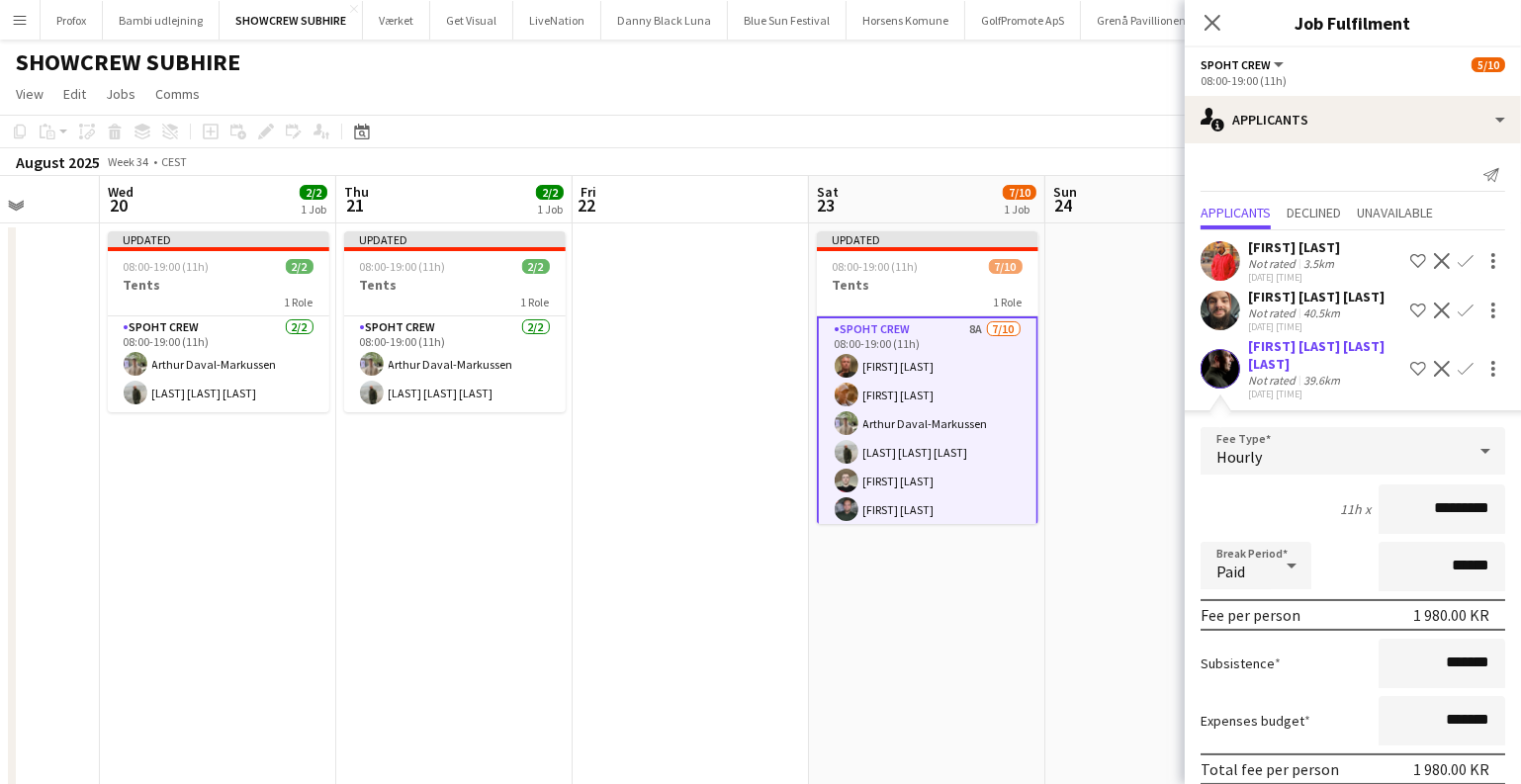 scroll, scrollTop: 346, scrollLeft: 0, axis: vertical 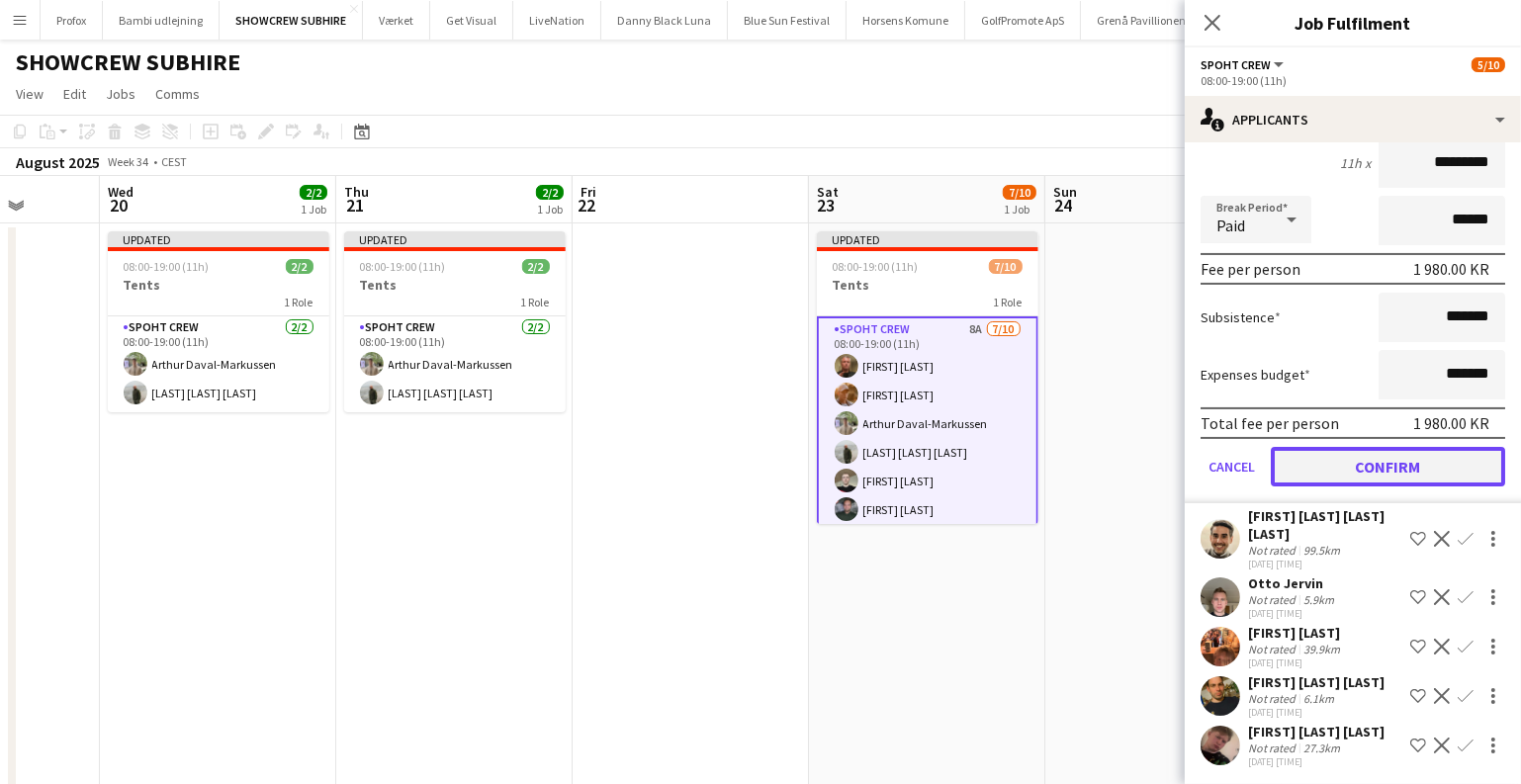click on "Confirm" 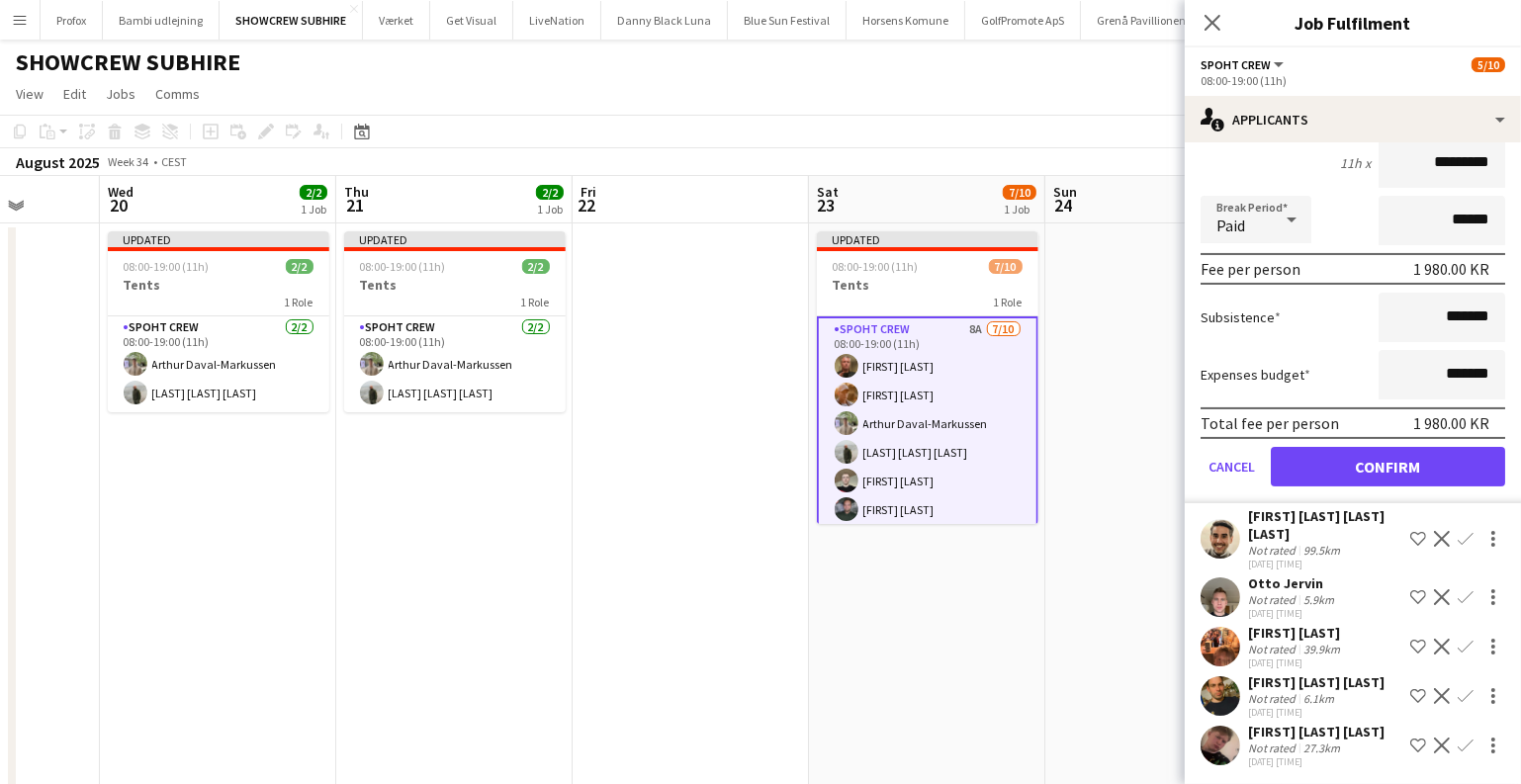 scroll, scrollTop: 0, scrollLeft: 0, axis: both 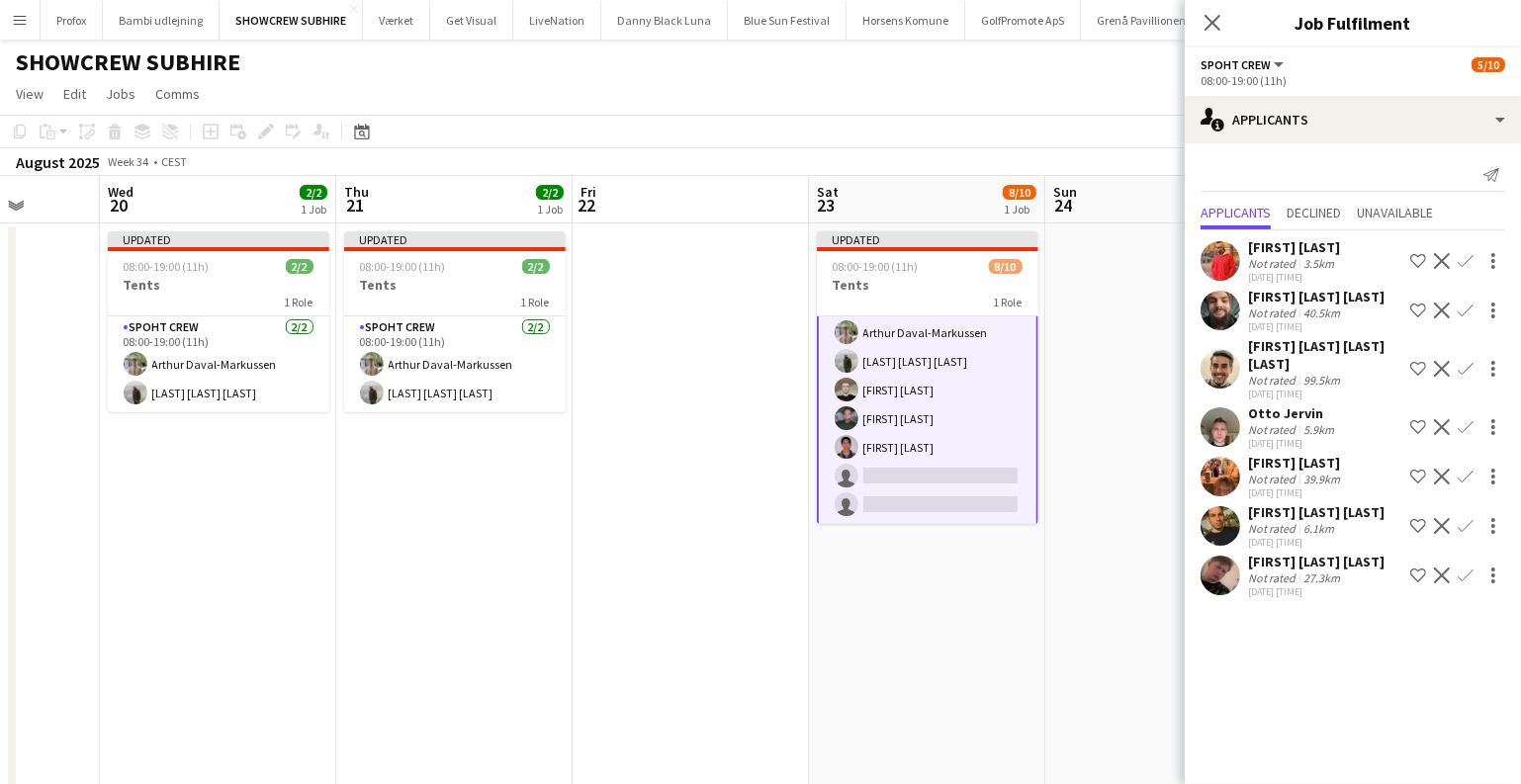 click at bounding box center (1220, 477) 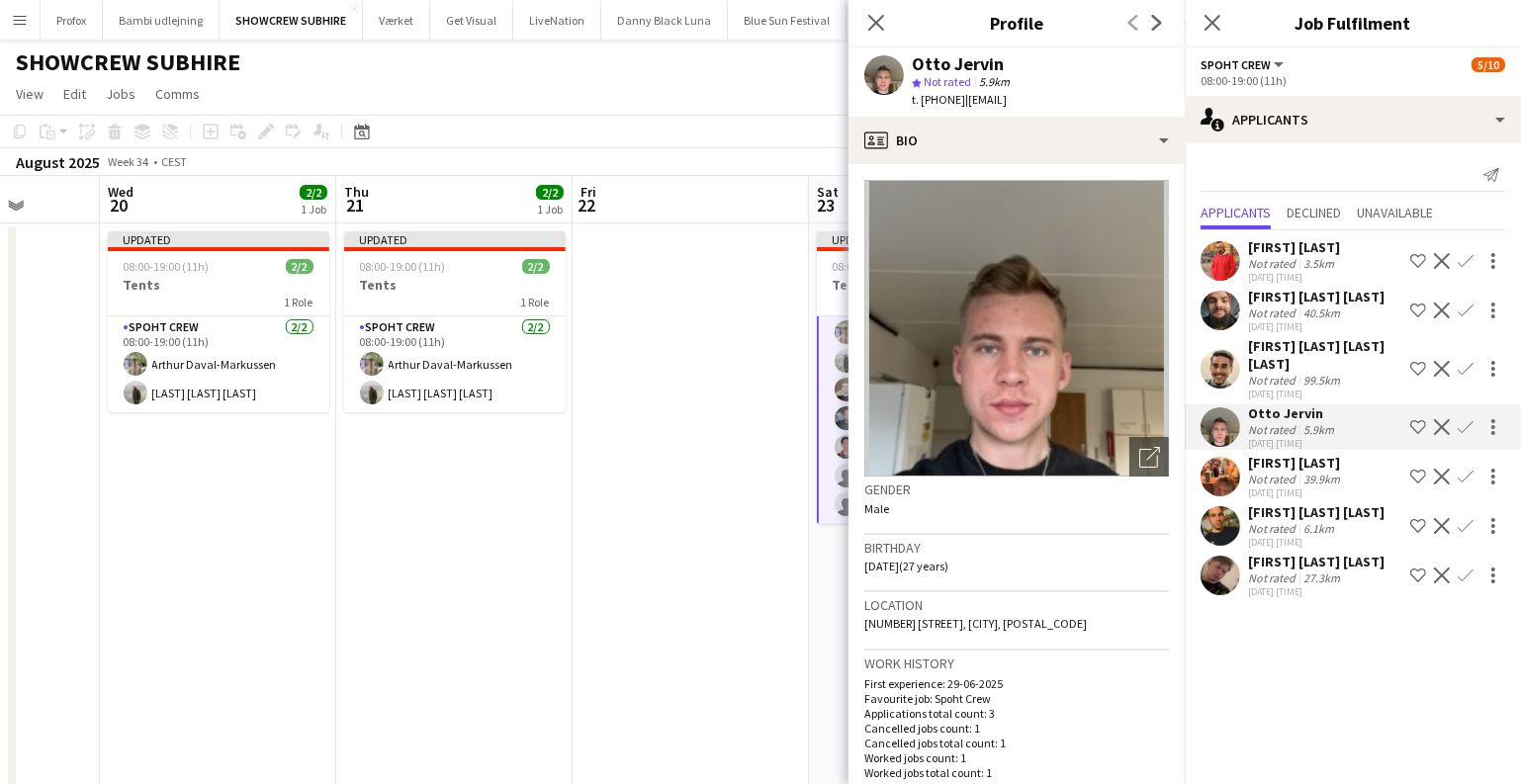 click on "Confirm" 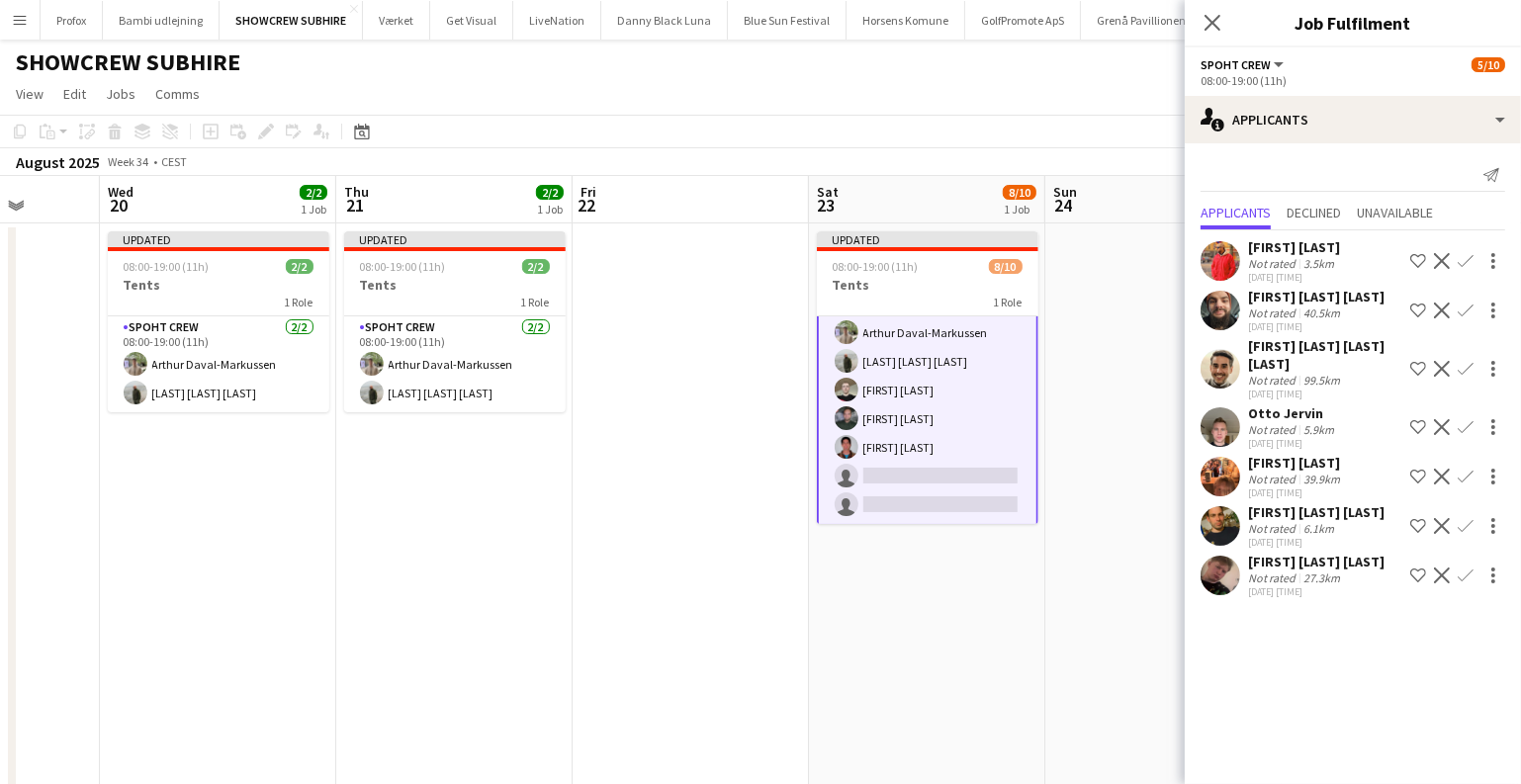 click on "Confirm" at bounding box center [1466, 477] 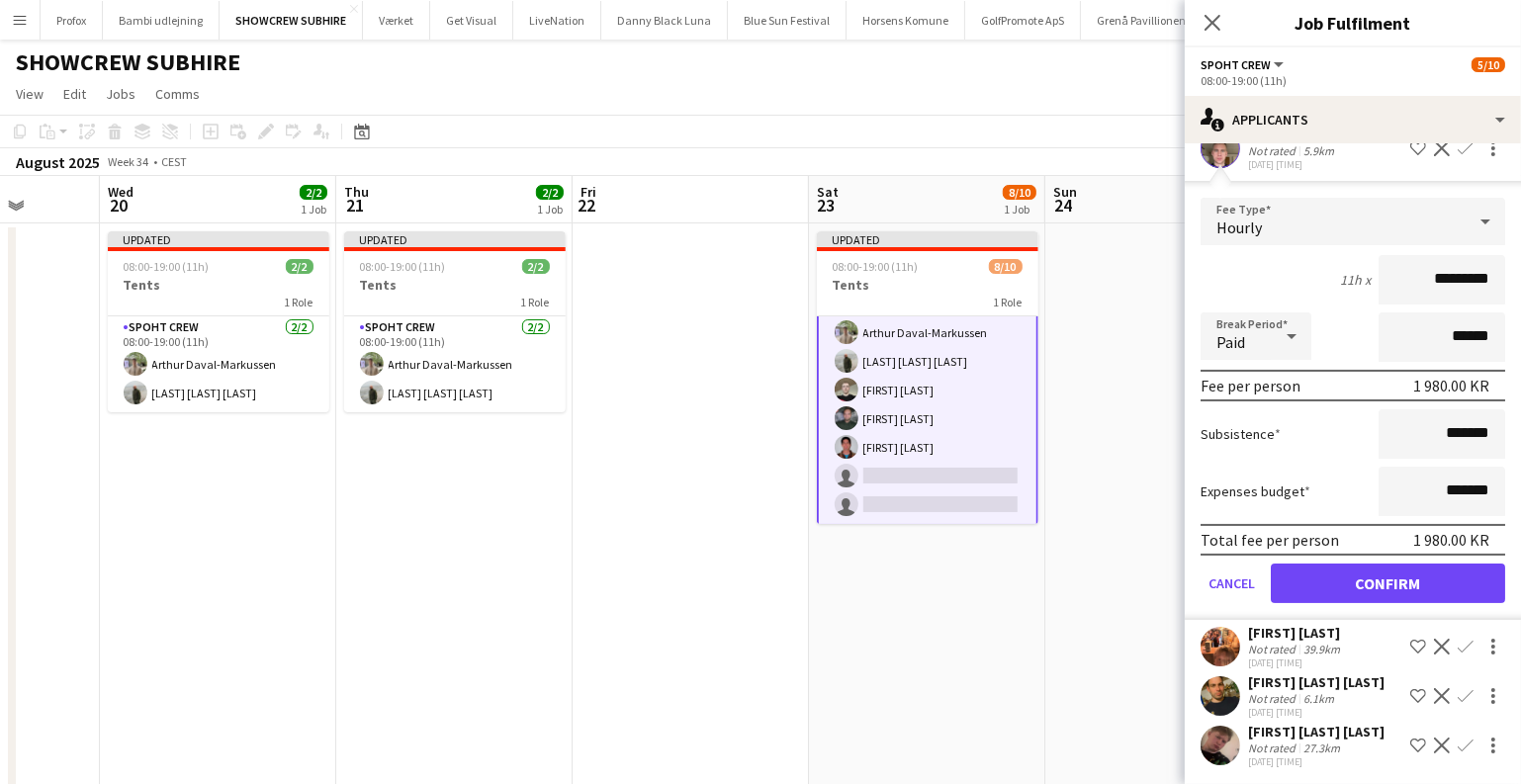 scroll, scrollTop: 280, scrollLeft: 0, axis: vertical 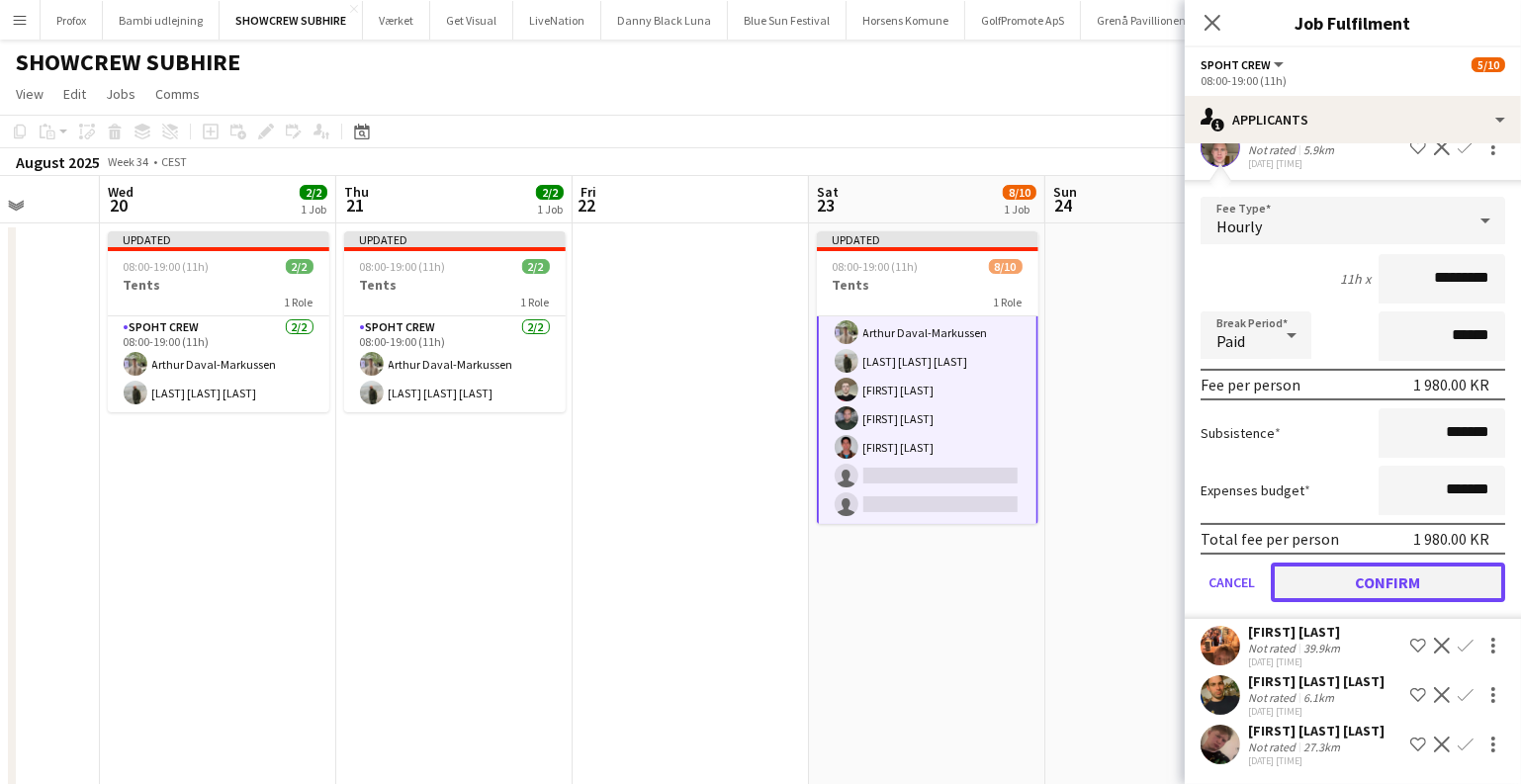 click on "Confirm" 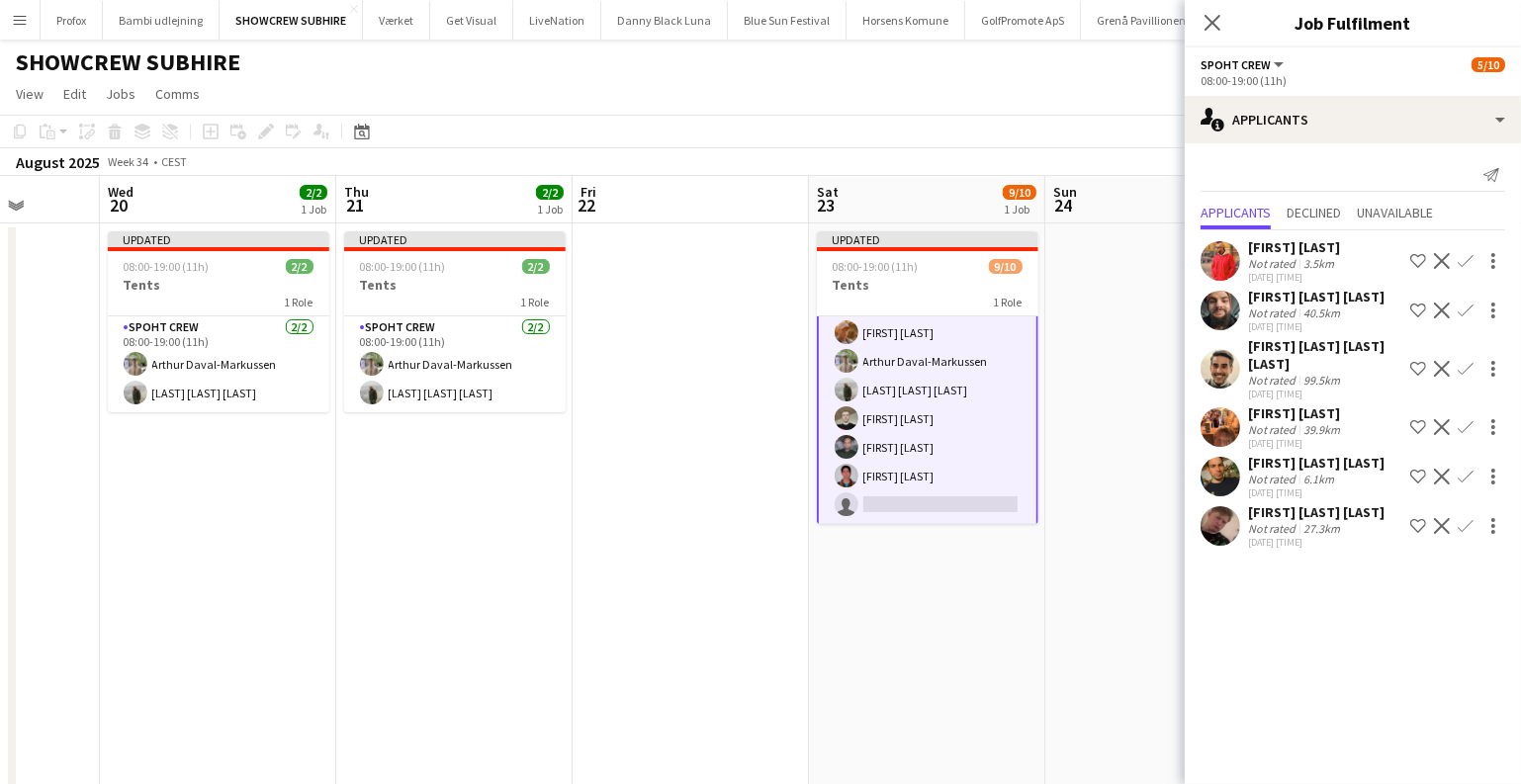 scroll, scrollTop: 0, scrollLeft: 0, axis: both 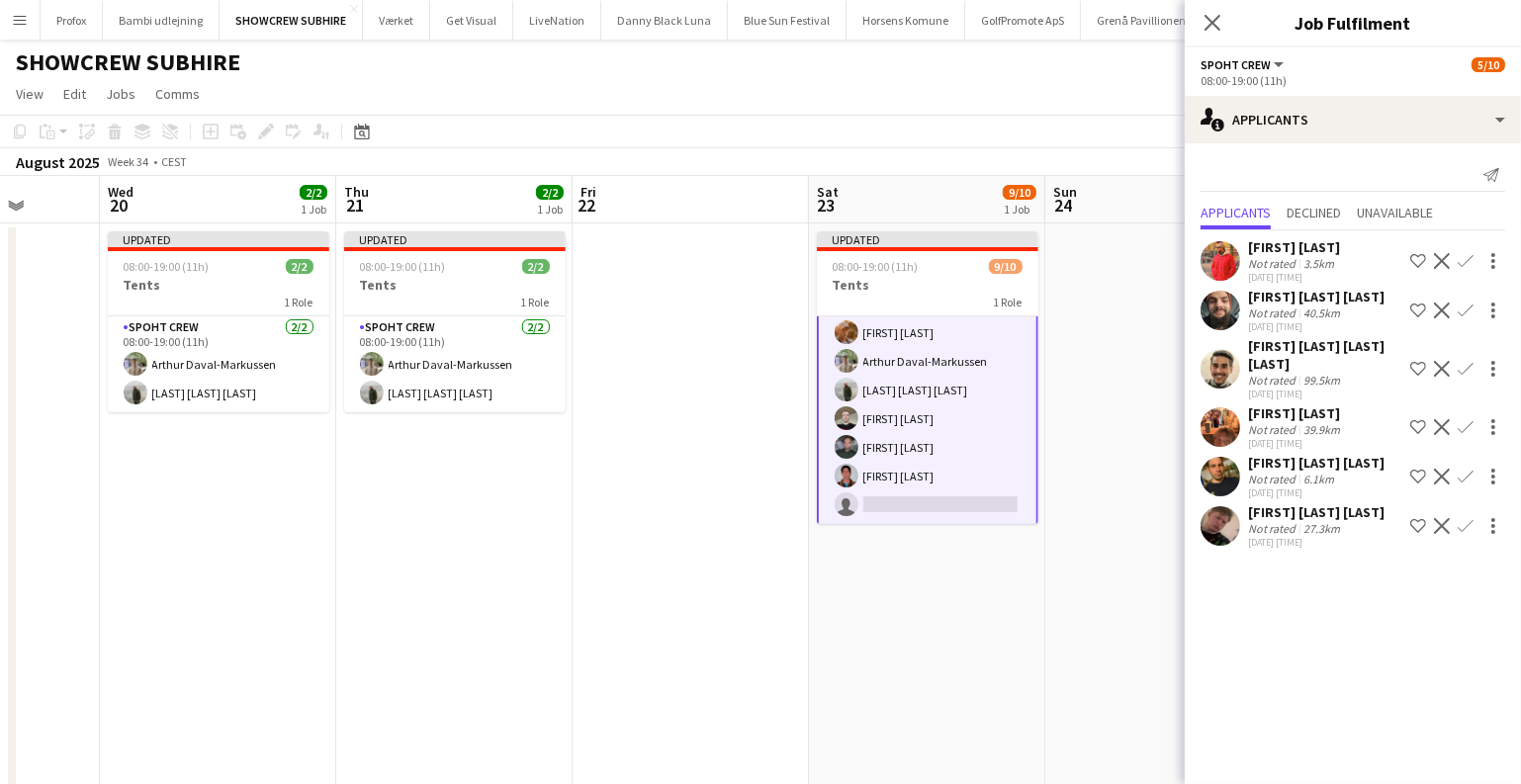 click 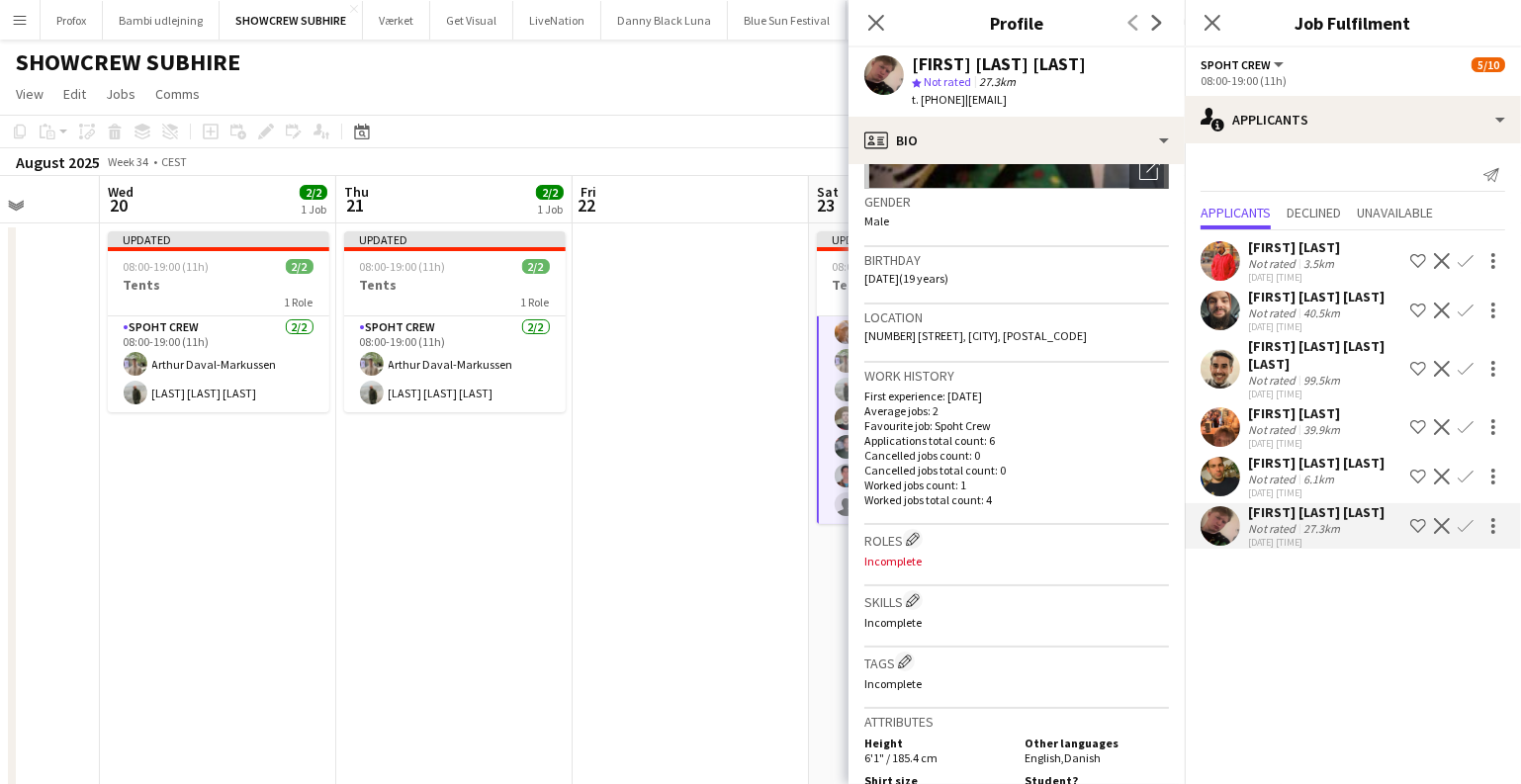 scroll, scrollTop: 359, scrollLeft: 0, axis: vertical 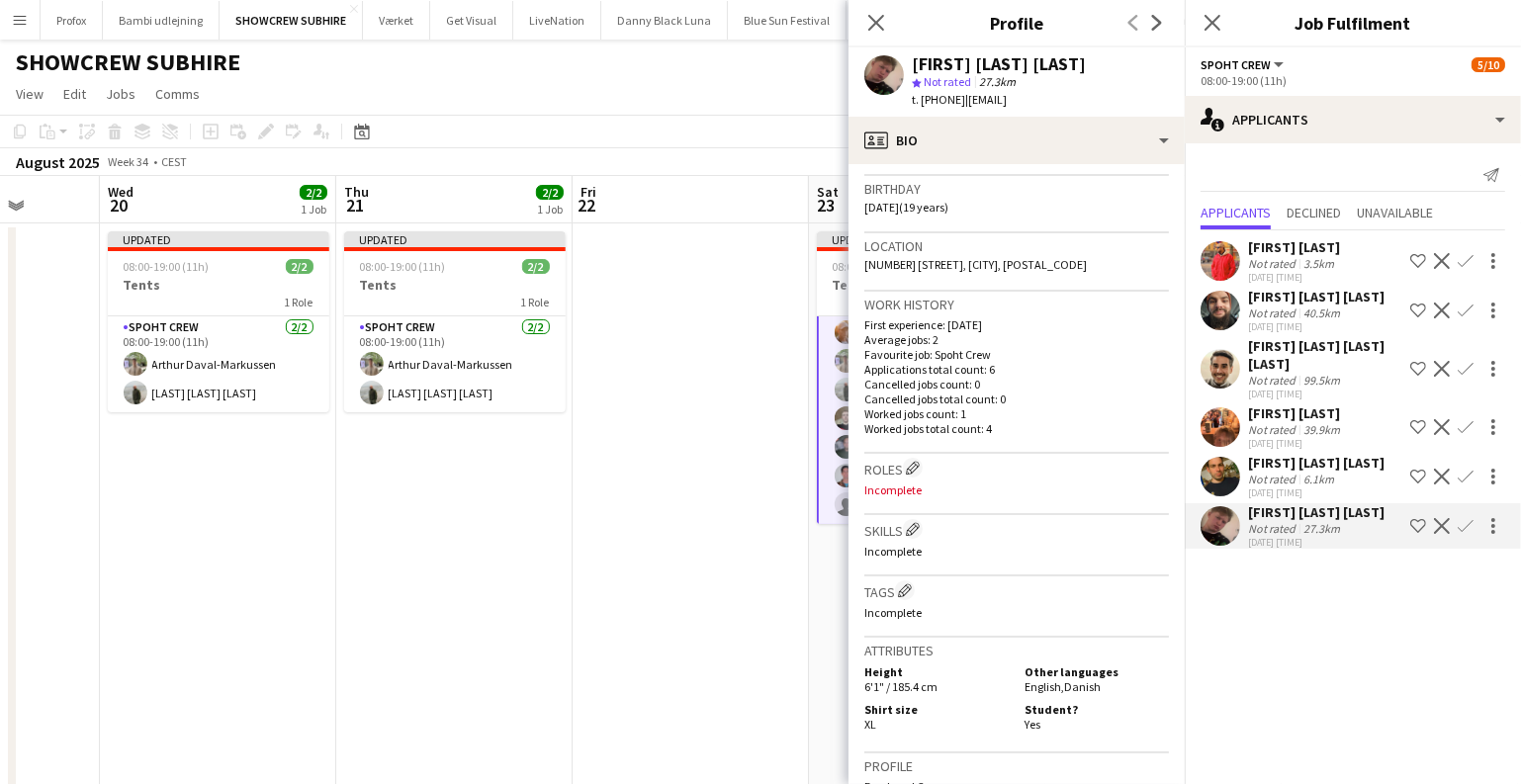 click at bounding box center [1220, 310] 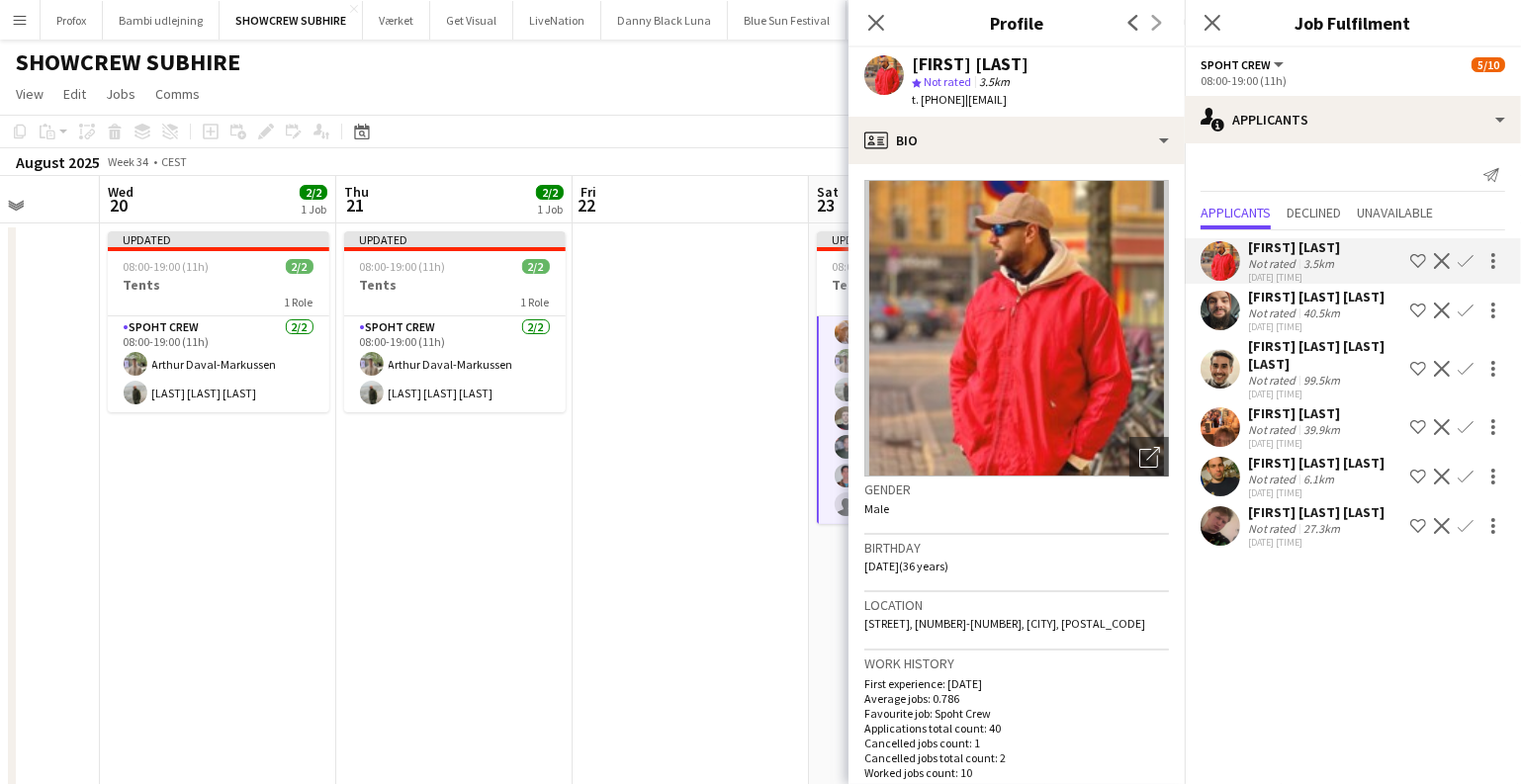 click on "Confirm" 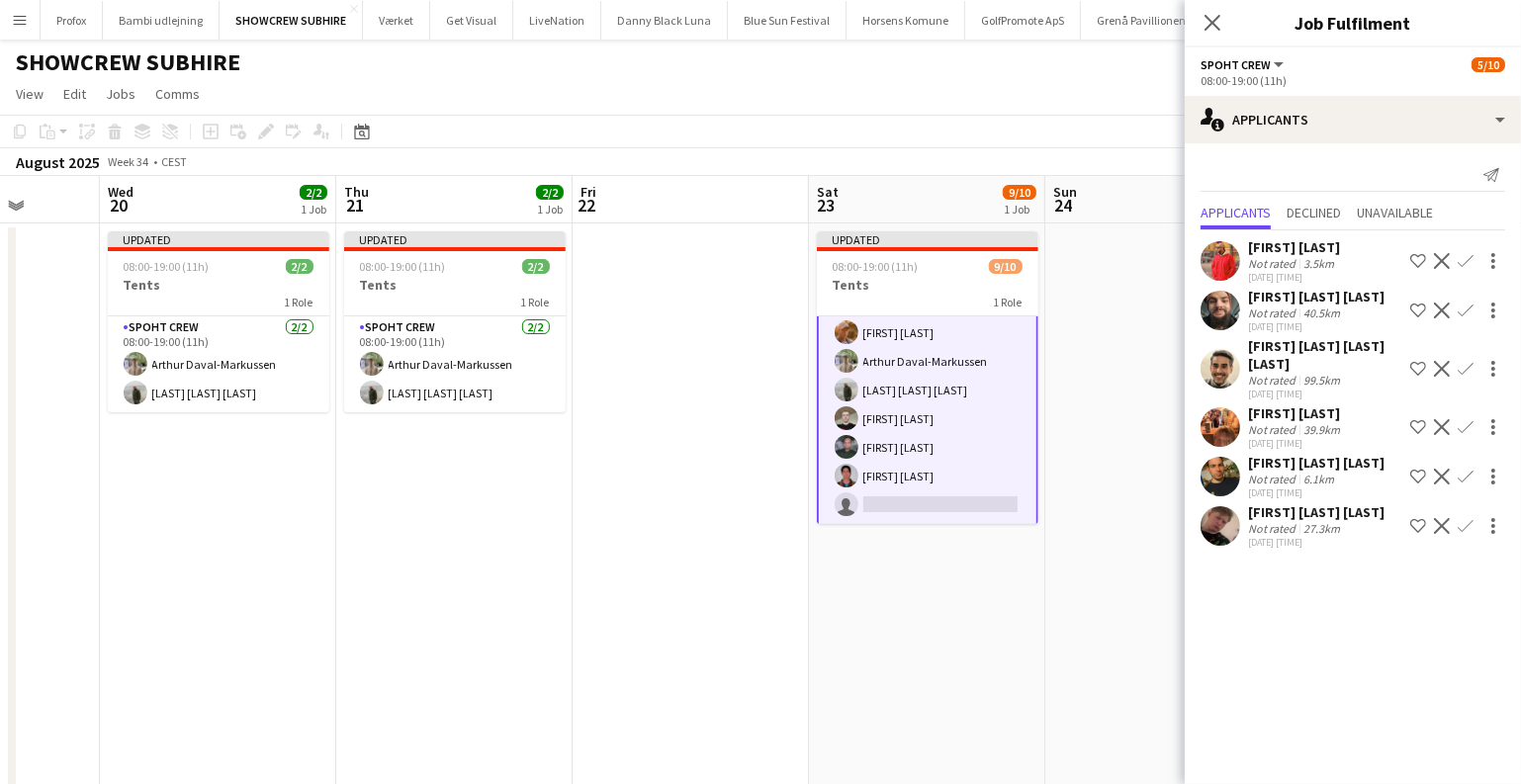click on "Confirm" at bounding box center [1466, 310] 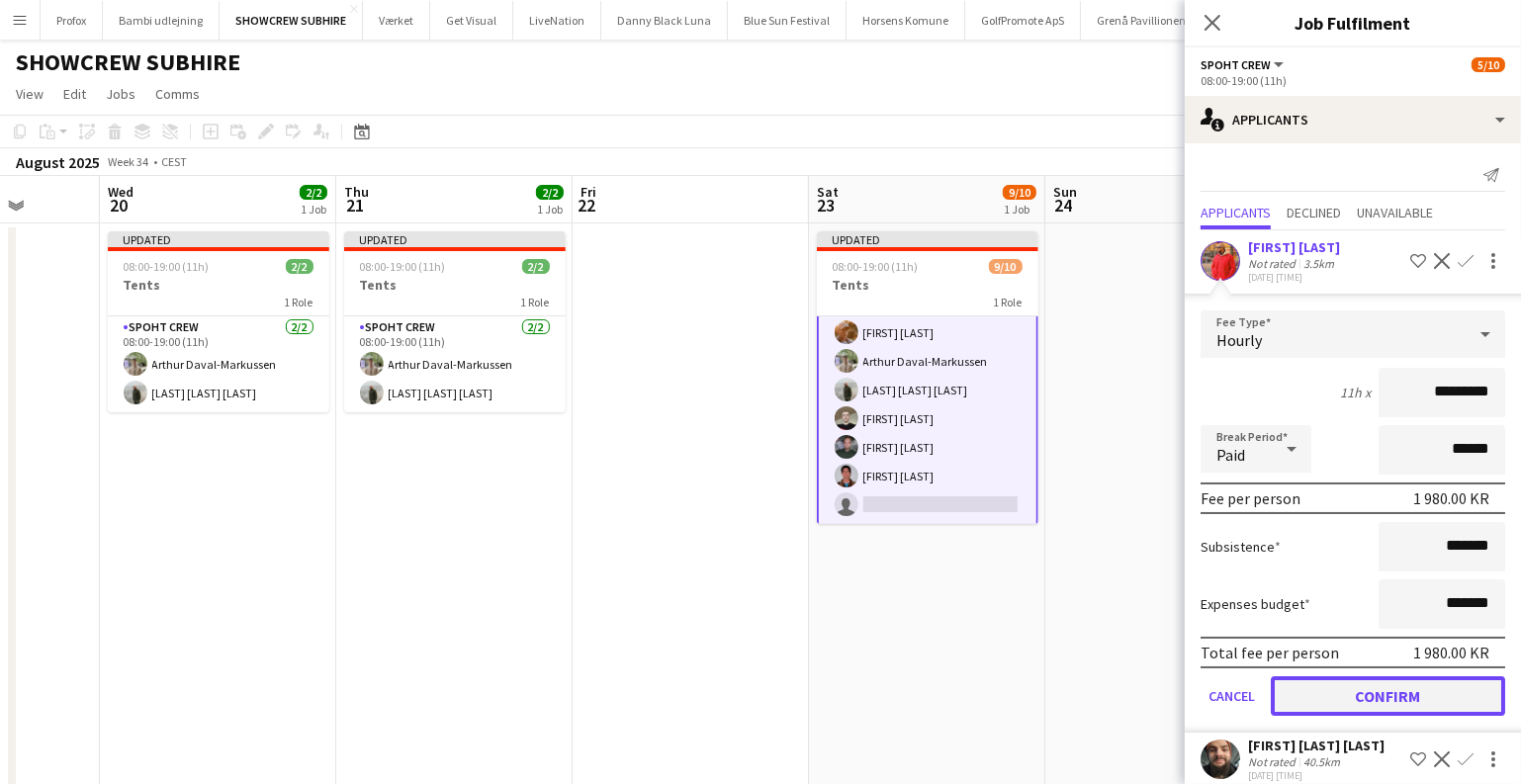 click on "Confirm" 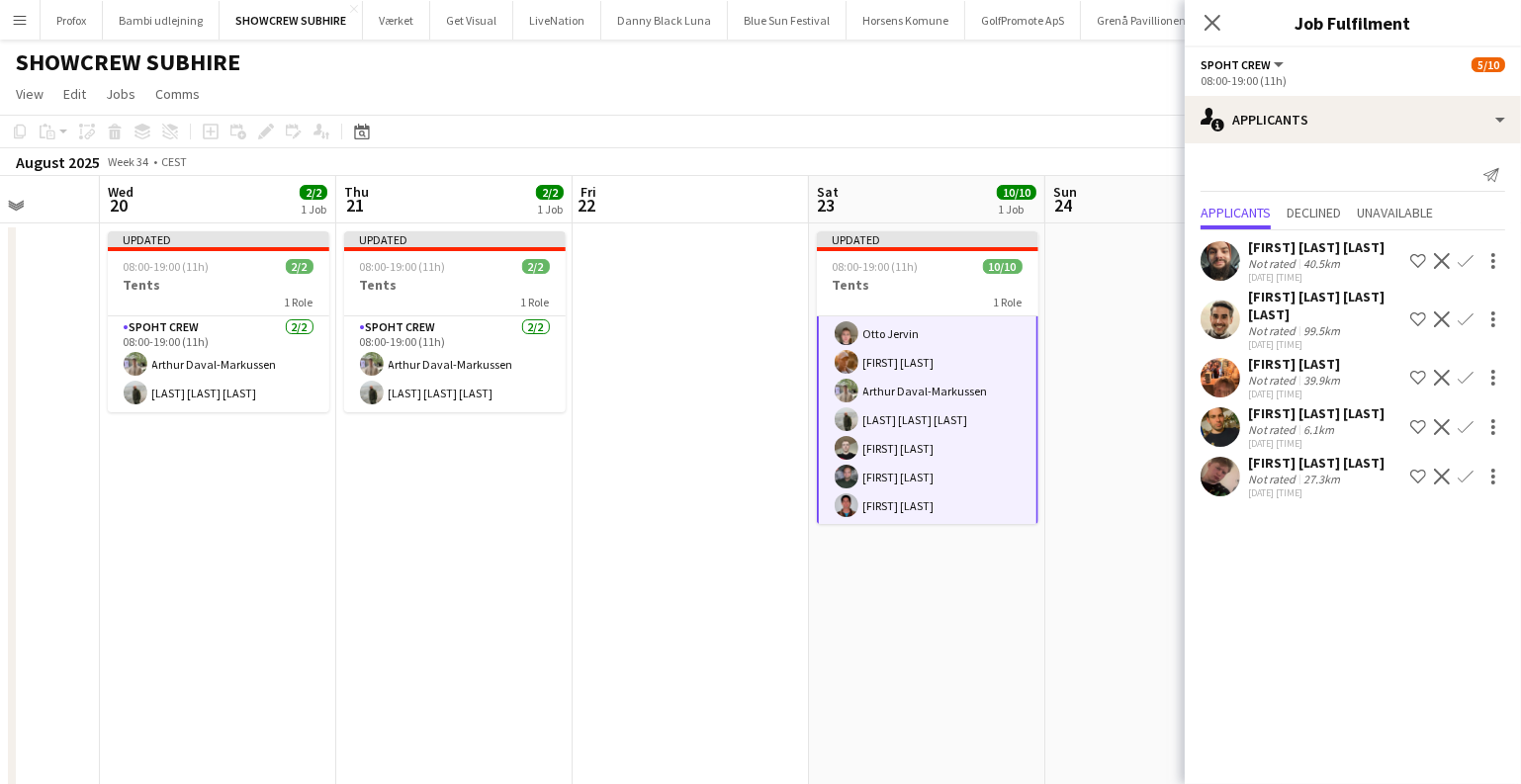 scroll, scrollTop: 120, scrollLeft: 0, axis: vertical 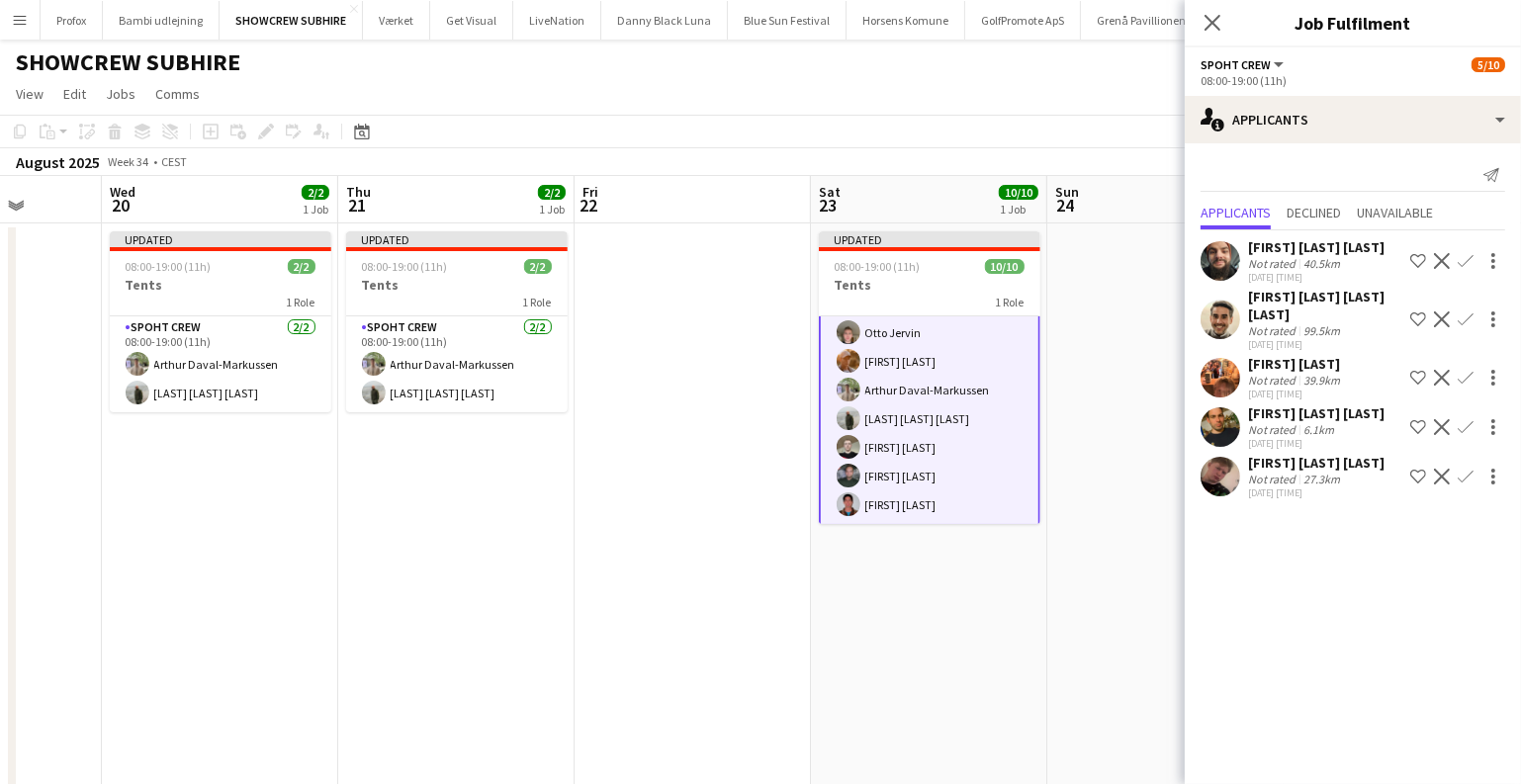 click at bounding box center [1165, 544] 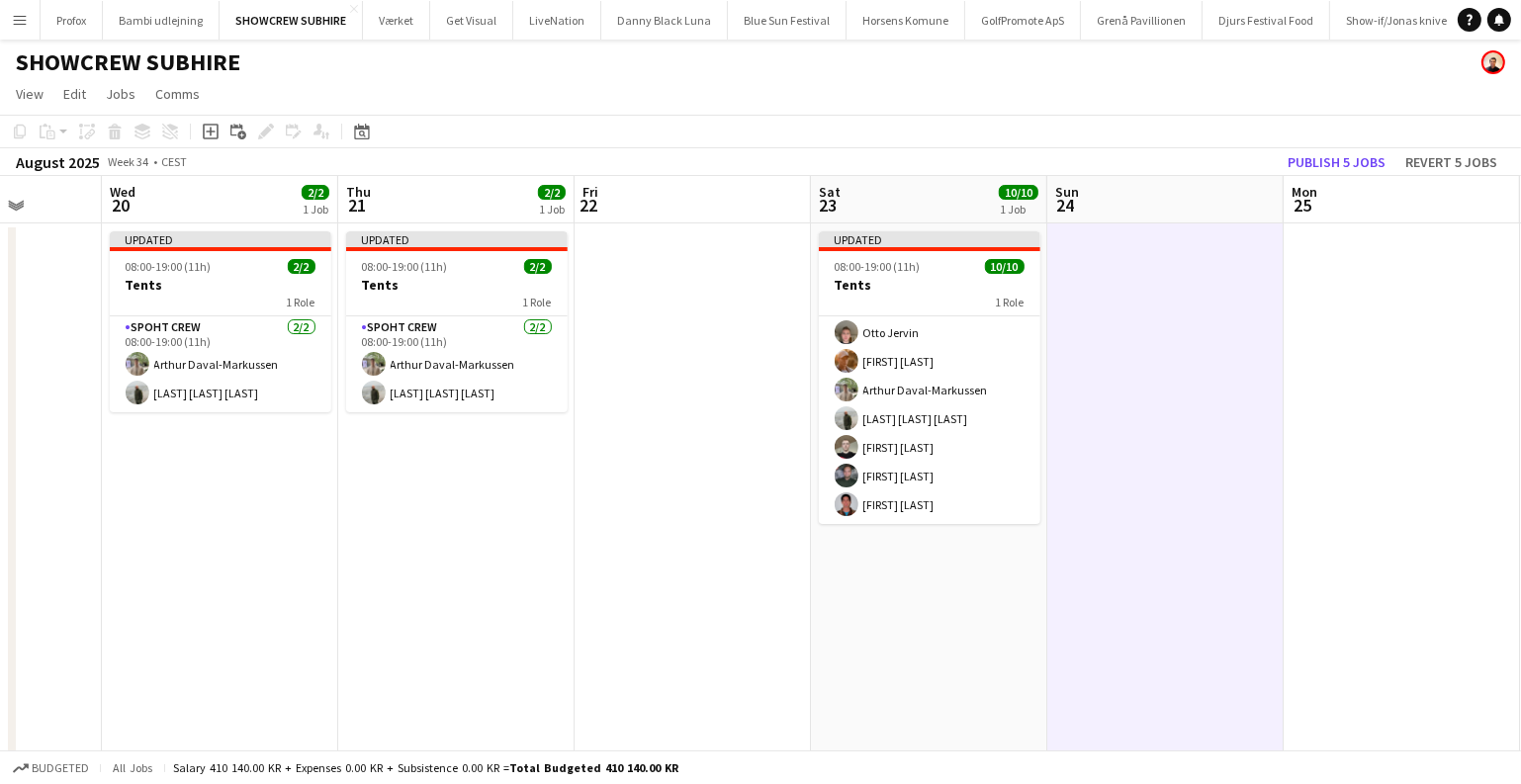 scroll, scrollTop: 117, scrollLeft: 0, axis: vertical 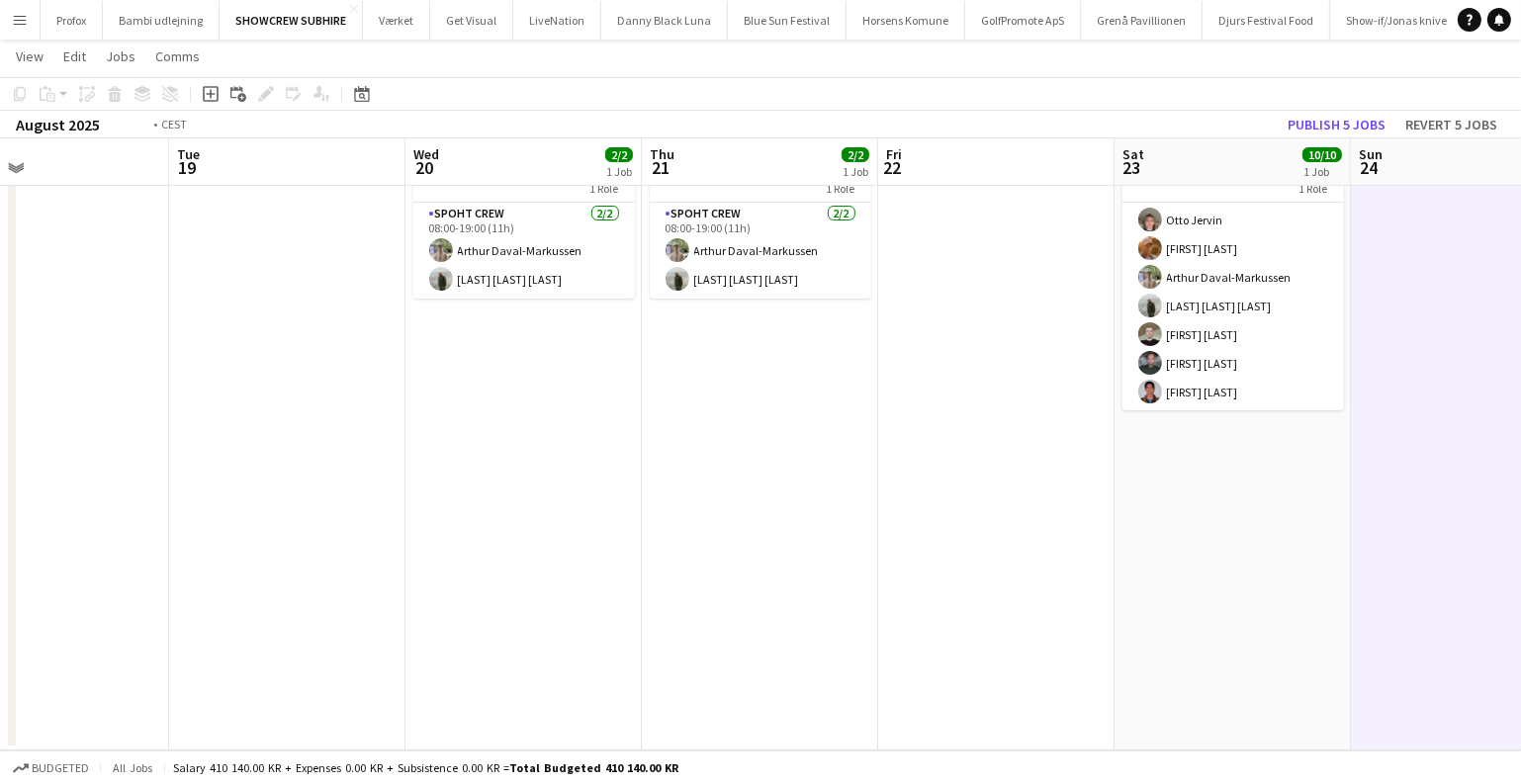 drag, startPoint x: 502, startPoint y: 461, endPoint x: 1533, endPoint y: 604, distance: 1040.8698 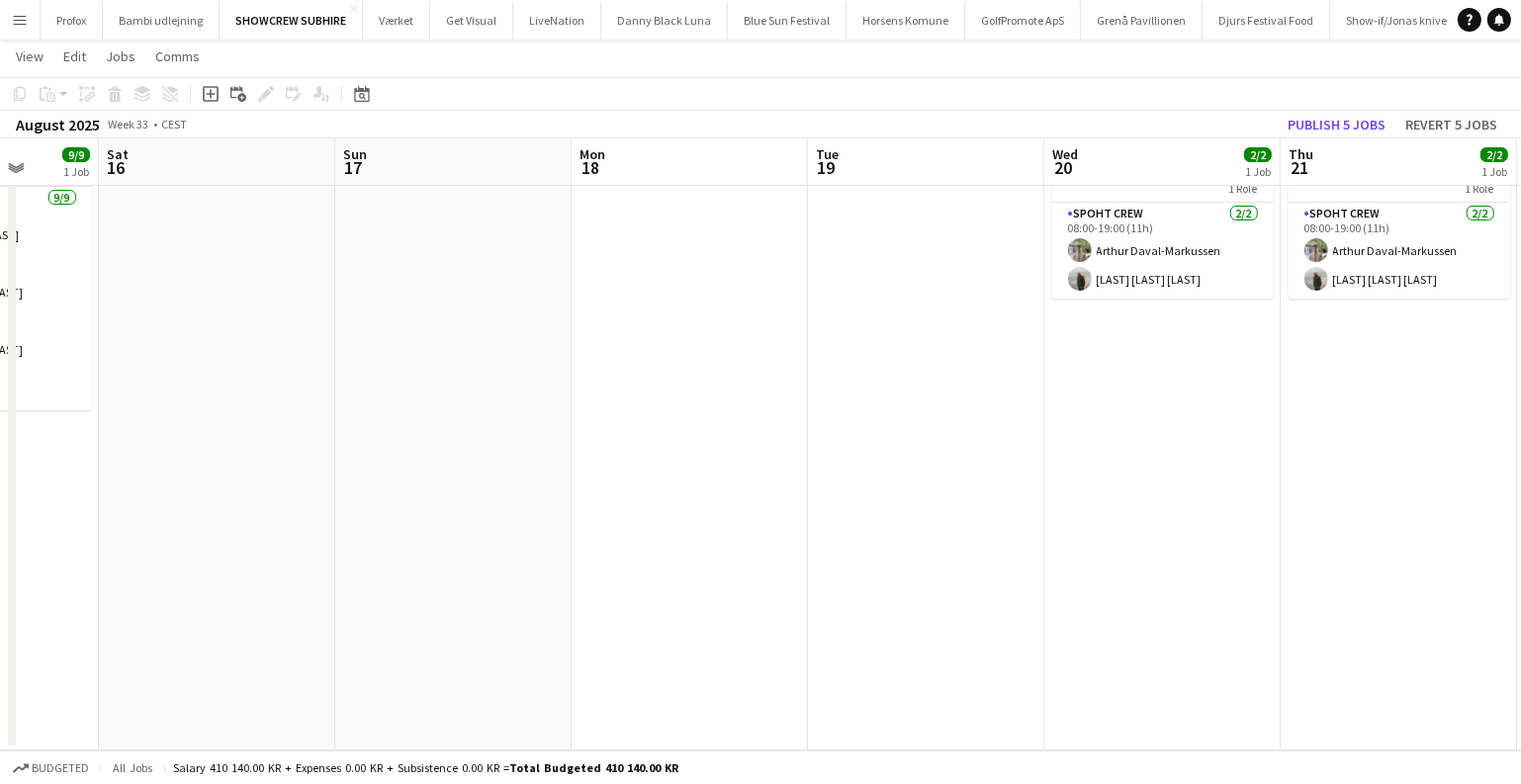 drag, startPoint x: 436, startPoint y: 398, endPoint x: 1073, endPoint y: 526, distance: 649.73302 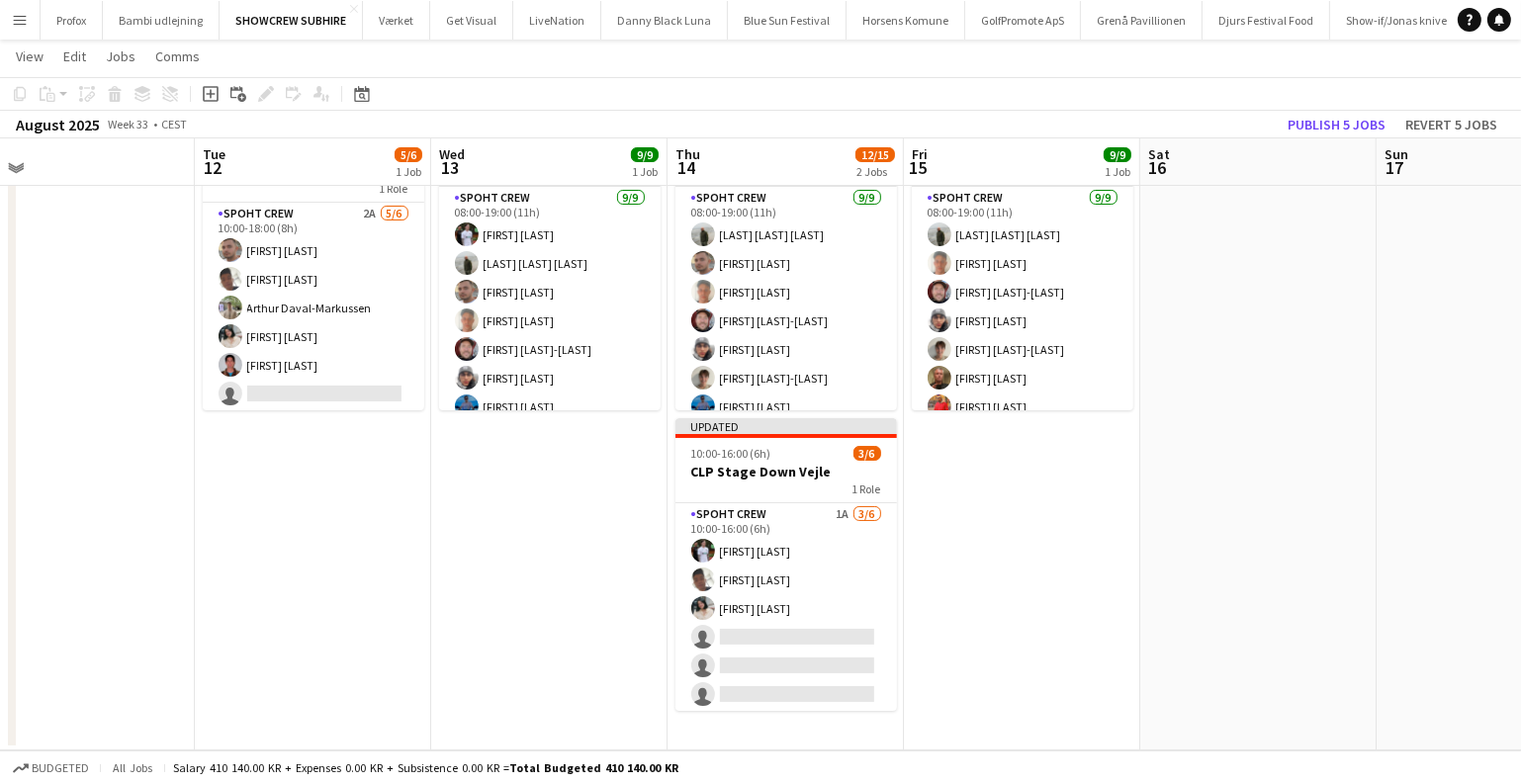 drag, startPoint x: 1004, startPoint y: 543, endPoint x: 1076, endPoint y: 557, distance: 73.348483 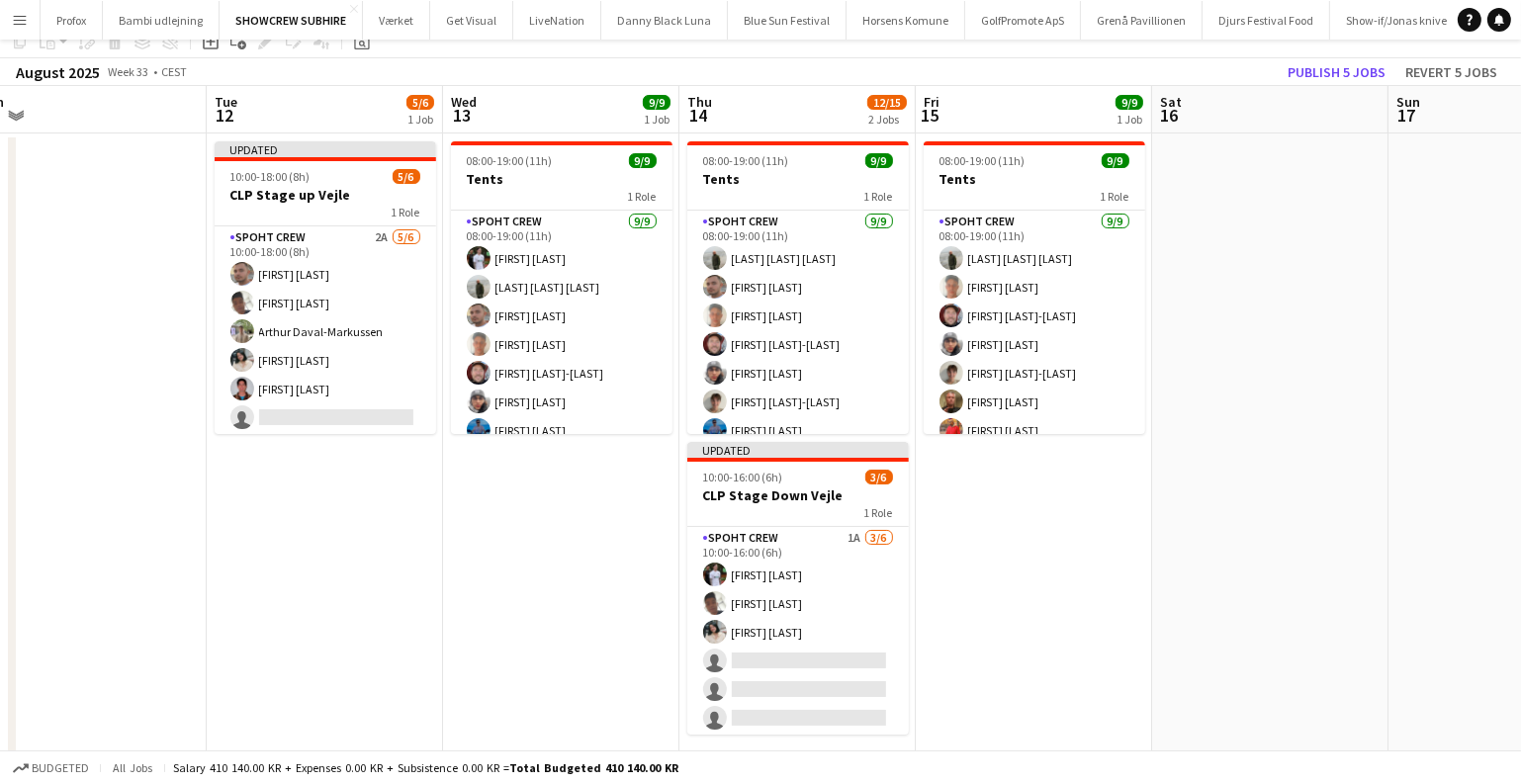 scroll, scrollTop: 112, scrollLeft: 0, axis: vertical 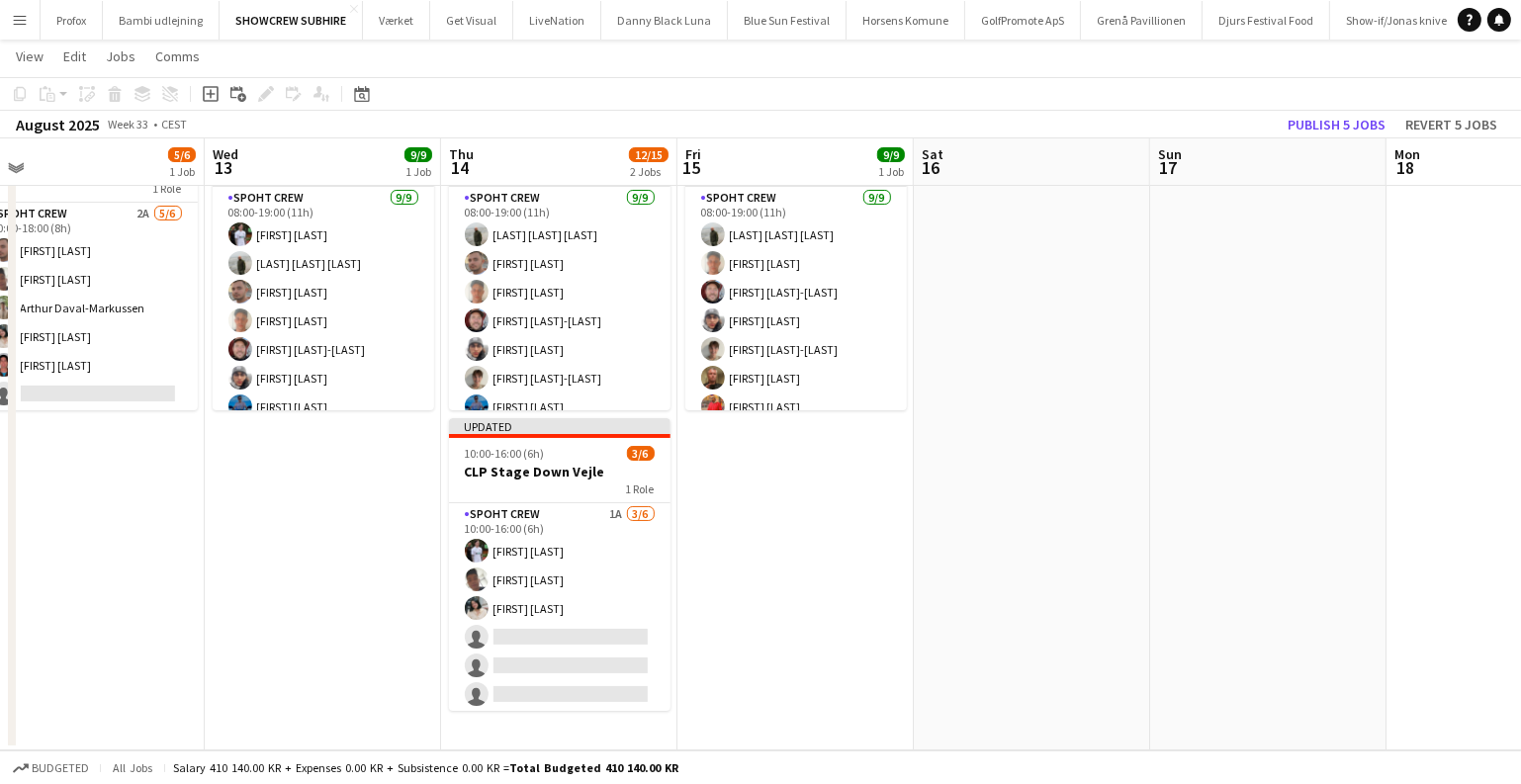 drag, startPoint x: 1373, startPoint y: 478, endPoint x: 189, endPoint y: 540, distance: 1185.6222 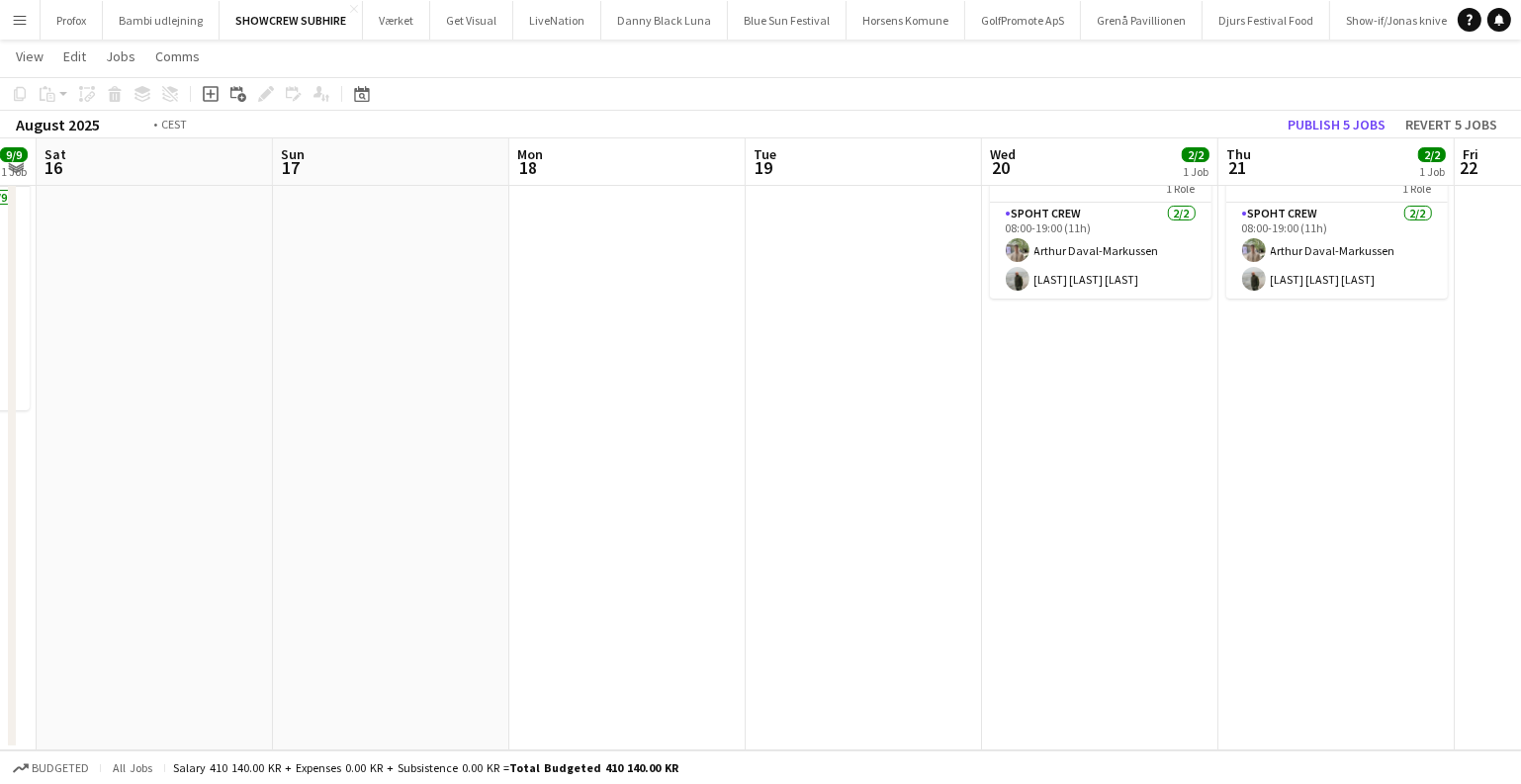 drag, startPoint x: 1346, startPoint y: 526, endPoint x: 238, endPoint y: 550, distance: 1108.2599 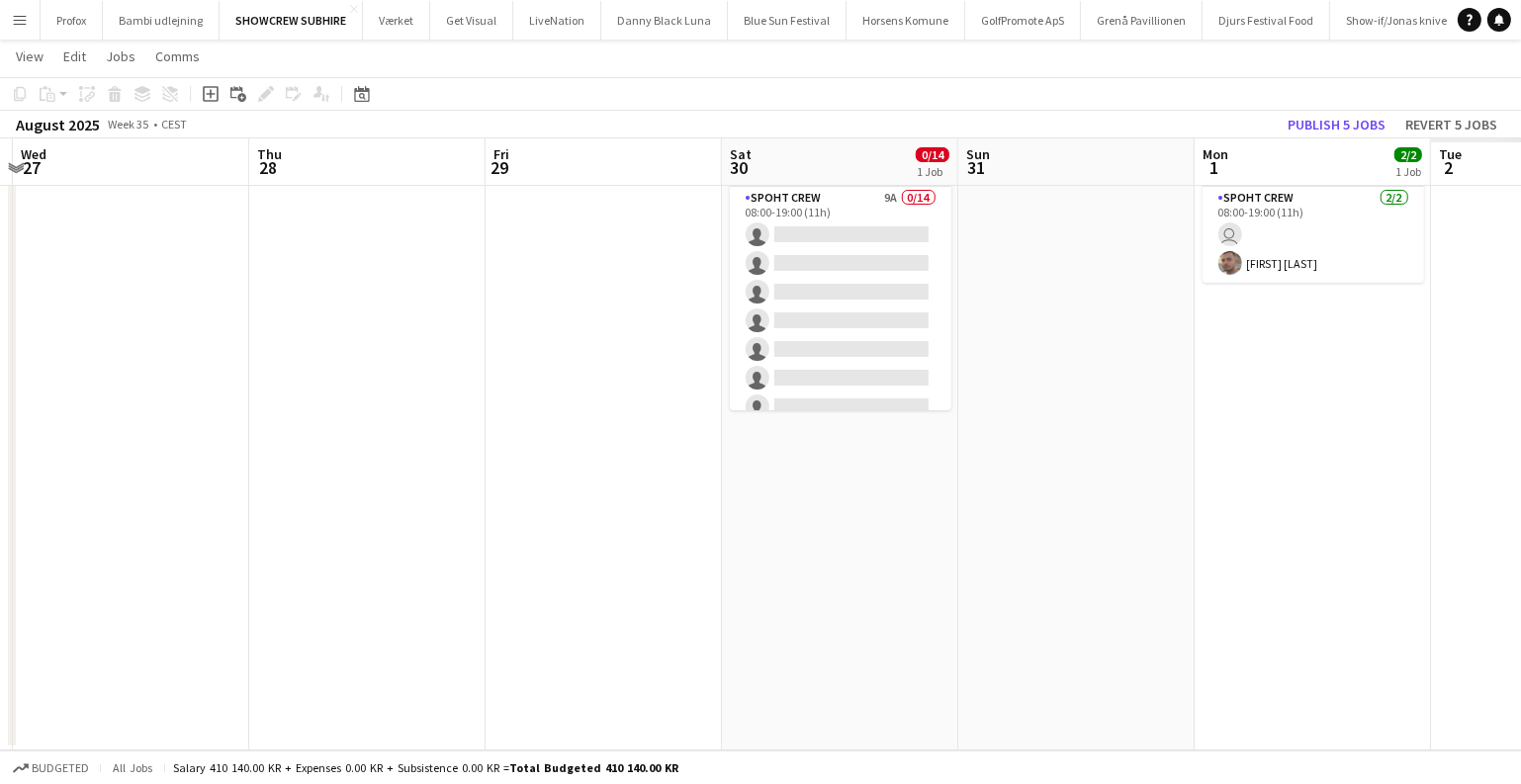 drag, startPoint x: 787, startPoint y: 545, endPoint x: 191, endPoint y: 543, distance: 596.0034 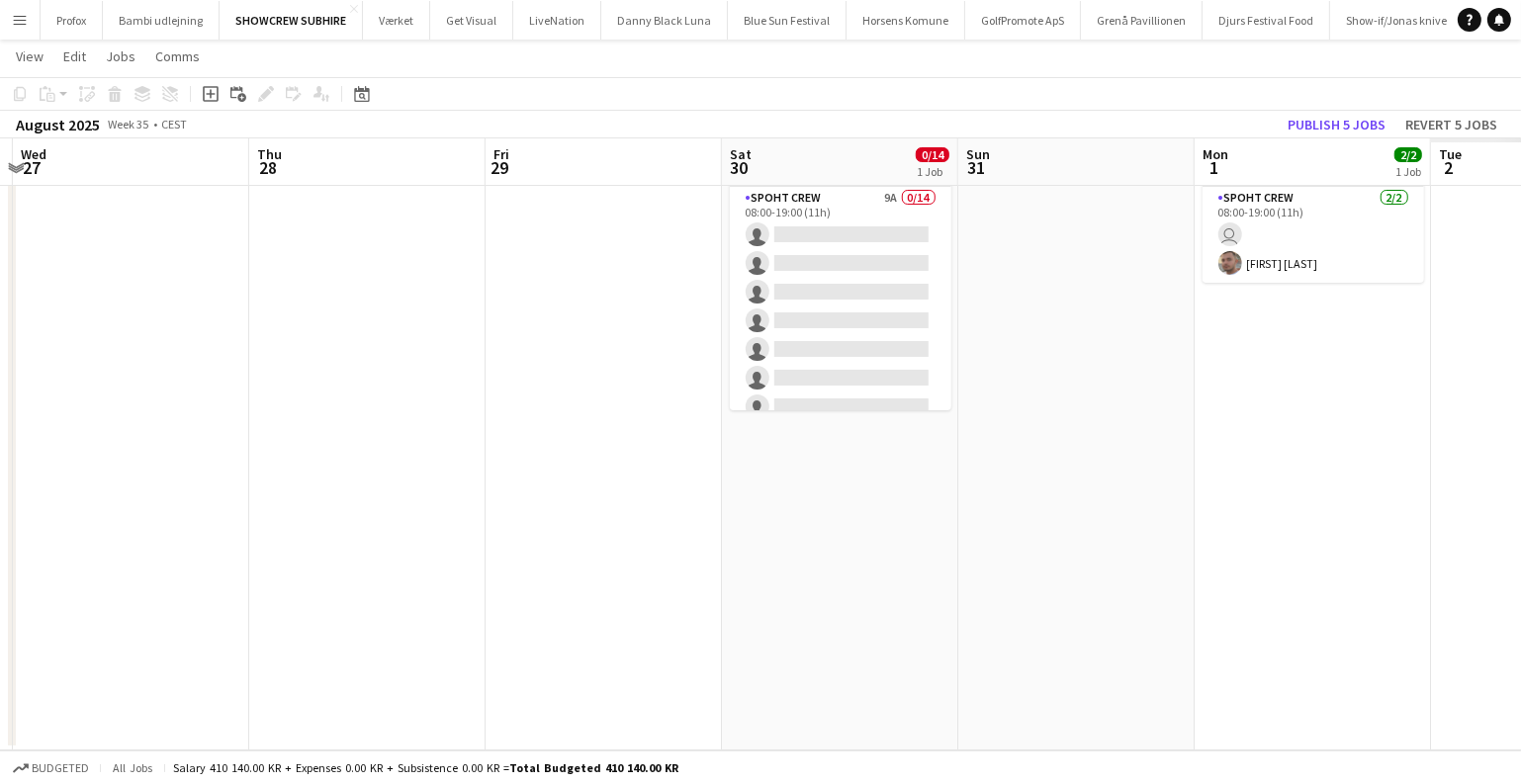 click on "Sat 23 10/10 1 Job Sun 24 Mon 25 Tue 26 Wed 27 Thu 28 Fri 29 Sat 30 0/14 1 Job Sun 31 Mon 1 2/2 1 Job Tue 2 Wed 3 Updated 08:00-19:00 (11h) 10/10 Tents 1 Role Spoht Crew 10/10 08:00-19:00 (11h)
[FIRST] [LAST] [FIRST] [LAST] [FIRST] [LAST] [FIRST] [LAST] [FIRST] [LAST] [FIRST] [LAST] [FIRST] [LAST] [FIRST] [LAST] [FIRST] [LAST] 08:00-19:00 (11h) 0/14 Tents 1 Role Spoht Crew 9A 0/14 08:00-19:00 (11h)
single-neutral-actions
single-neutral-actions
single-neutral-actions
single-neutral-actions
single-neutral-actions
single-neutral-actions
single-neutral-actions
single-neutral-actions
single-neutral-actions
single-neutral-actions" at bounding box center (760, 358) 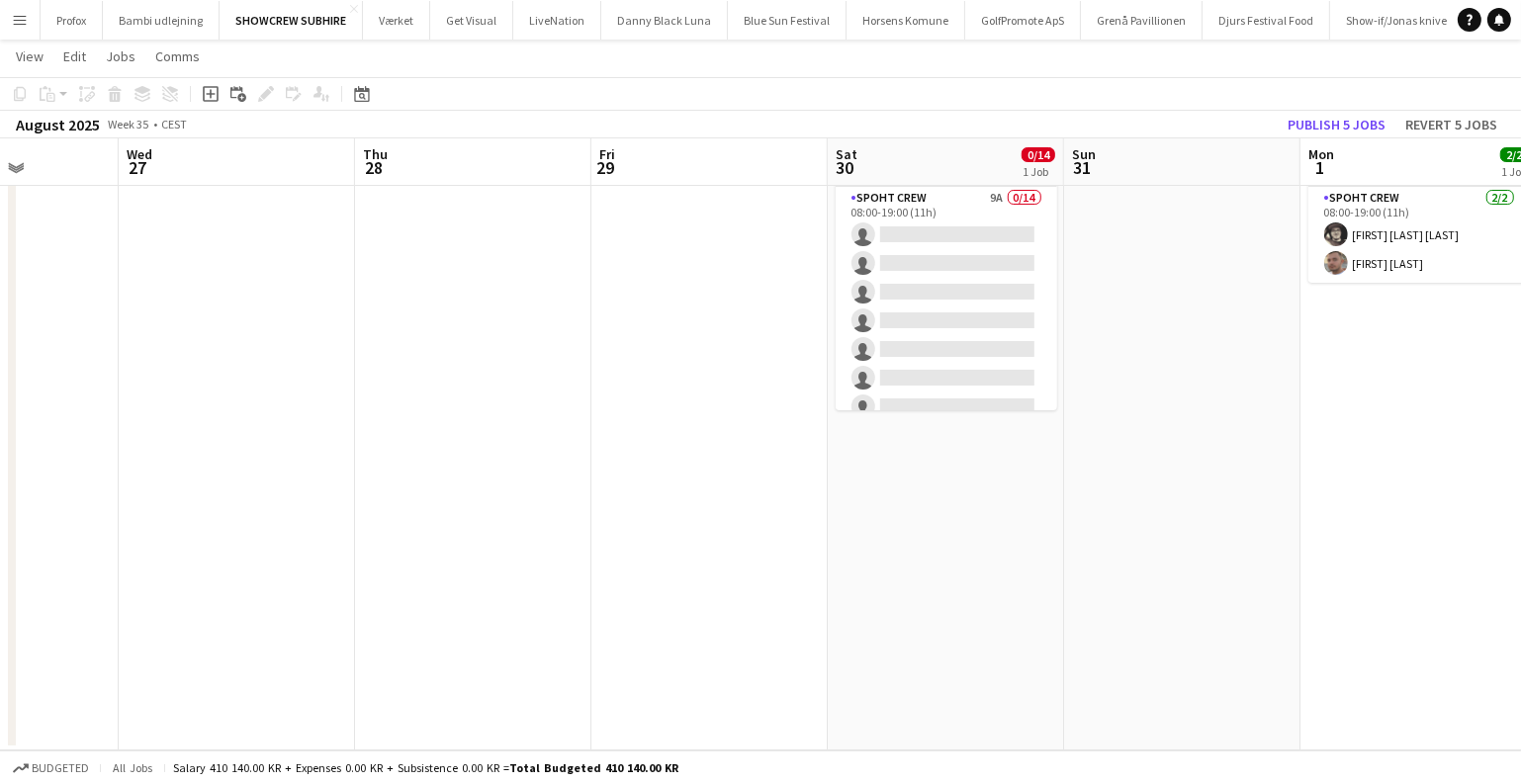 scroll, scrollTop: 0, scrollLeft: 753, axis: horizontal 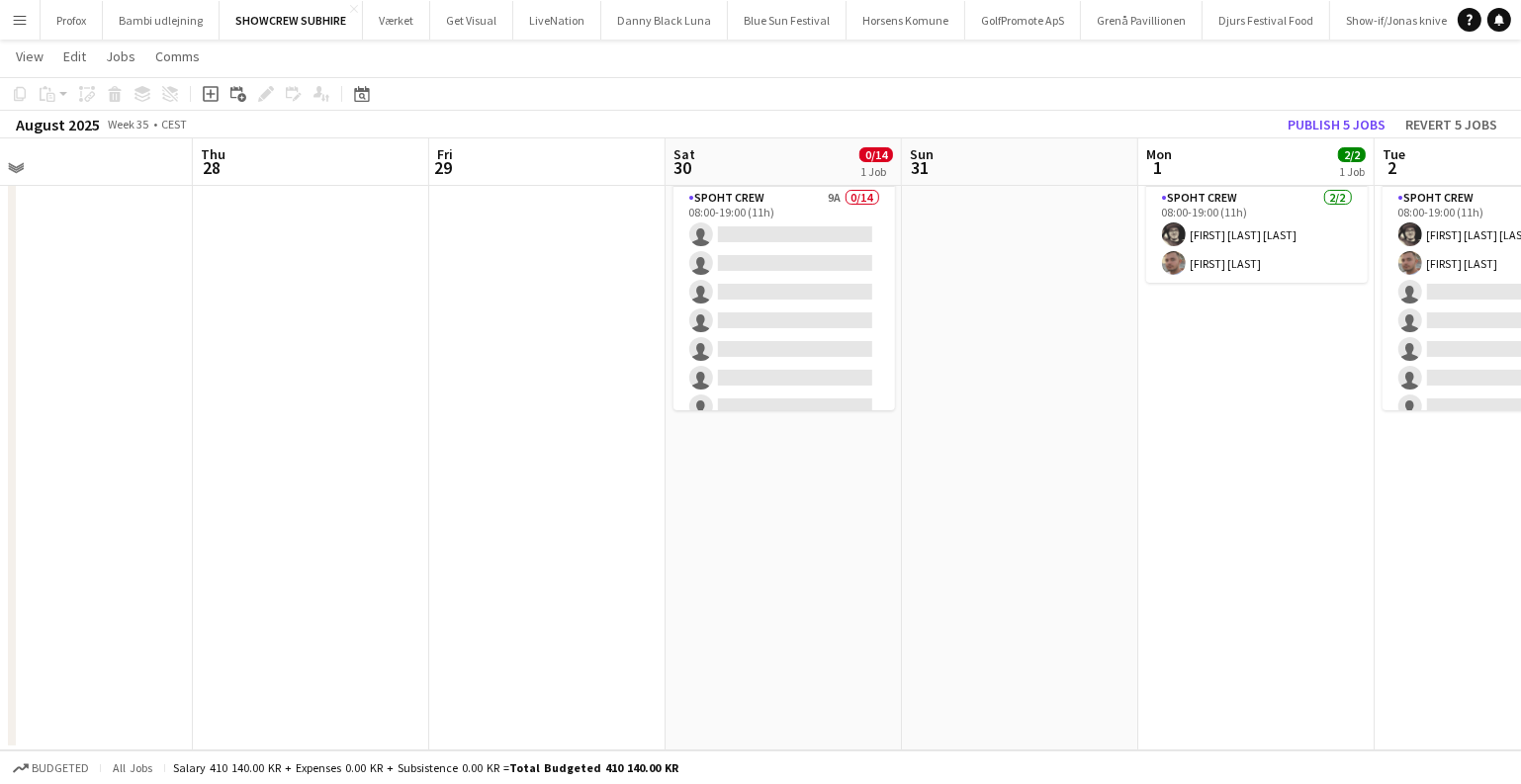 drag, startPoint x: 1112, startPoint y: 517, endPoint x: 774, endPoint y: 536, distance: 338.5336 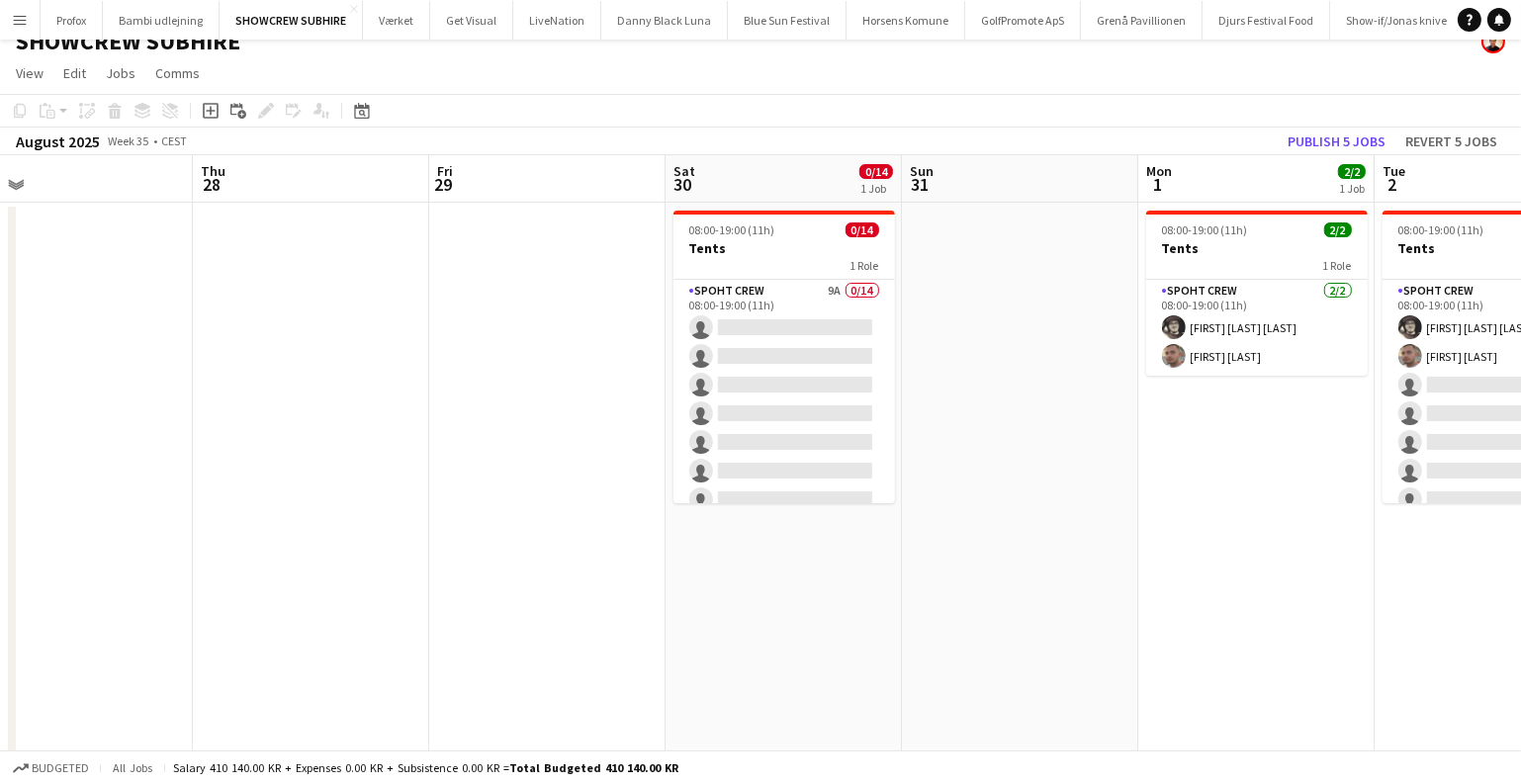 scroll, scrollTop: 0, scrollLeft: 0, axis: both 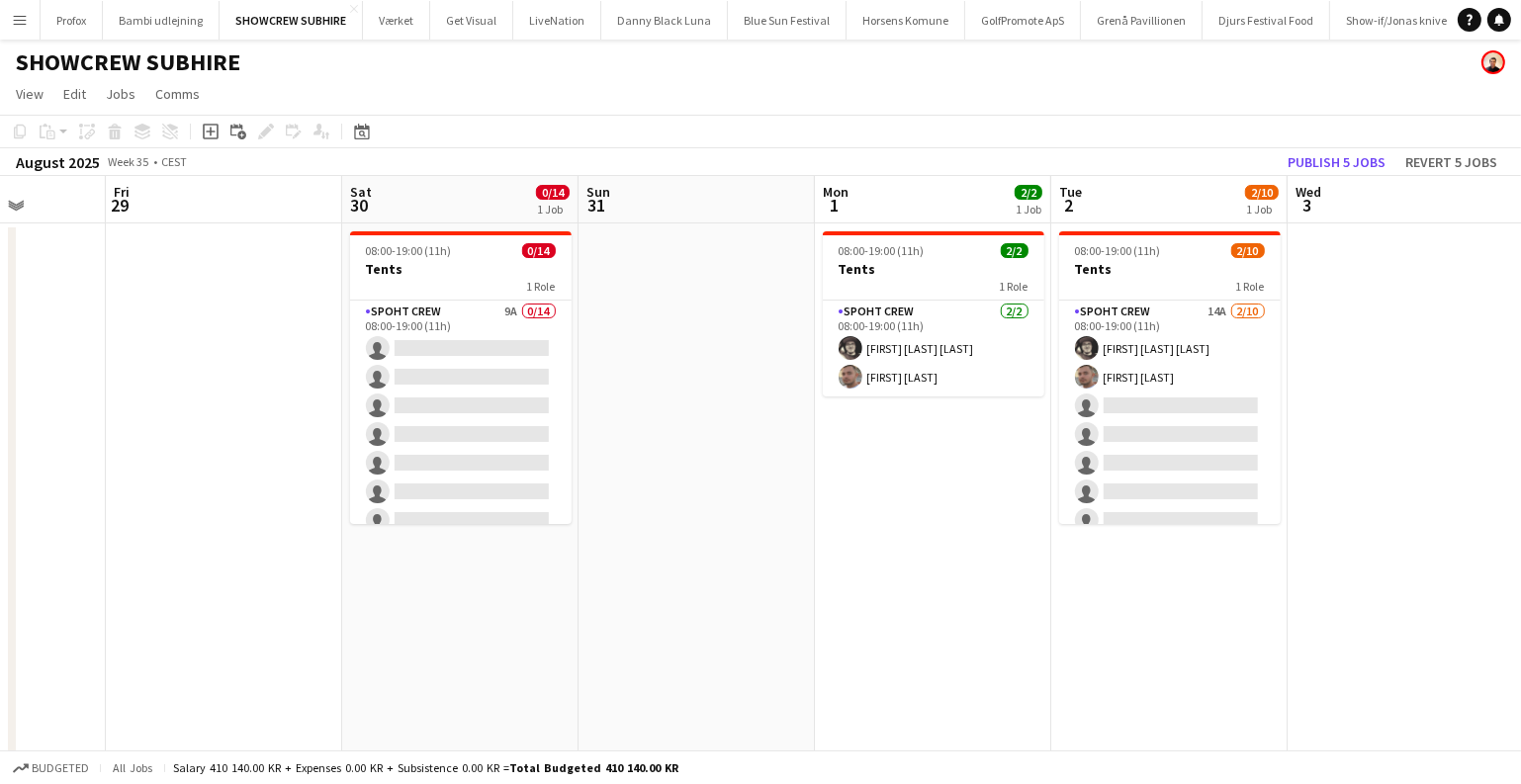 drag, startPoint x: 1073, startPoint y: 466, endPoint x: 751, endPoint y: 486, distance: 322.6205 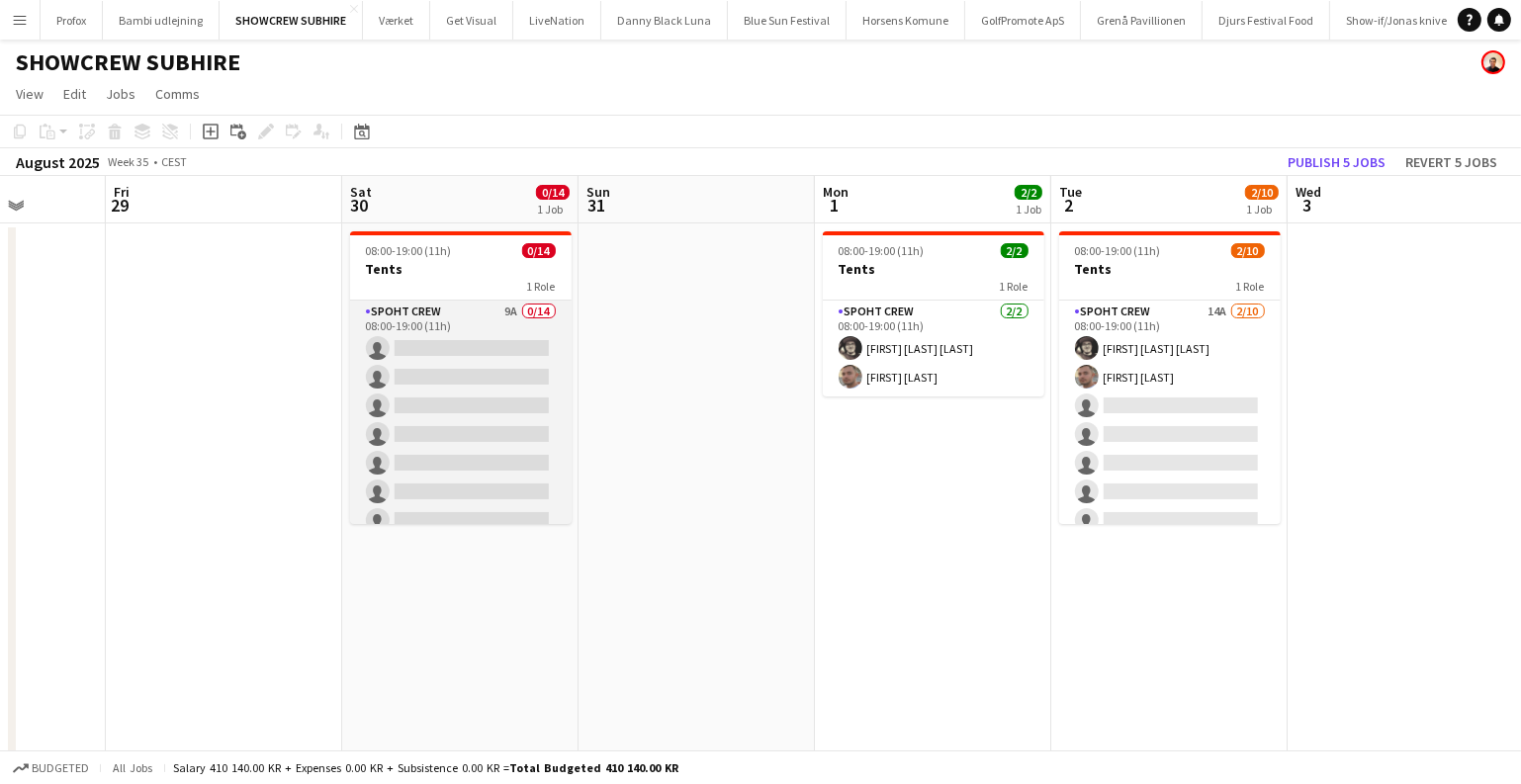 click on "Spoht  Crew    9A   0/14   08:00-19:00 (11h)
single-neutral-actions
single-neutral-actions
single-neutral-actions
single-neutral-actions
single-neutral-actions
single-neutral-actions
single-neutral-actions
single-neutral-actions
single-neutral-actions
single-neutral-actions
single-neutral-actions
single-neutral-actions
single-neutral-actions
single-neutral-actions" at bounding box center (461, 520) 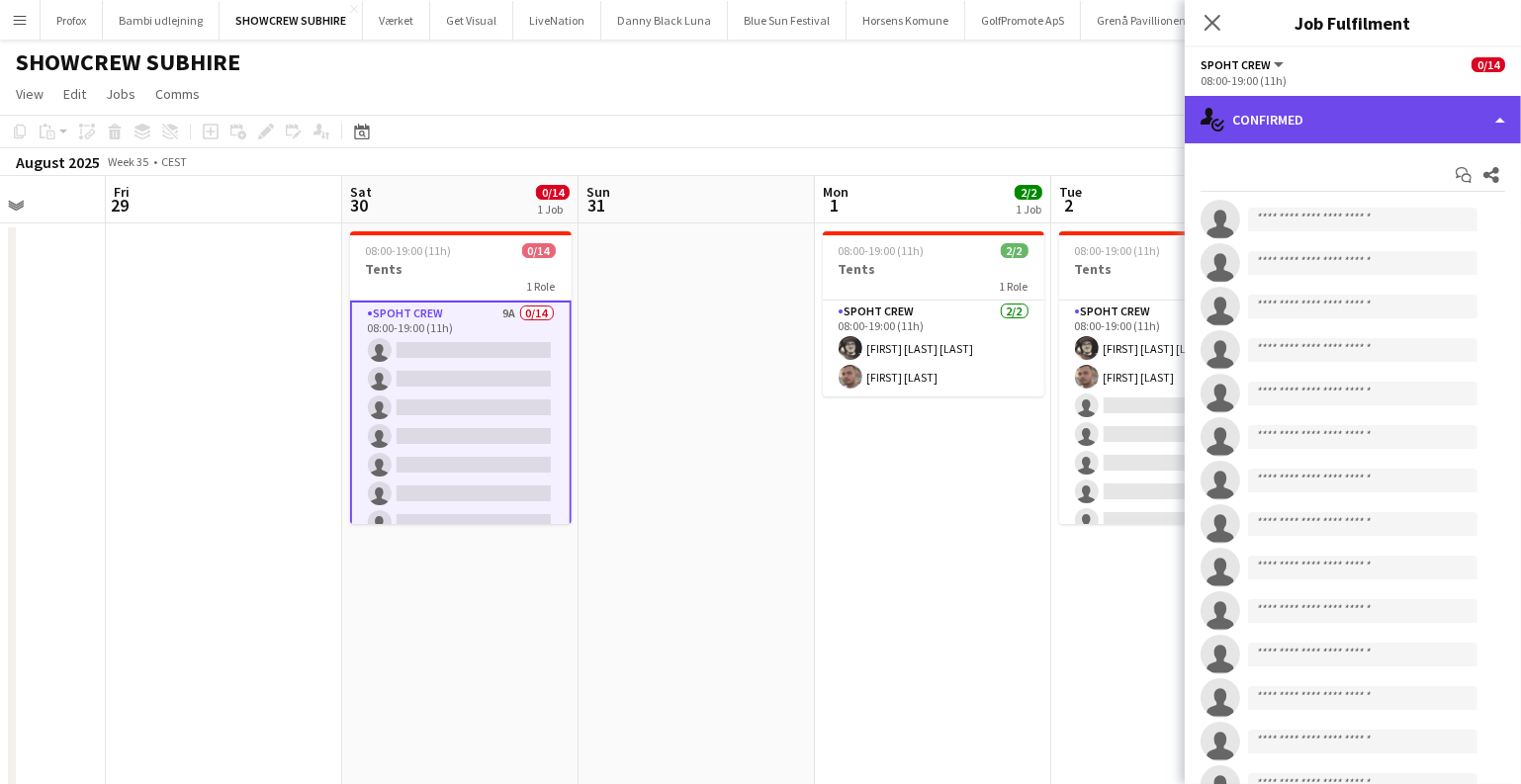 click on "single-neutral-actions-check-2
Confirmed" 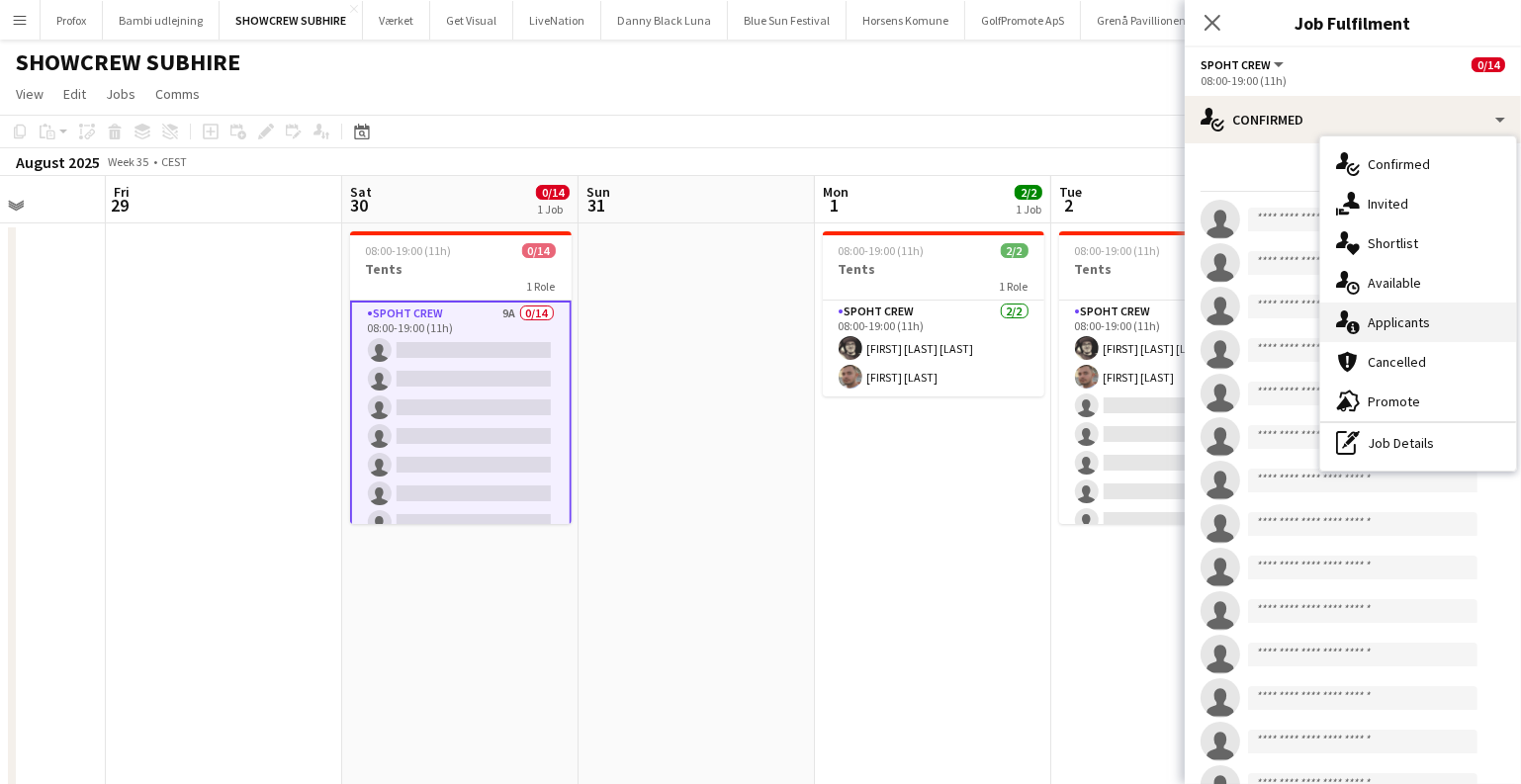 click on "single-neutral-actions-information
Applicants" at bounding box center [1418, 322] 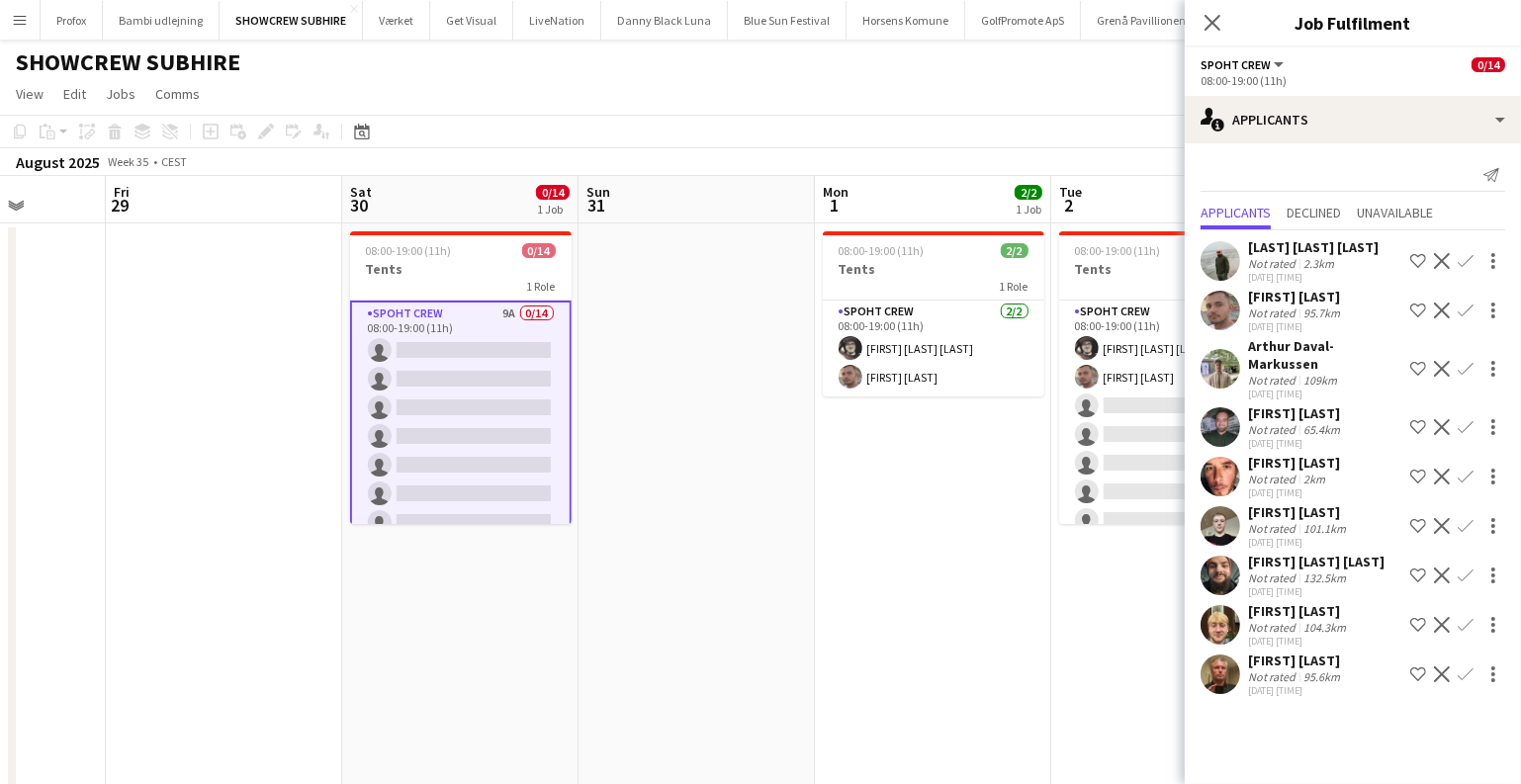 scroll, scrollTop: 35, scrollLeft: 0, axis: vertical 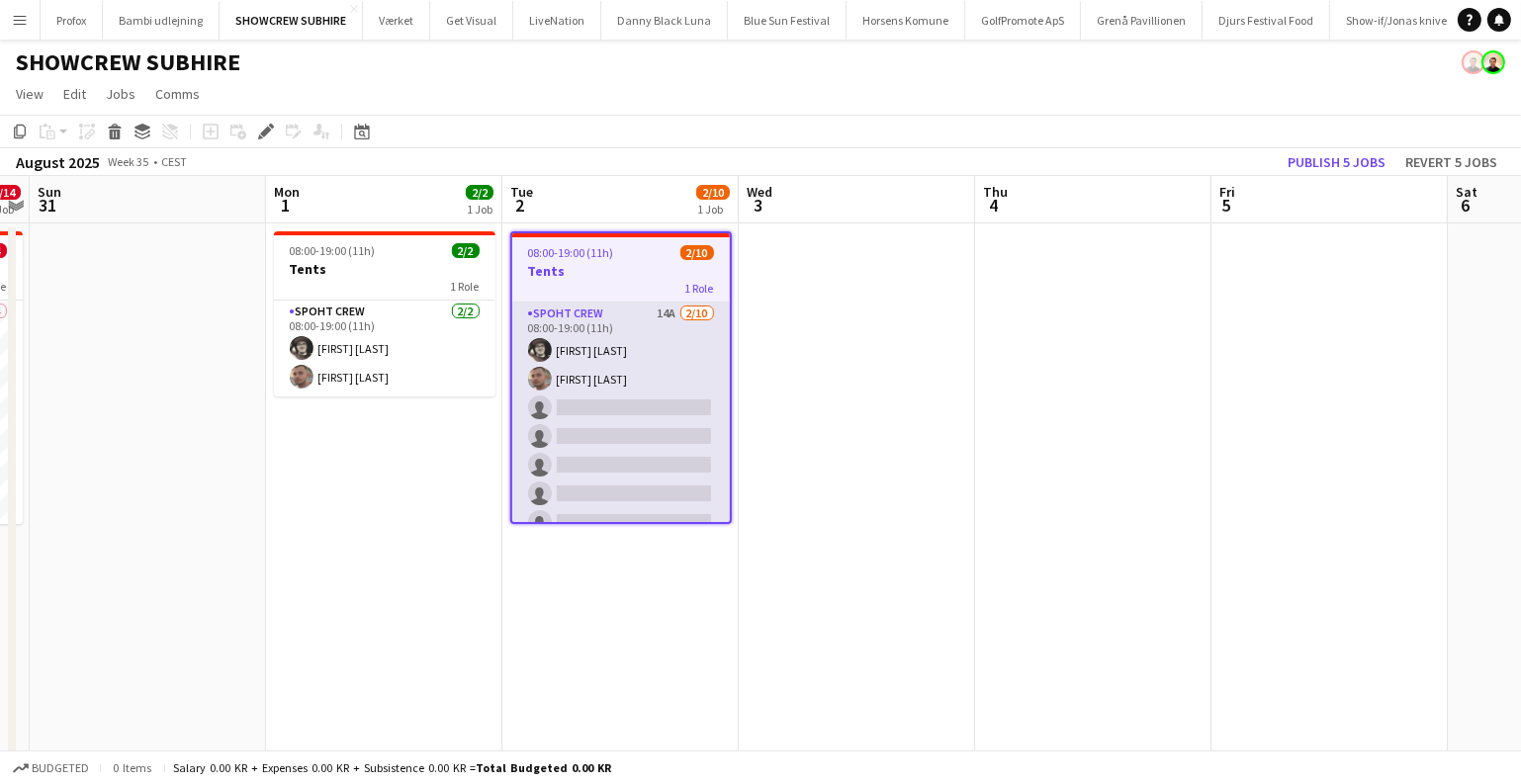 click on "Spoht  Crew    14A   2/10   08:00-19:00 (11h)
[FIRST] [LAST] [FIRST] [LAST]
single-neutral-actions
single-neutral-actions
single-neutral-actions
single-neutral-actions
single-neutral-actions
single-neutral-actions
single-neutral-actions" at bounding box center (621, 465) 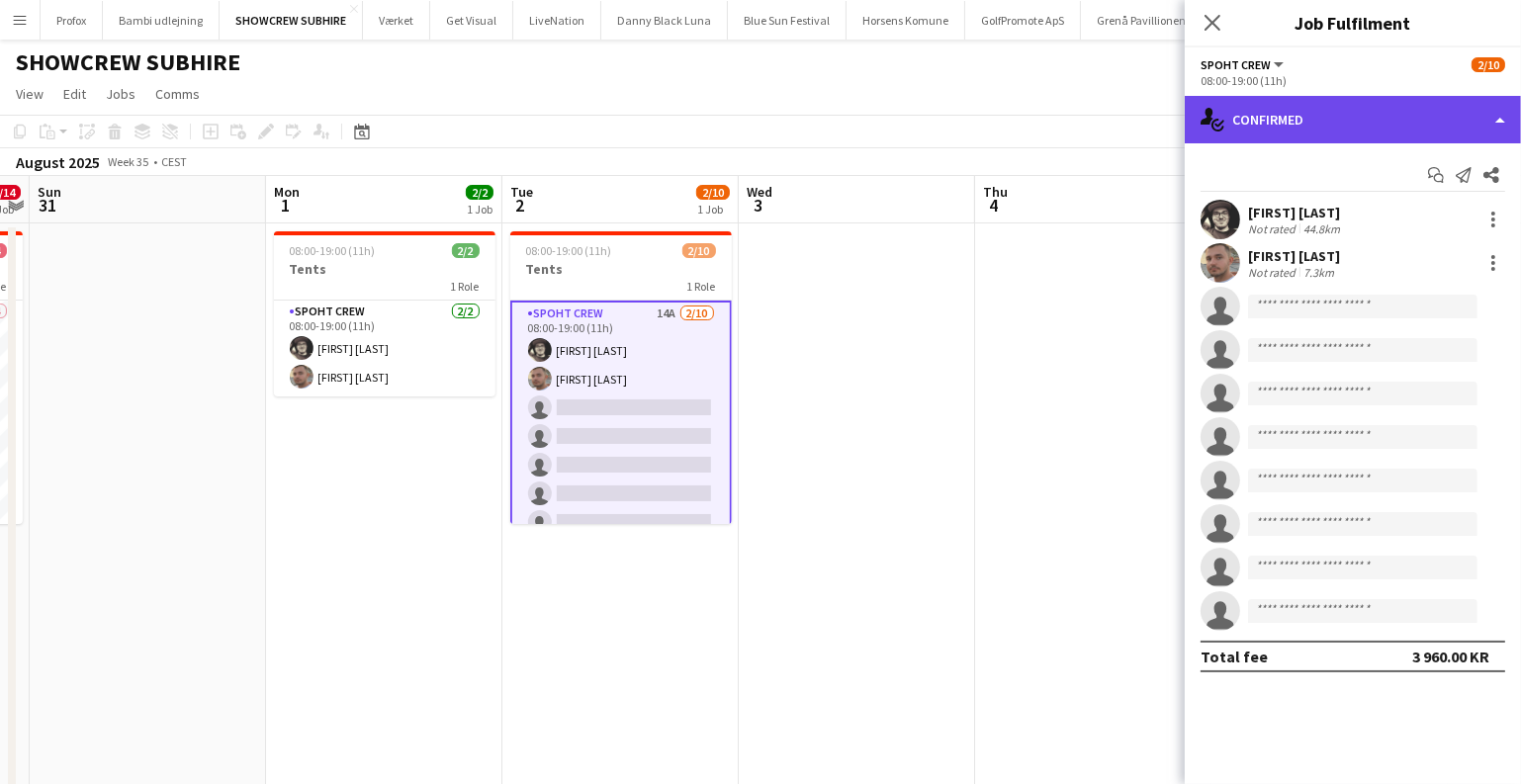 click on "single-neutral-actions-check-2
Confirmed" 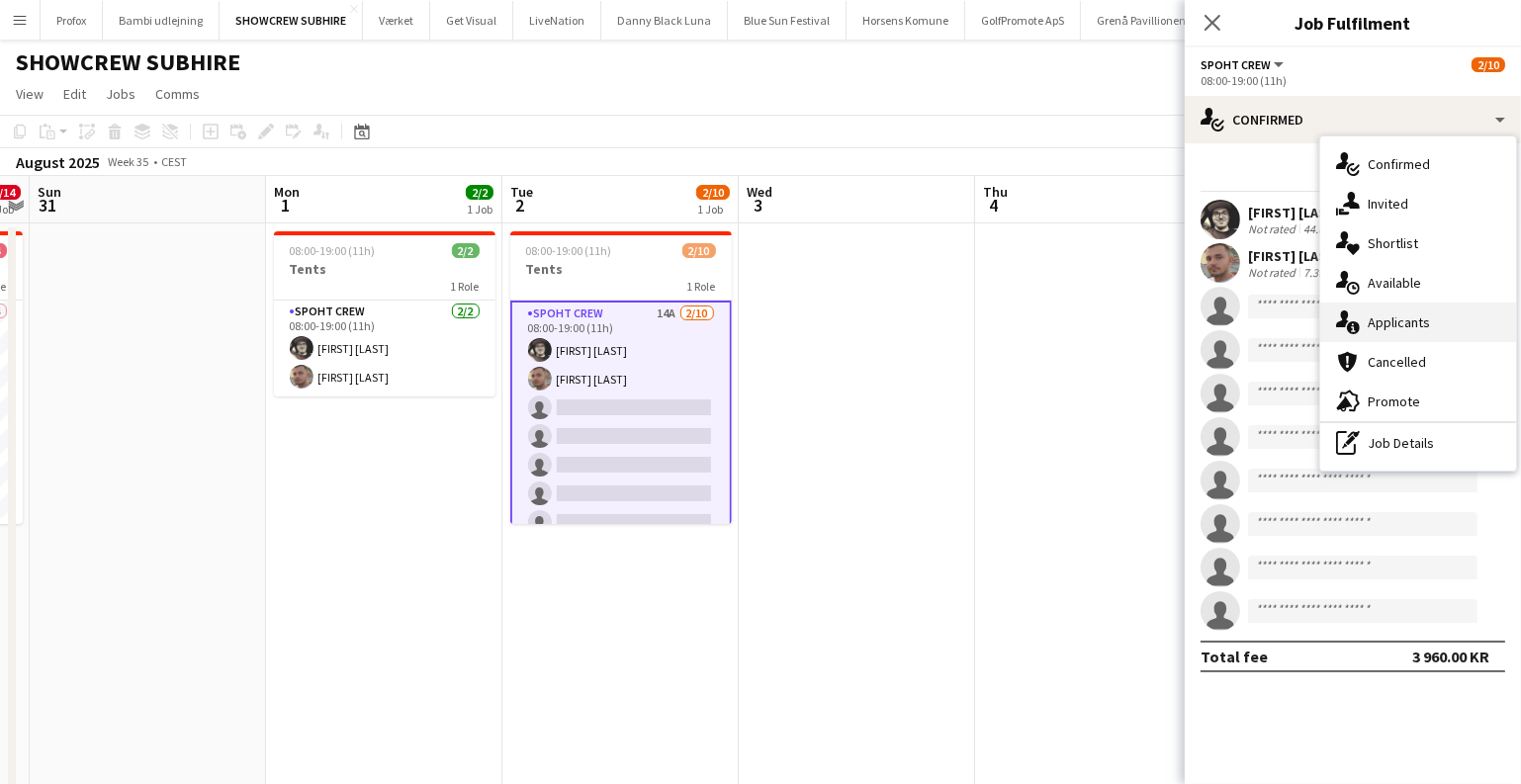 click on "single-neutral-actions-information
Applicants" at bounding box center [1418, 322] 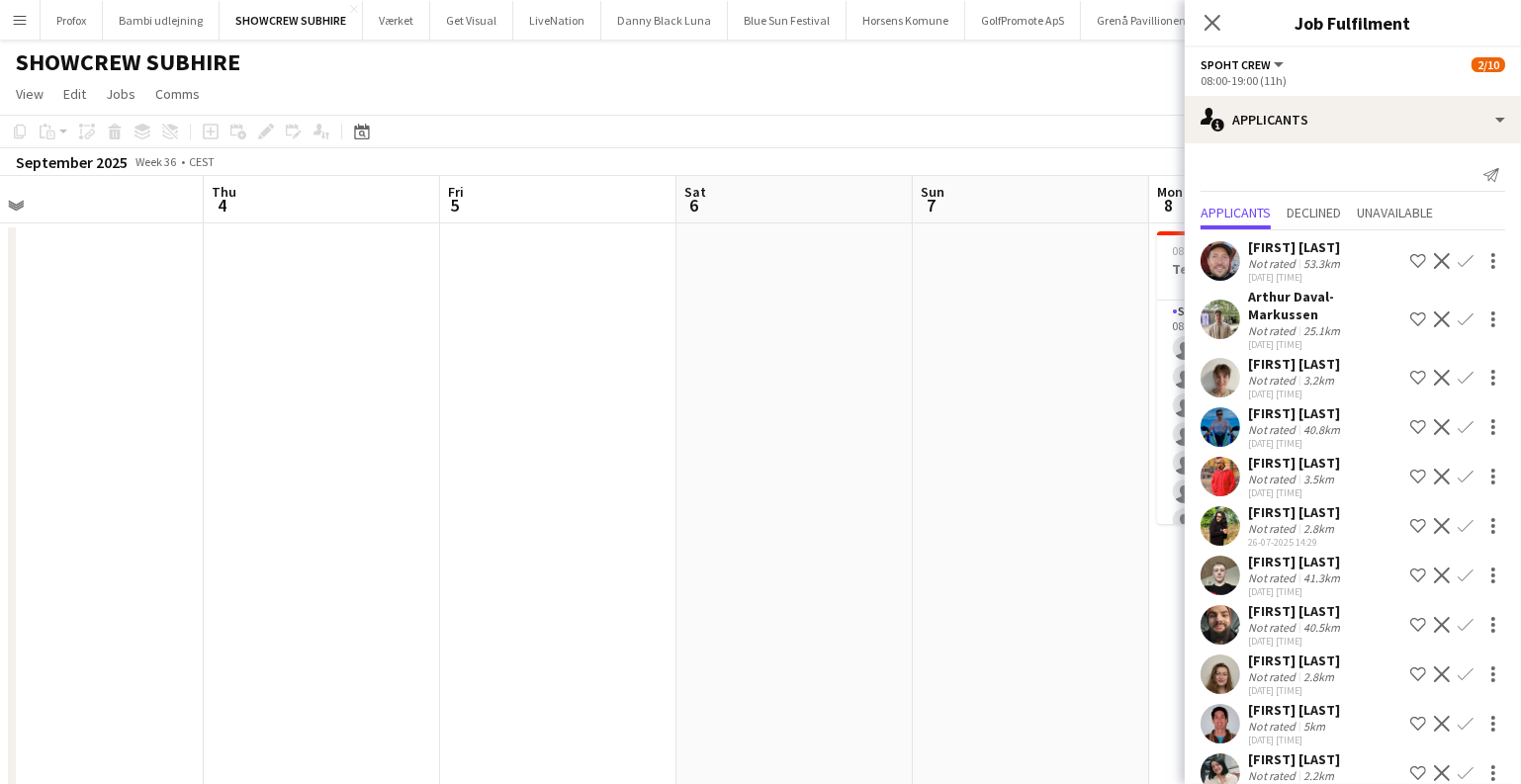 drag, startPoint x: 1025, startPoint y: 409, endPoint x: 239, endPoint y: 389, distance: 786.25441 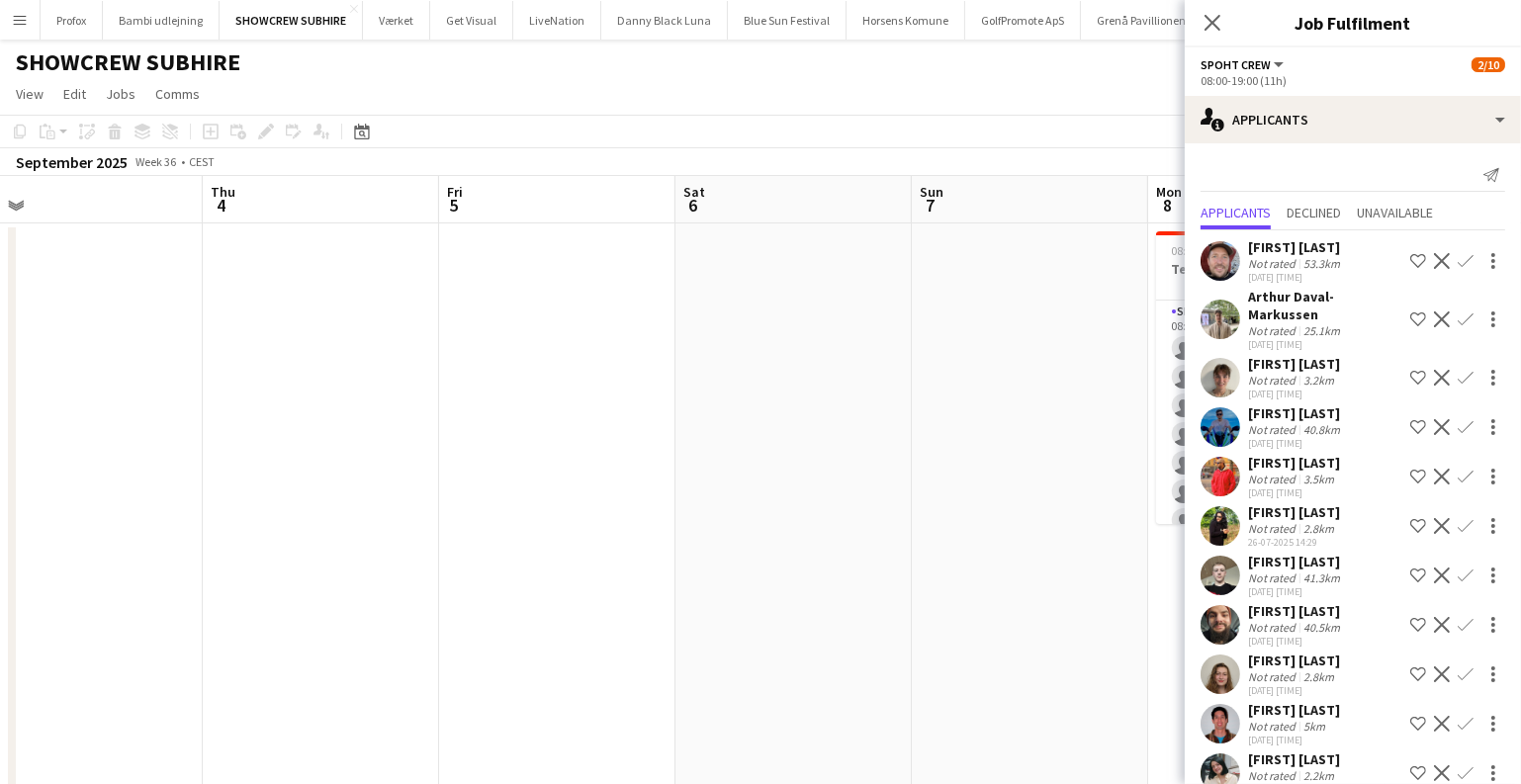 click on "Sun   31   Mon   1   2/2   1 Job   Tue   2   2/10   1 Job   Wed   3   Thu   4   Fri   5   Sat   6   Sun   7   Mon   8   0/14   1 Job   Tue   9   Wed   10   Thu   11      08:00-19:00 (11h)    2/2   Tents    1 Role   Spoht  Crew    2/2   08:00-19:00 (11h)
Mike Kasper Williamson Tomas Ambarcumianas     08:00-19:00 (11h)    2/10   Tents    1 Role   Spoht  Crew    14A   2/10   08:00-19:00 (11h)
Mike Kasper Williamson Tomas Ambarcumianas
single-neutral-actions
single-neutral-actions
single-neutral-actions
single-neutral-actions
single-neutral-actions
single-neutral-actions
single-neutral-actions
single-neutral-actions
08:00-19:00 (11h)    0/14   Tents    1 Role   Spoht  Crew    16A   0/14   08:00-19:00 (11h)" at bounding box center [760, 520] 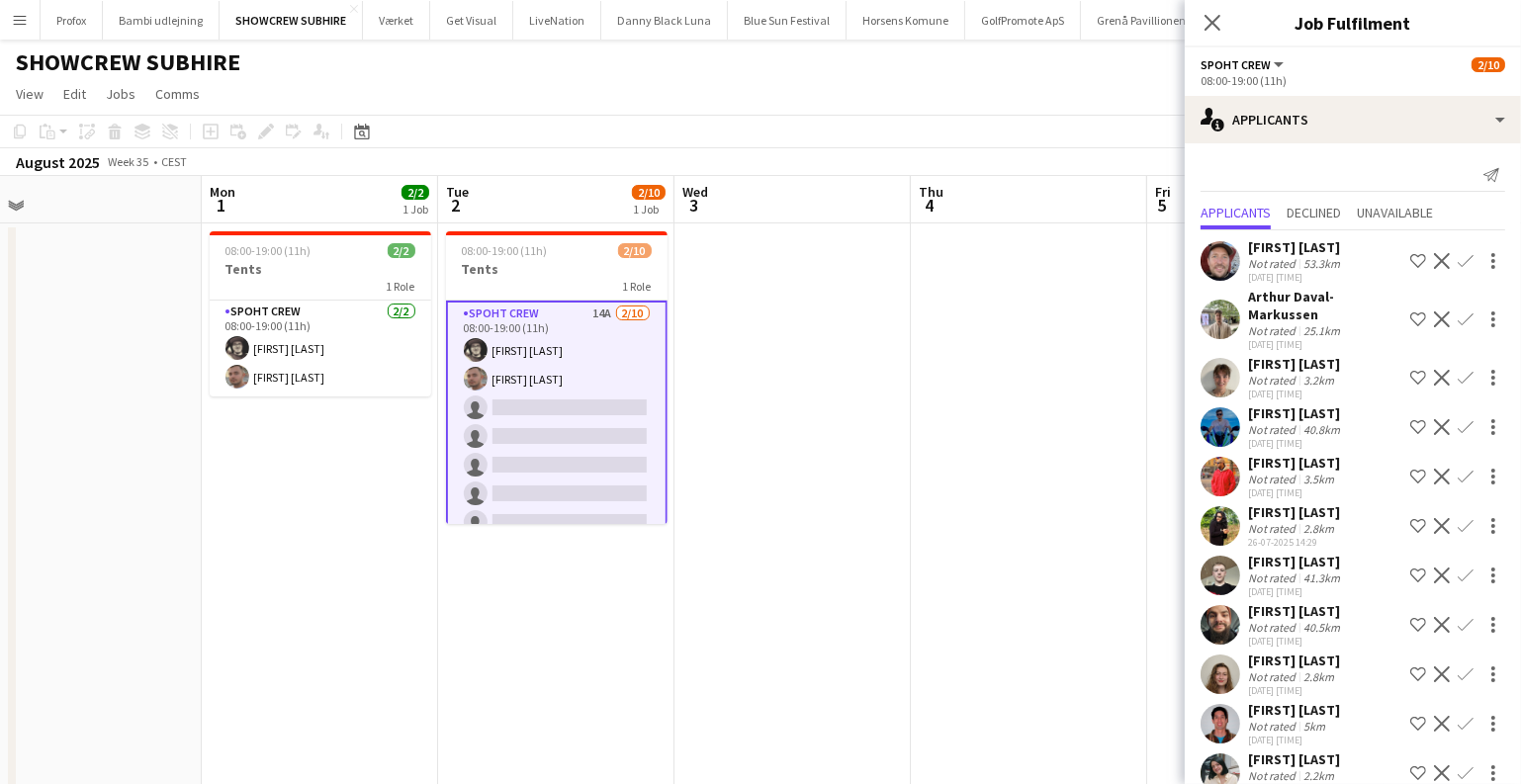 scroll, scrollTop: 0, scrollLeft: 745, axis: horizontal 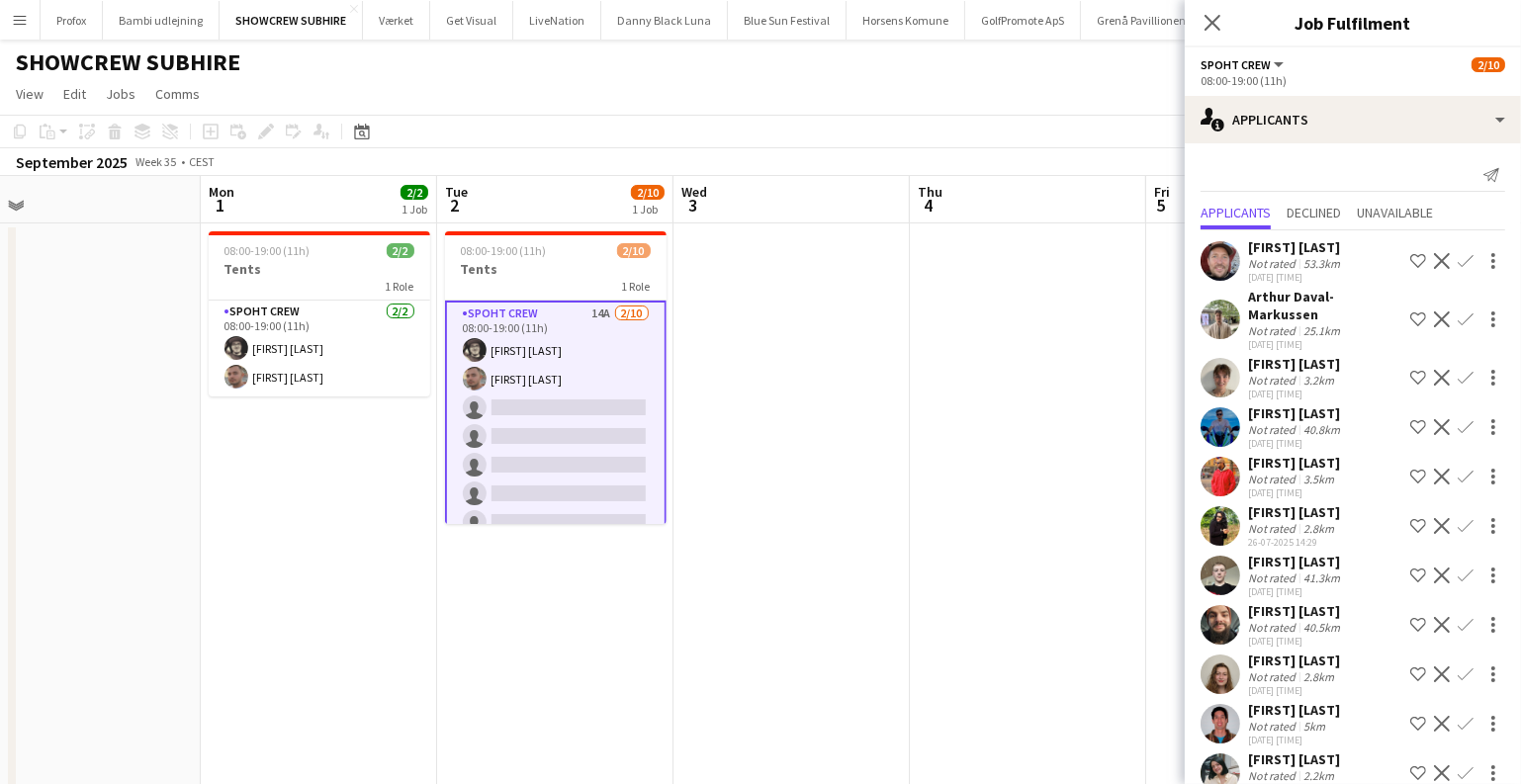 drag, startPoint x: 239, startPoint y: 389, endPoint x: 956, endPoint y: 467, distance: 721.2302 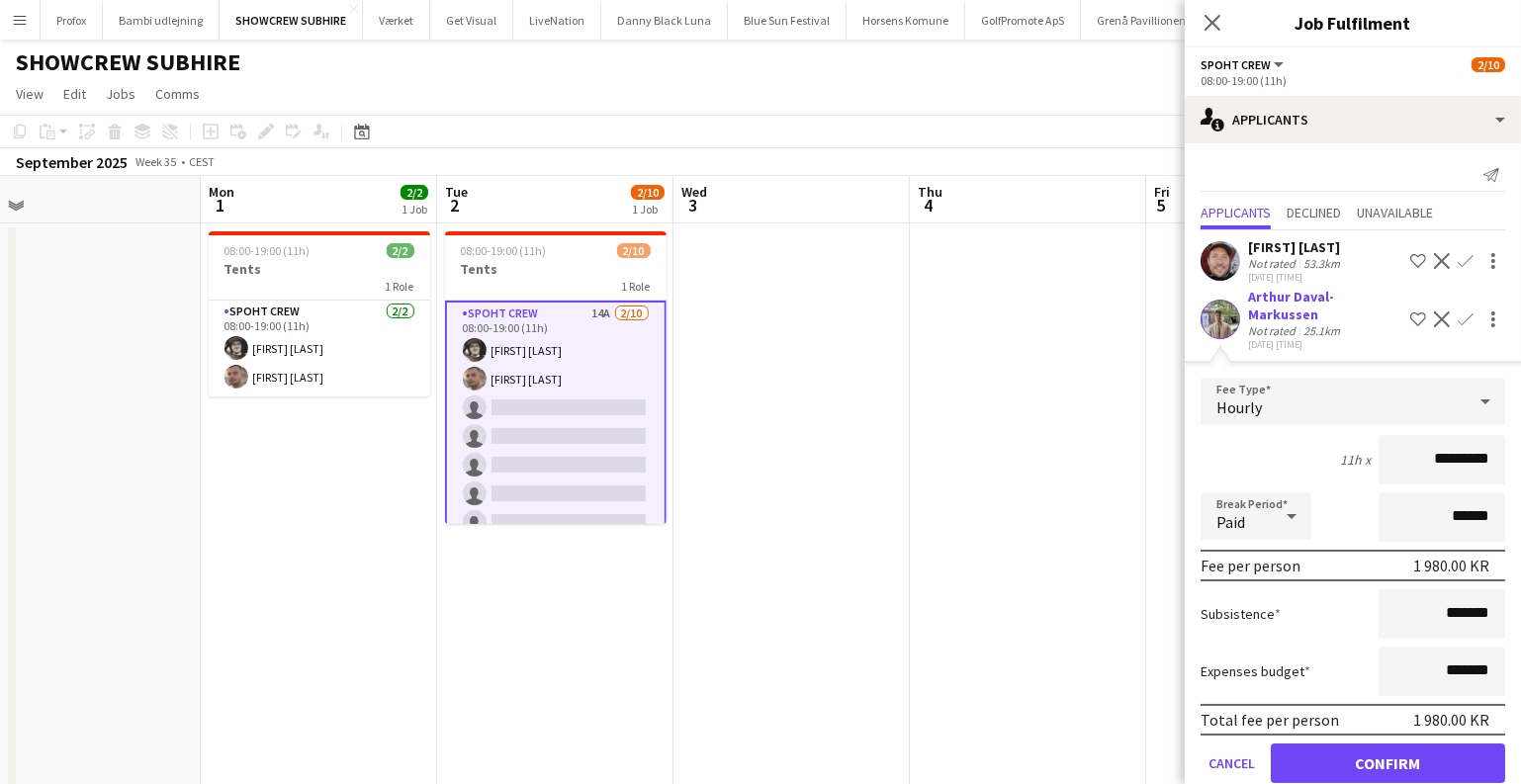 scroll, scrollTop: 359, scrollLeft: 0, axis: vertical 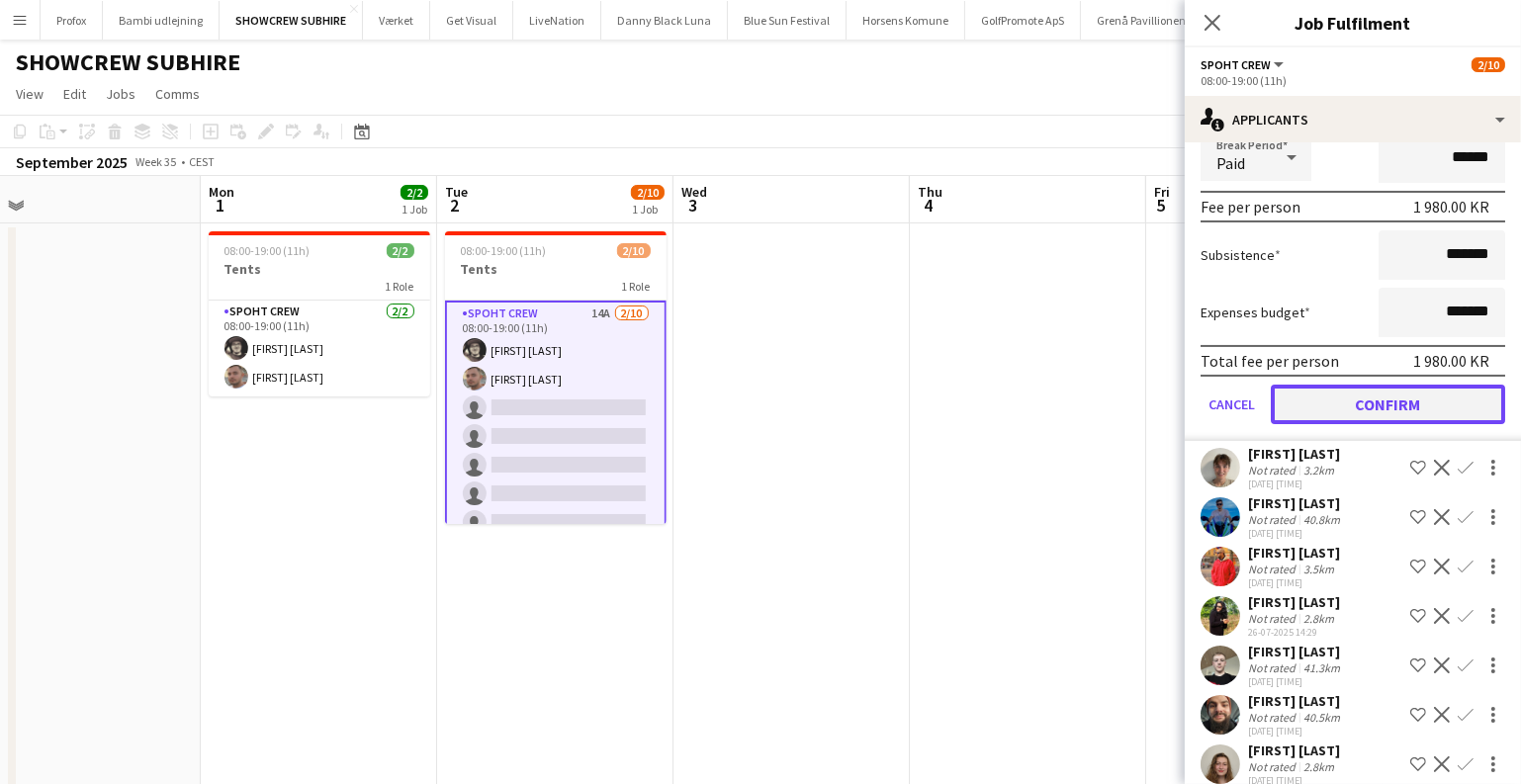 click on "Confirm" 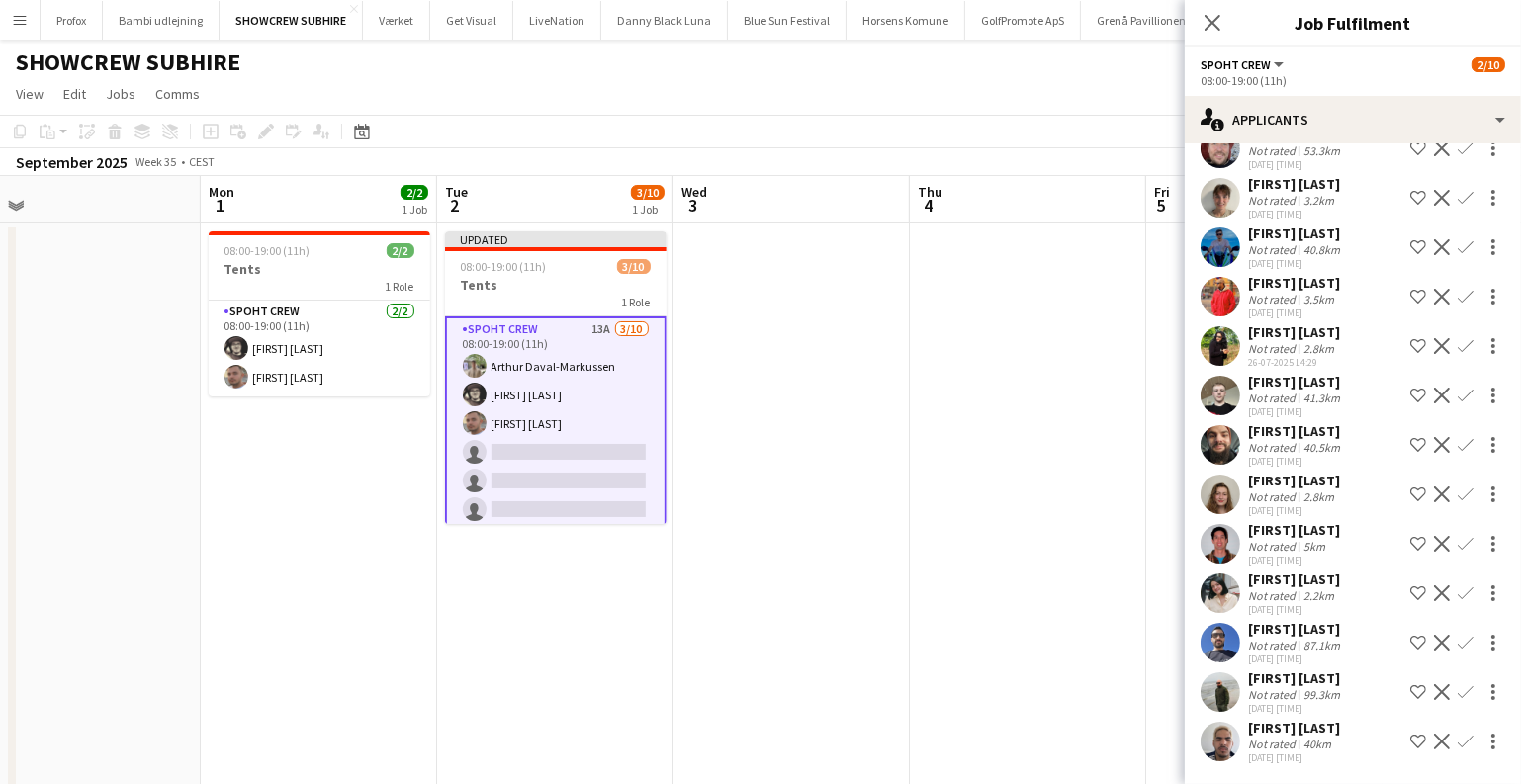 scroll, scrollTop: 130, scrollLeft: 0, axis: vertical 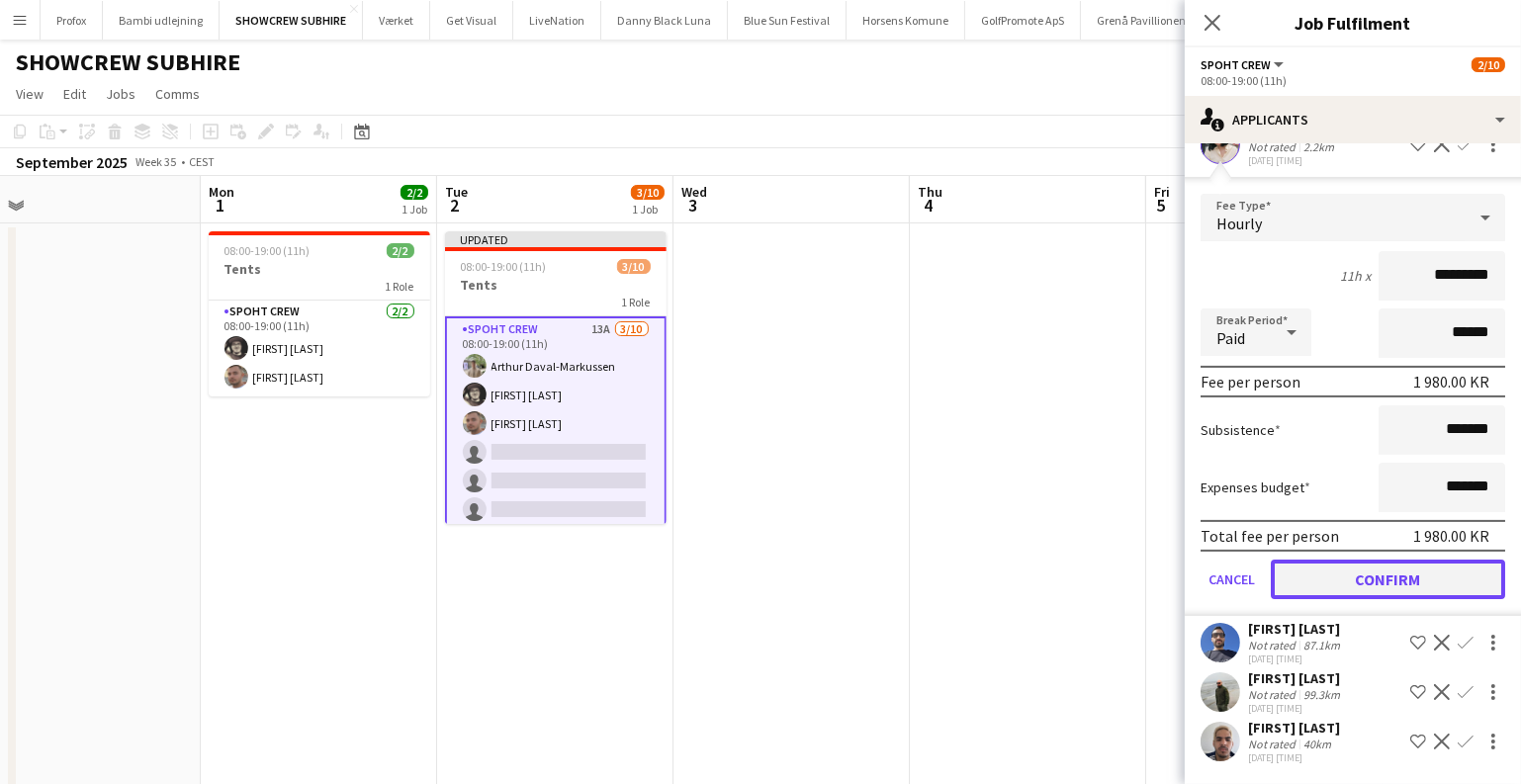 click on "Confirm" 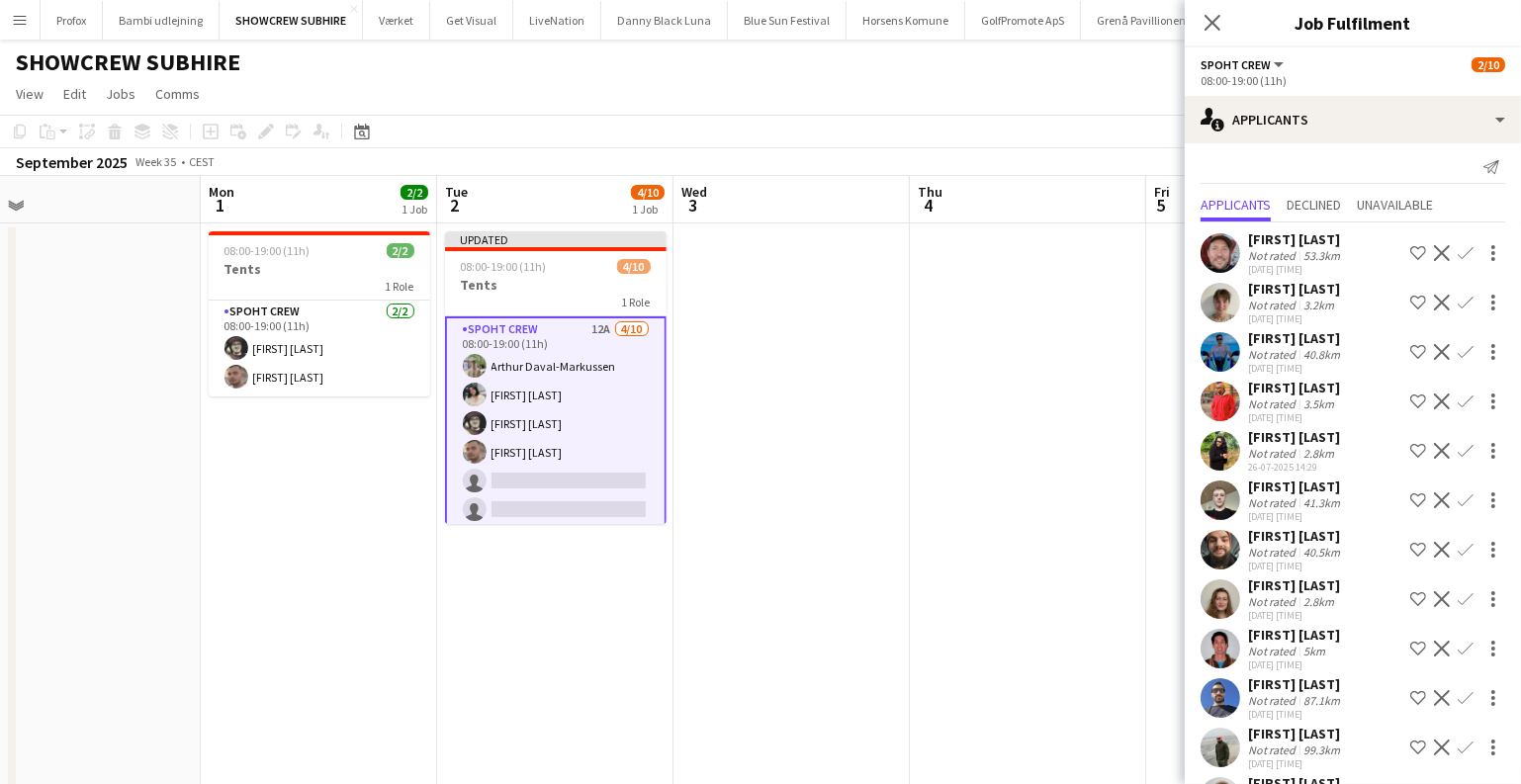 scroll, scrollTop: 0, scrollLeft: 0, axis: both 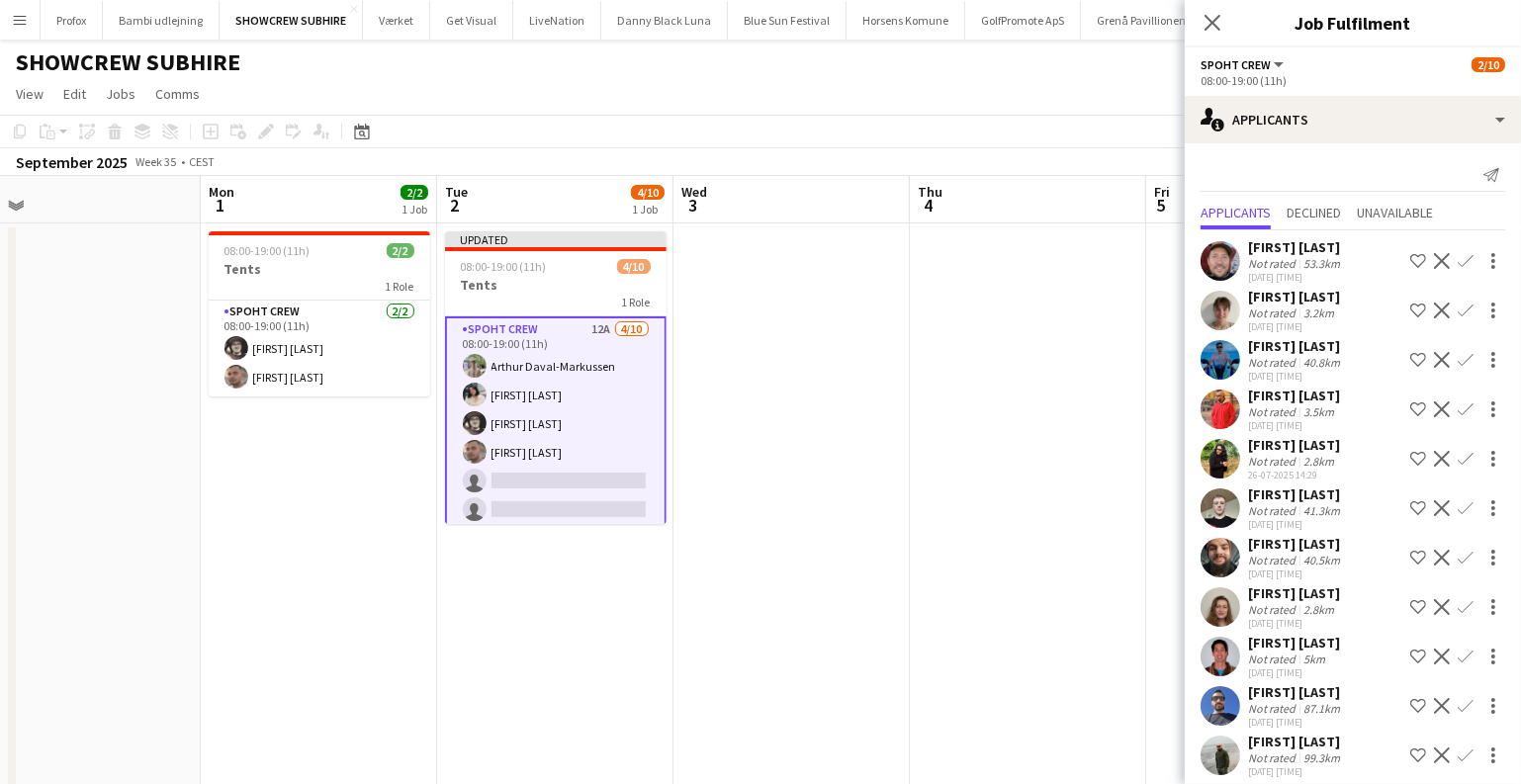 click on "Confirm" at bounding box center [1466, 558] 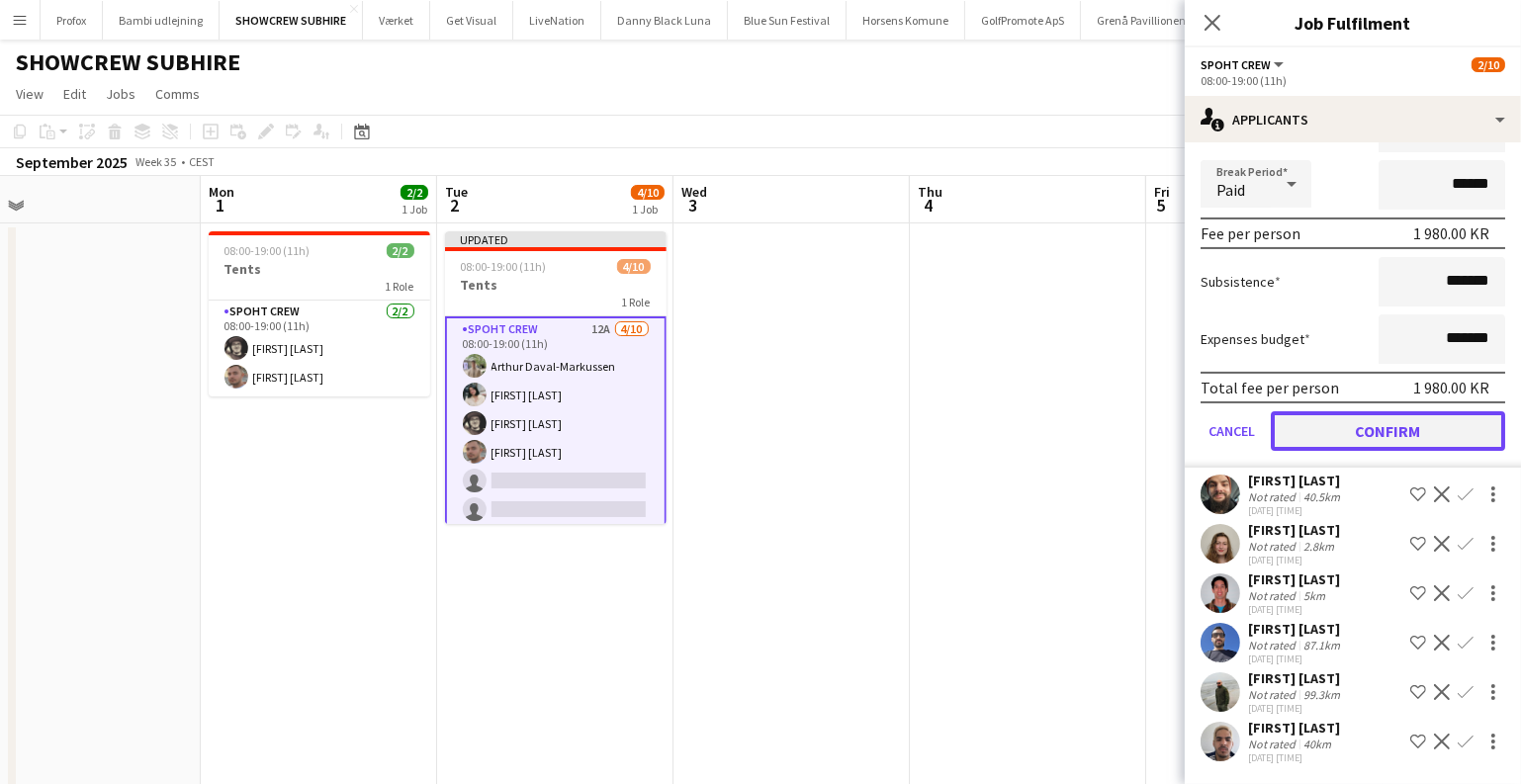 click on "Confirm" 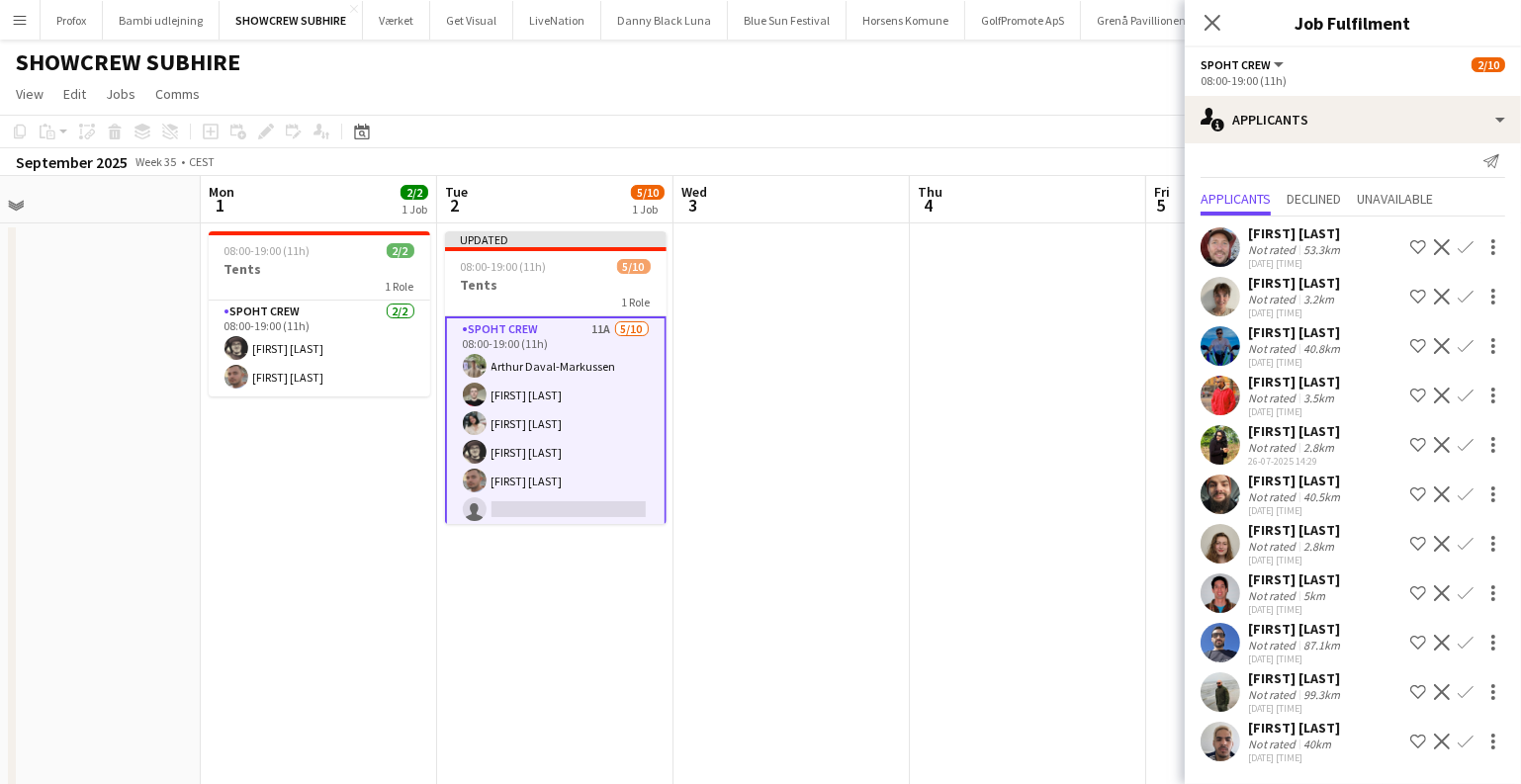 scroll, scrollTop: 31, scrollLeft: 0, axis: vertical 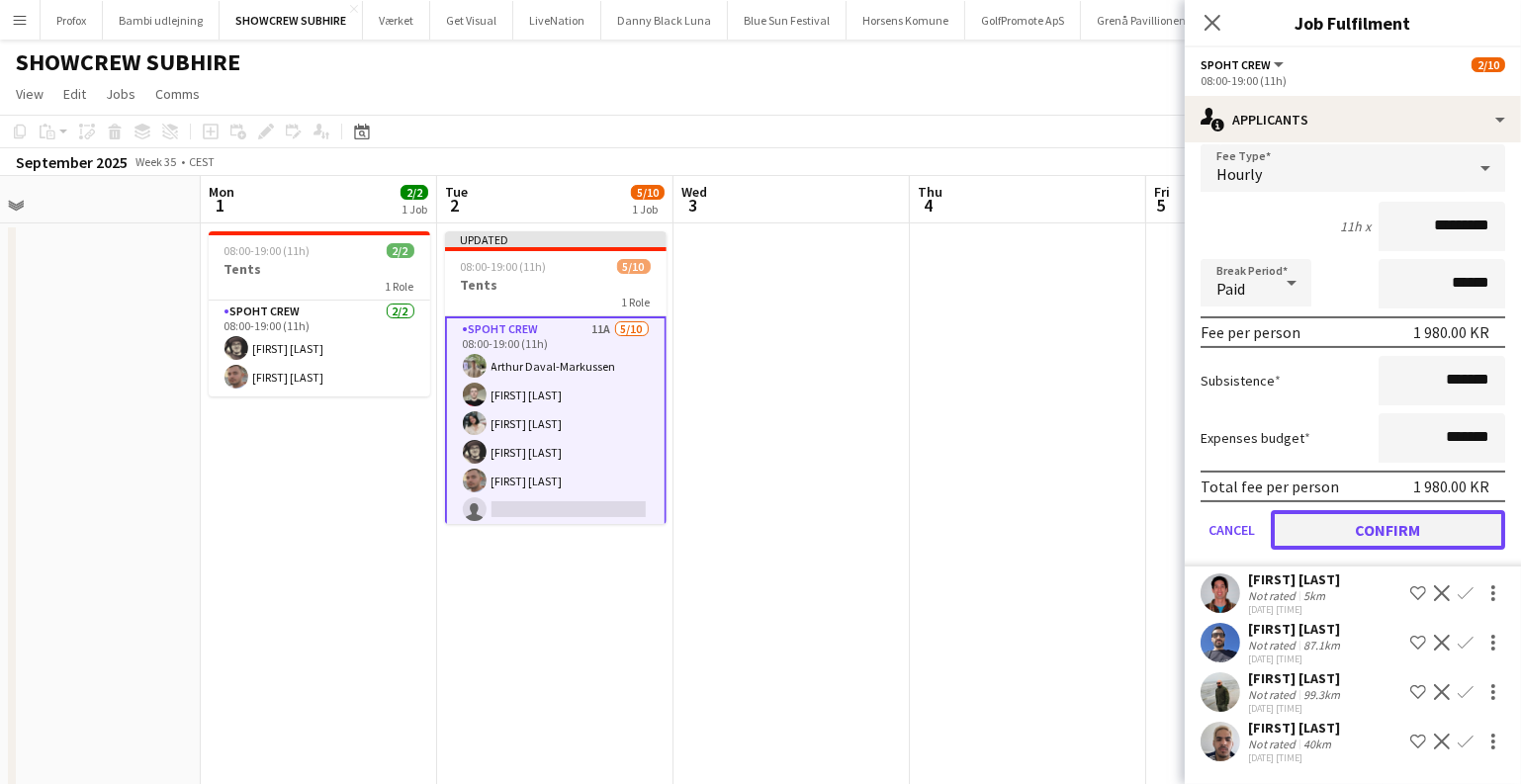 click on "Confirm" 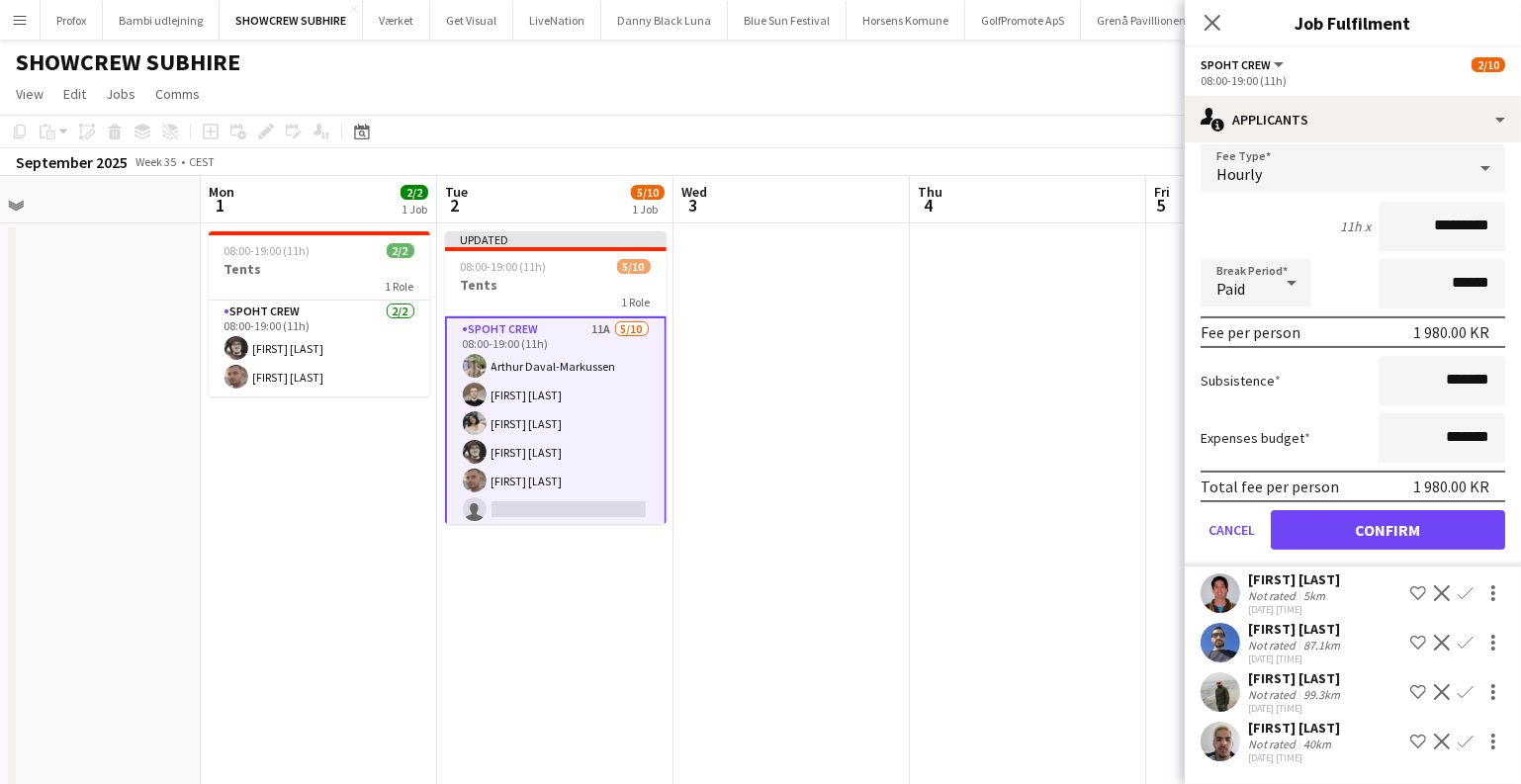 scroll, scrollTop: 0, scrollLeft: 0, axis: both 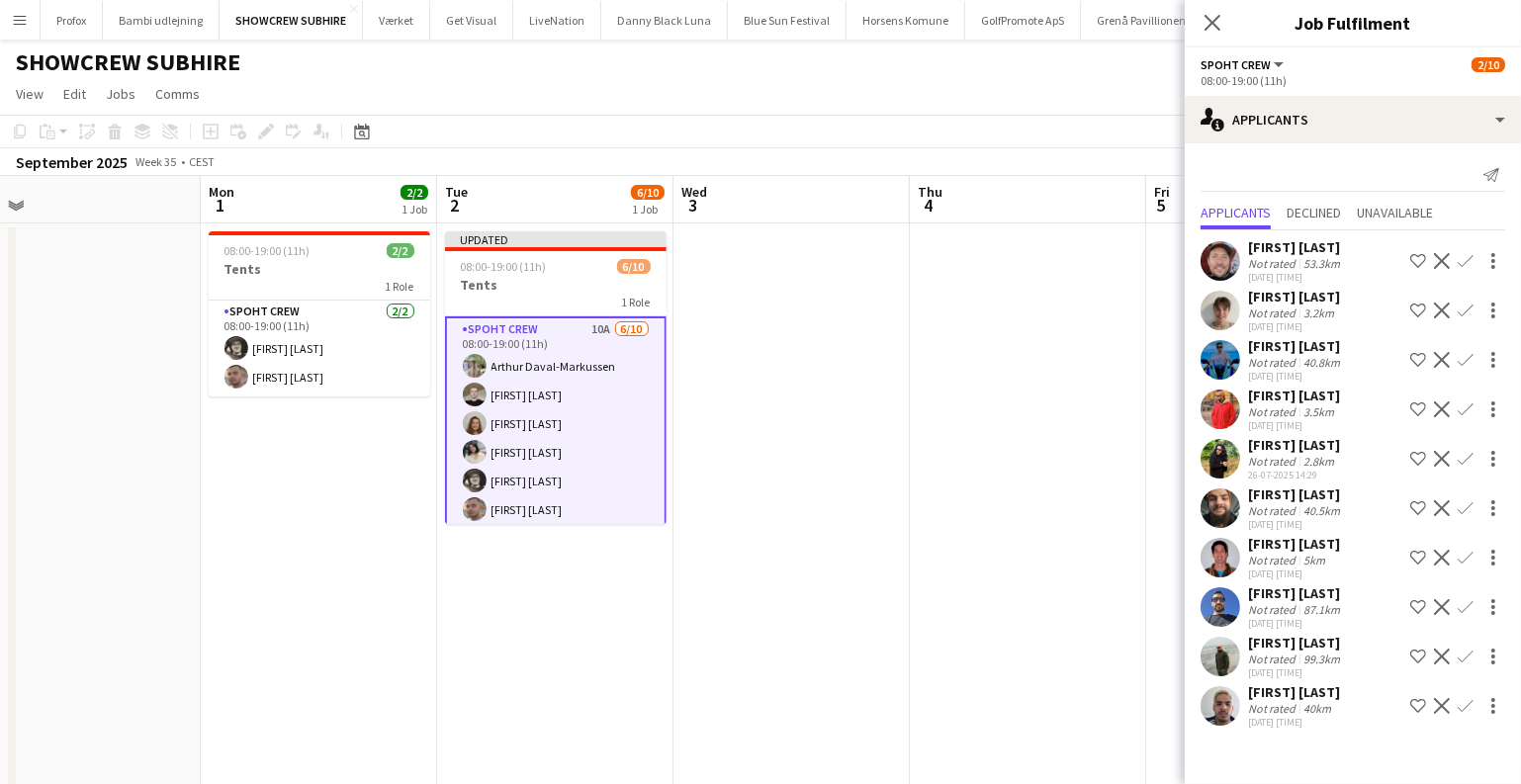 click on "Confirm" at bounding box center [1466, 607] 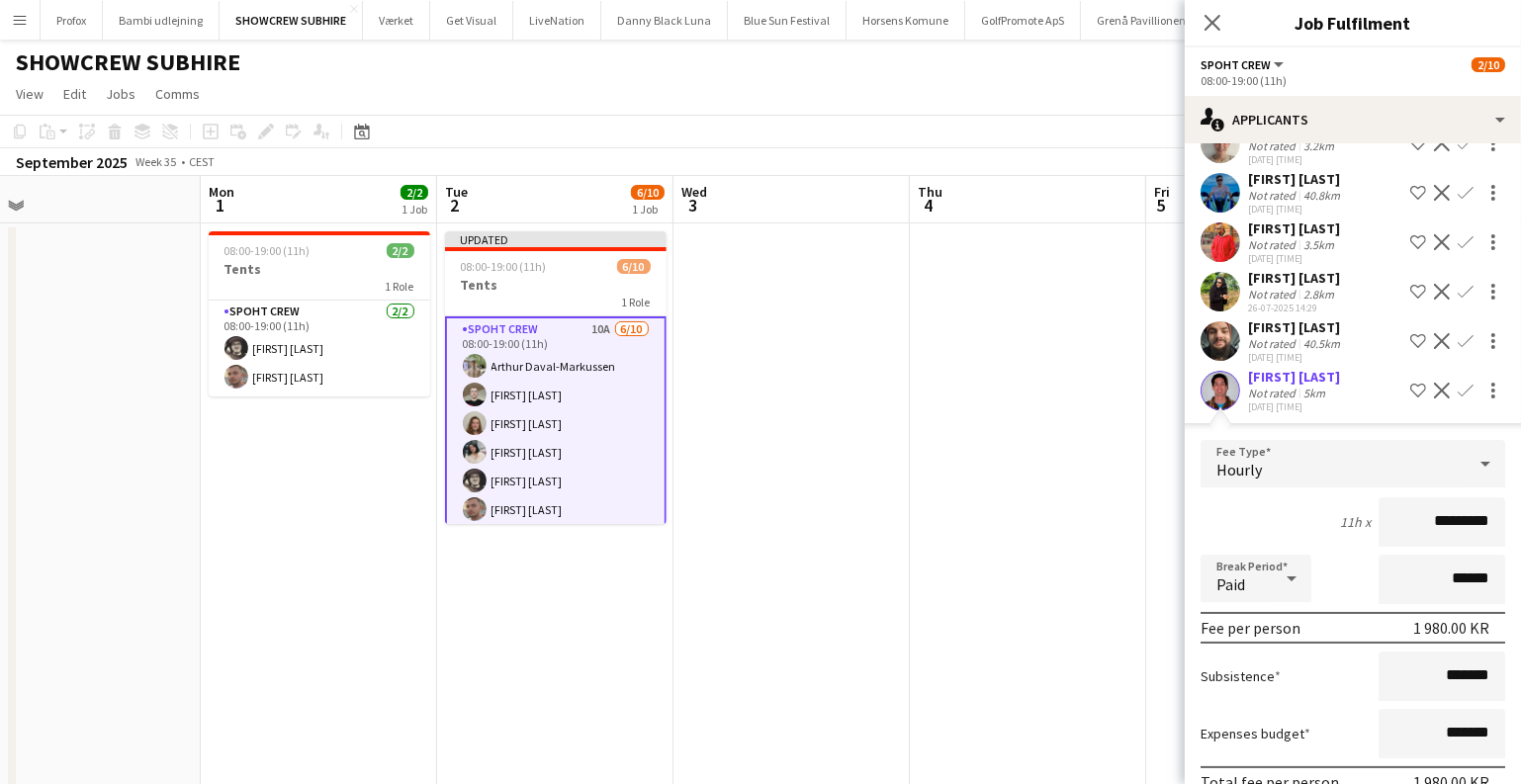 scroll, scrollTop: 428, scrollLeft: 0, axis: vertical 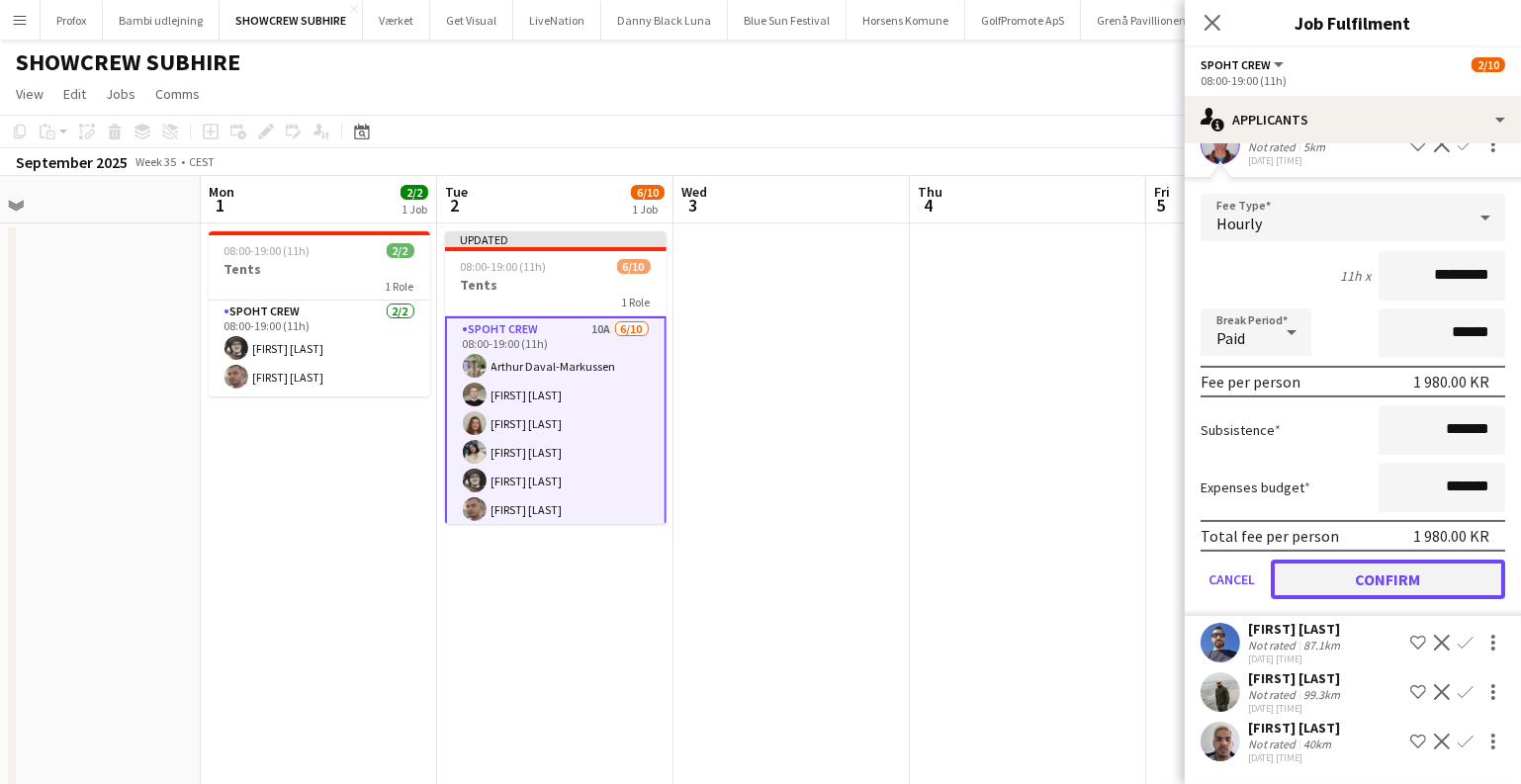 click on "Confirm" 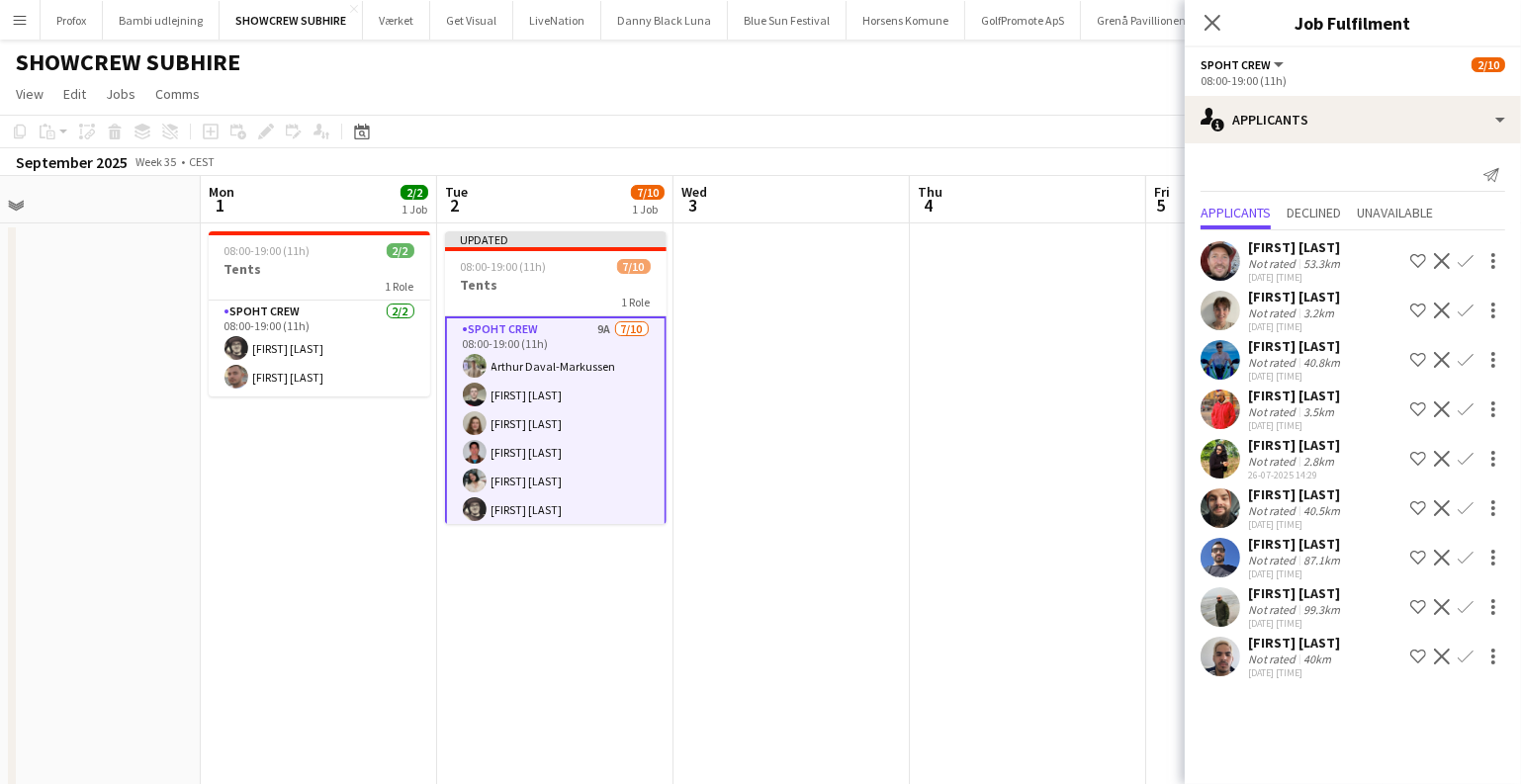 scroll, scrollTop: 0, scrollLeft: 0, axis: both 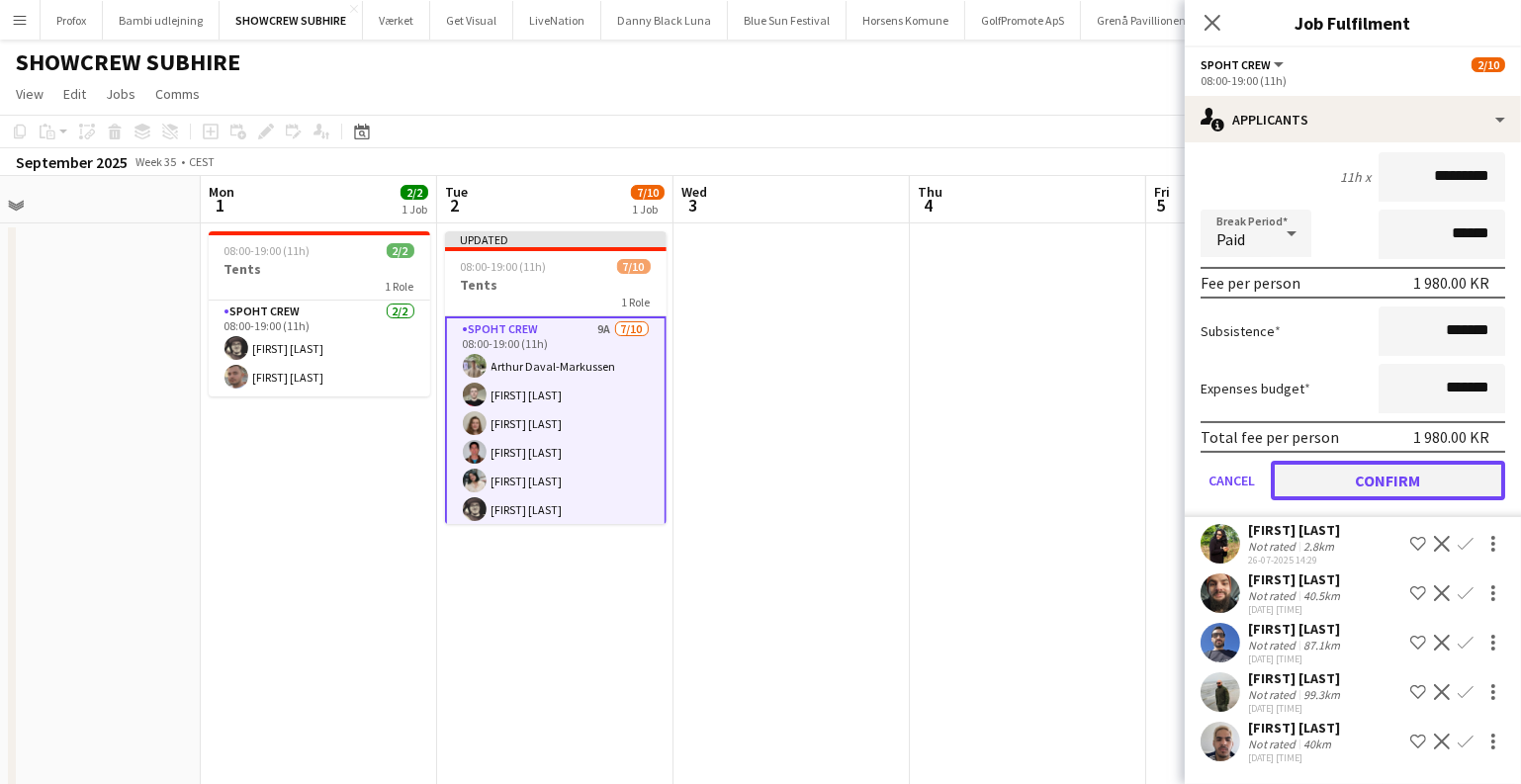 click on "Confirm" 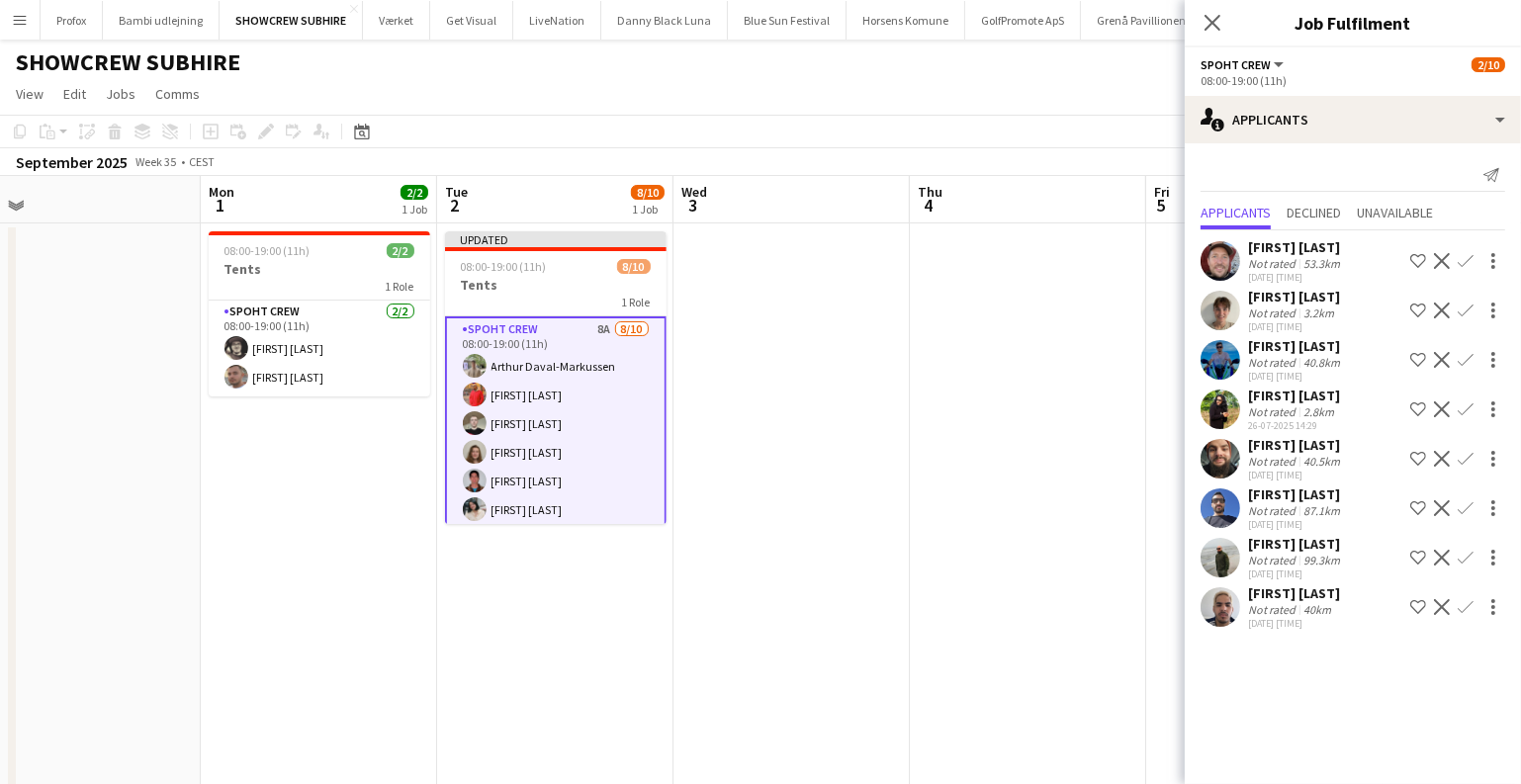 scroll, scrollTop: 0, scrollLeft: 0, axis: both 